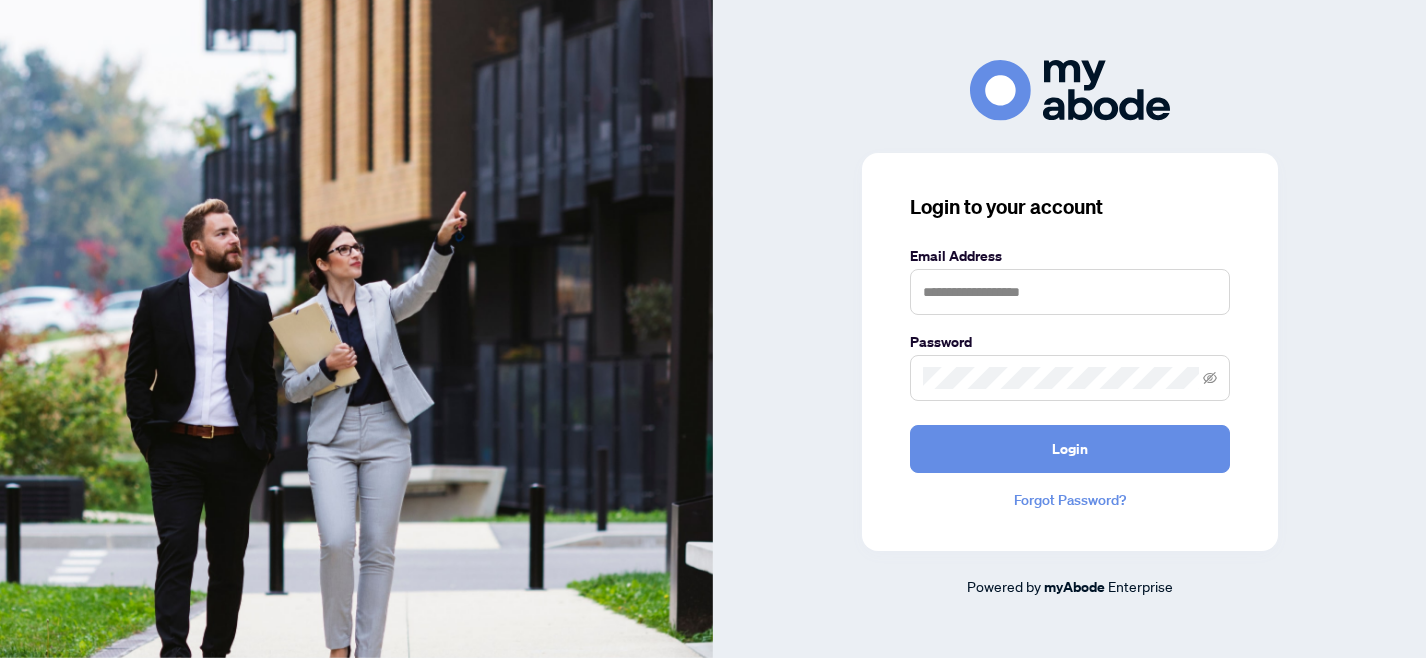 scroll, scrollTop: 0, scrollLeft: 0, axis: both 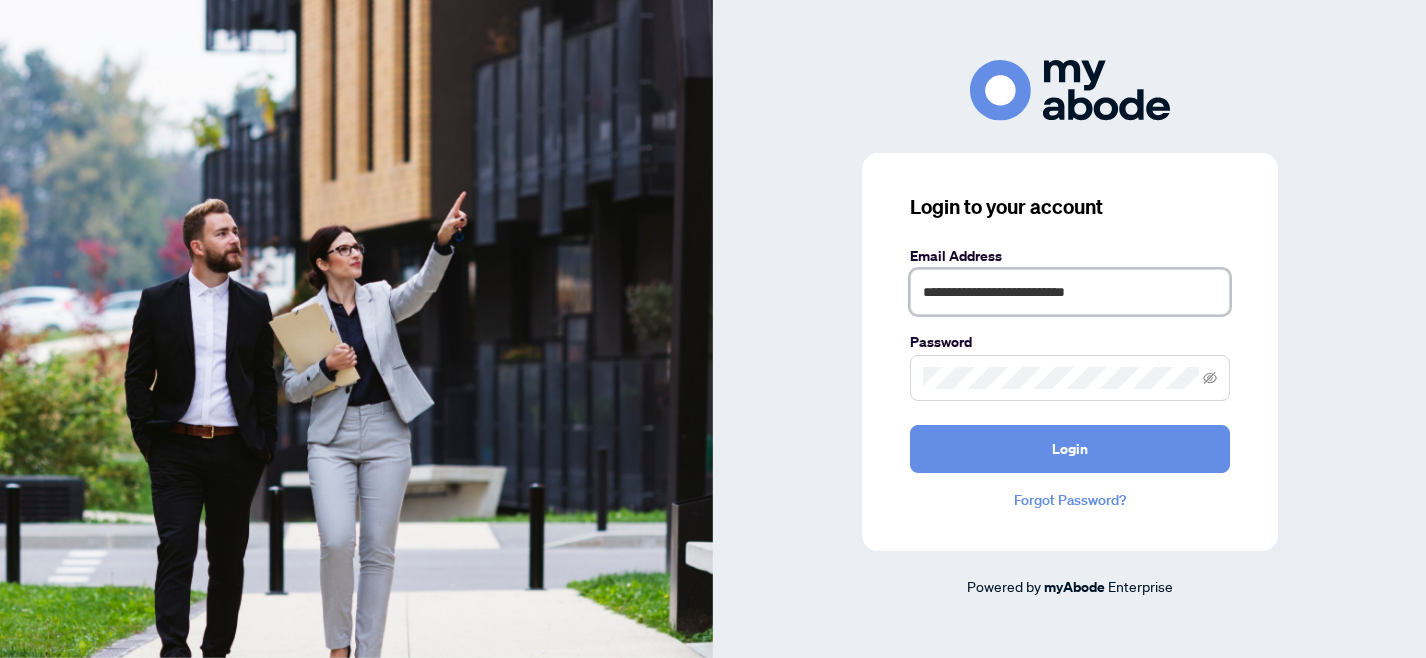 drag, startPoint x: 1113, startPoint y: 297, endPoint x: 849, endPoint y: 290, distance: 264.09277 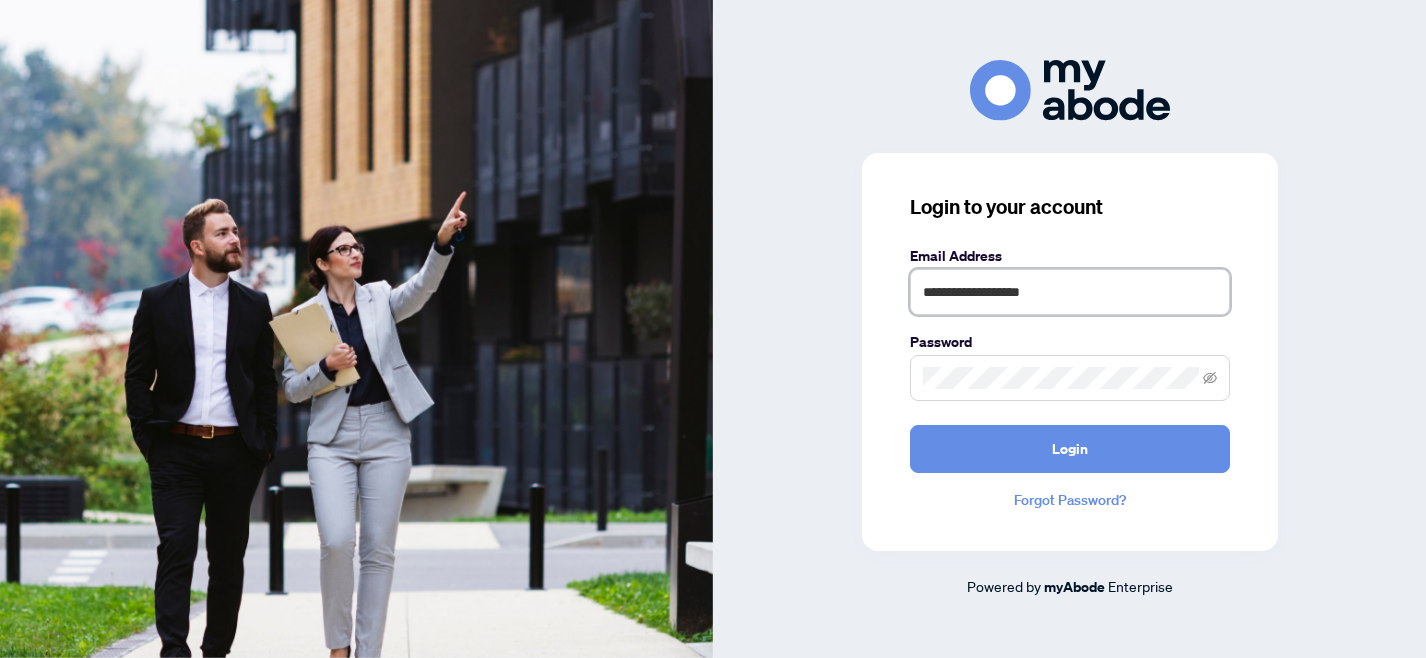 type on "**********" 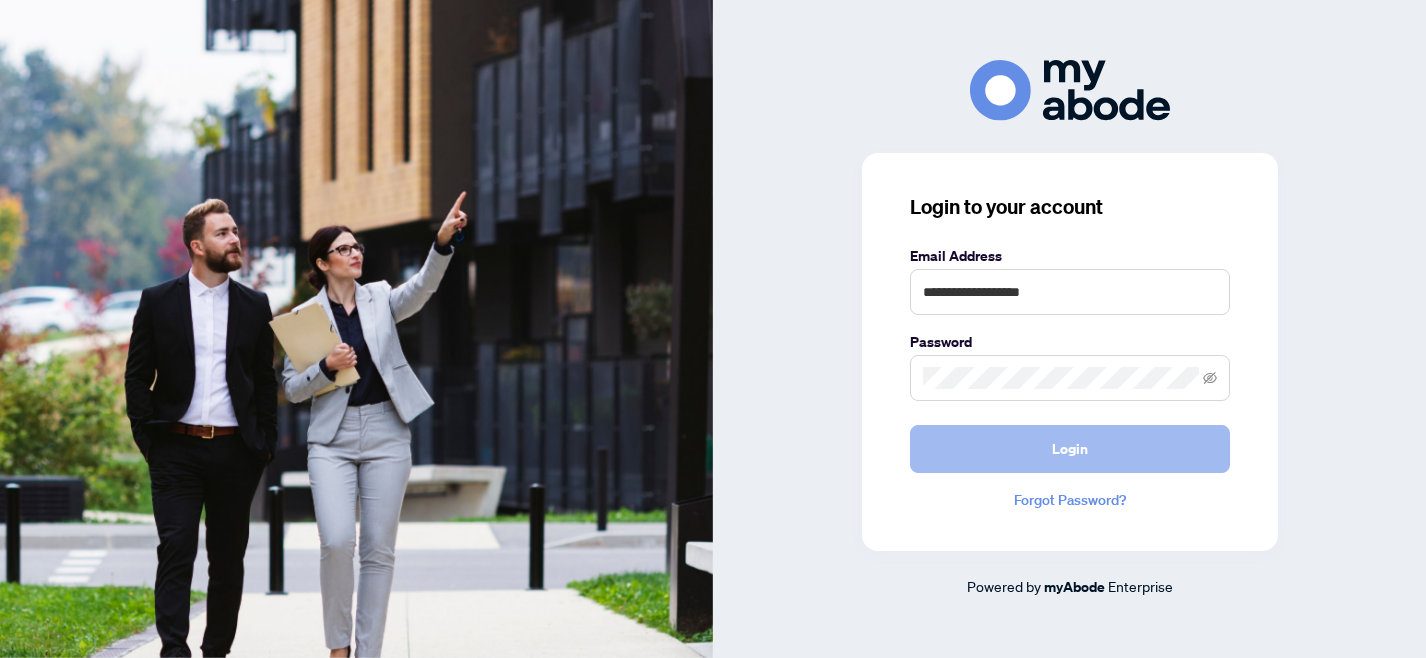 click on "Login" at bounding box center [1070, 449] 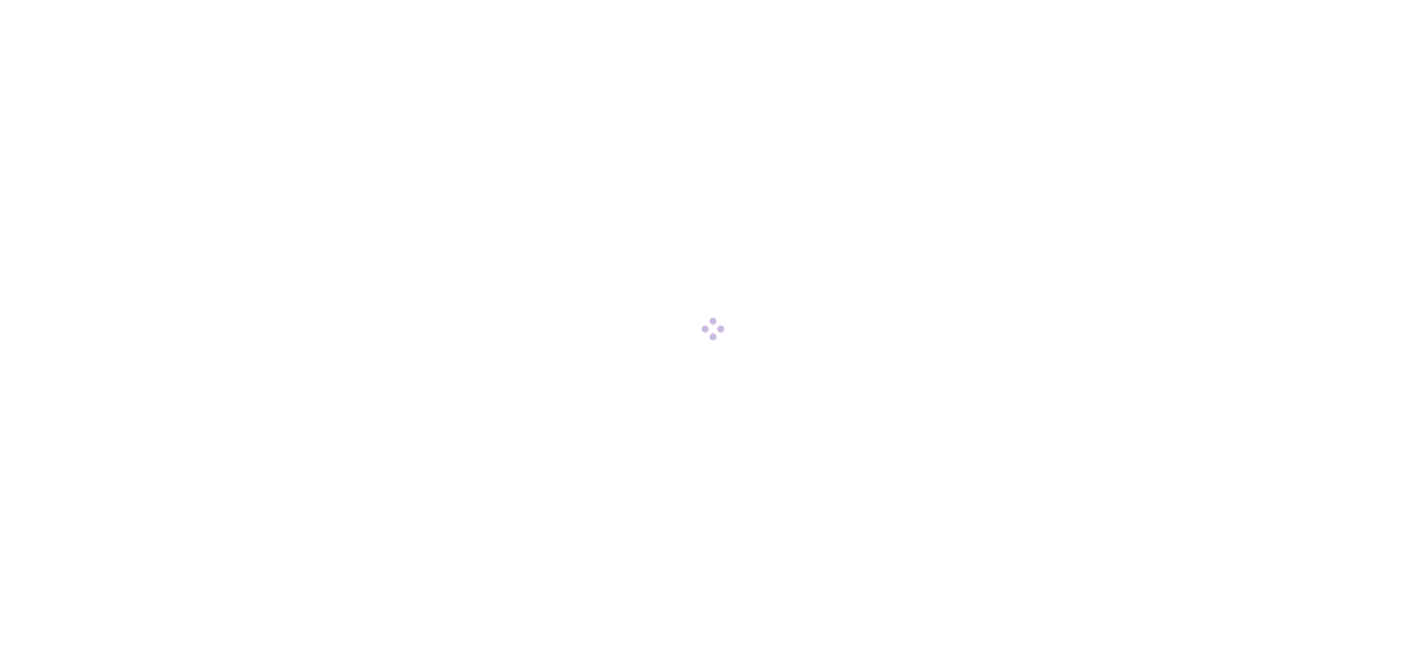 scroll, scrollTop: 0, scrollLeft: 0, axis: both 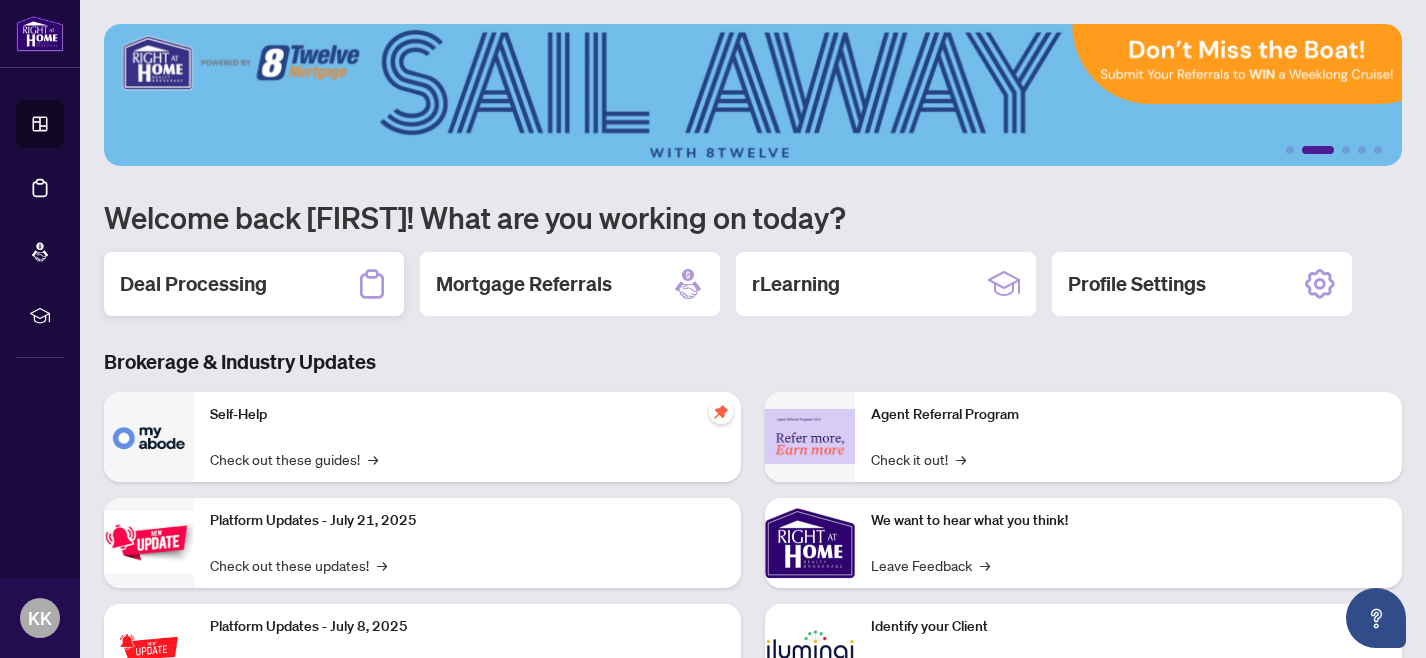 click on "Deal Processing" at bounding box center (193, 284) 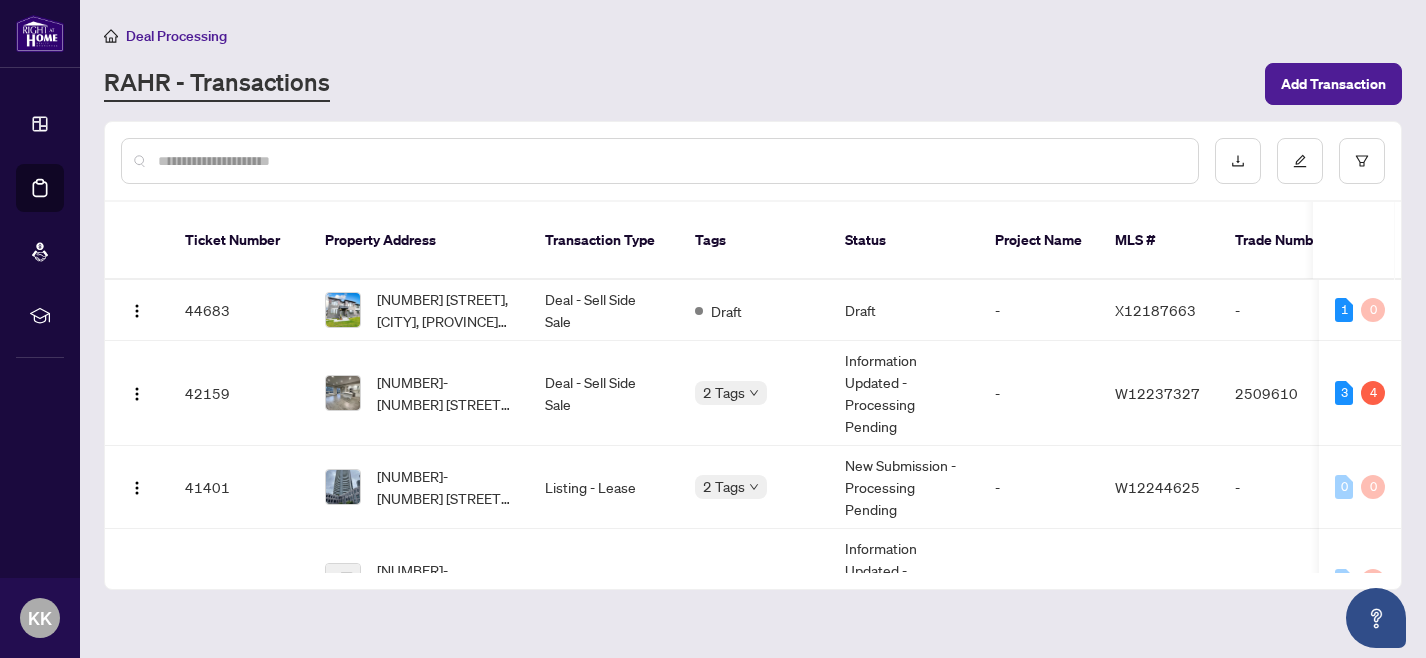 click on "Deal Processing" at bounding box center [176, 36] 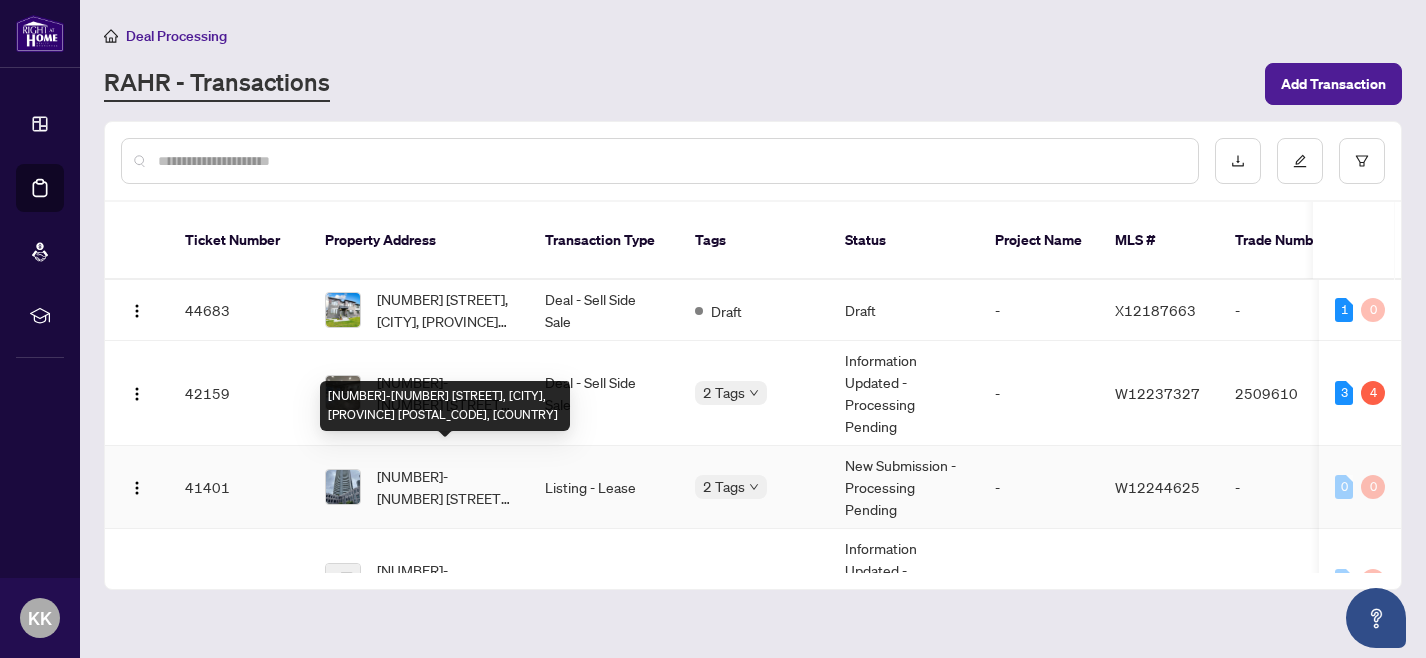 click on "[NUMBER] [STREET], [CITY], [STATE] [POSTAL CODE], [COUNTRY]" at bounding box center [445, 487] 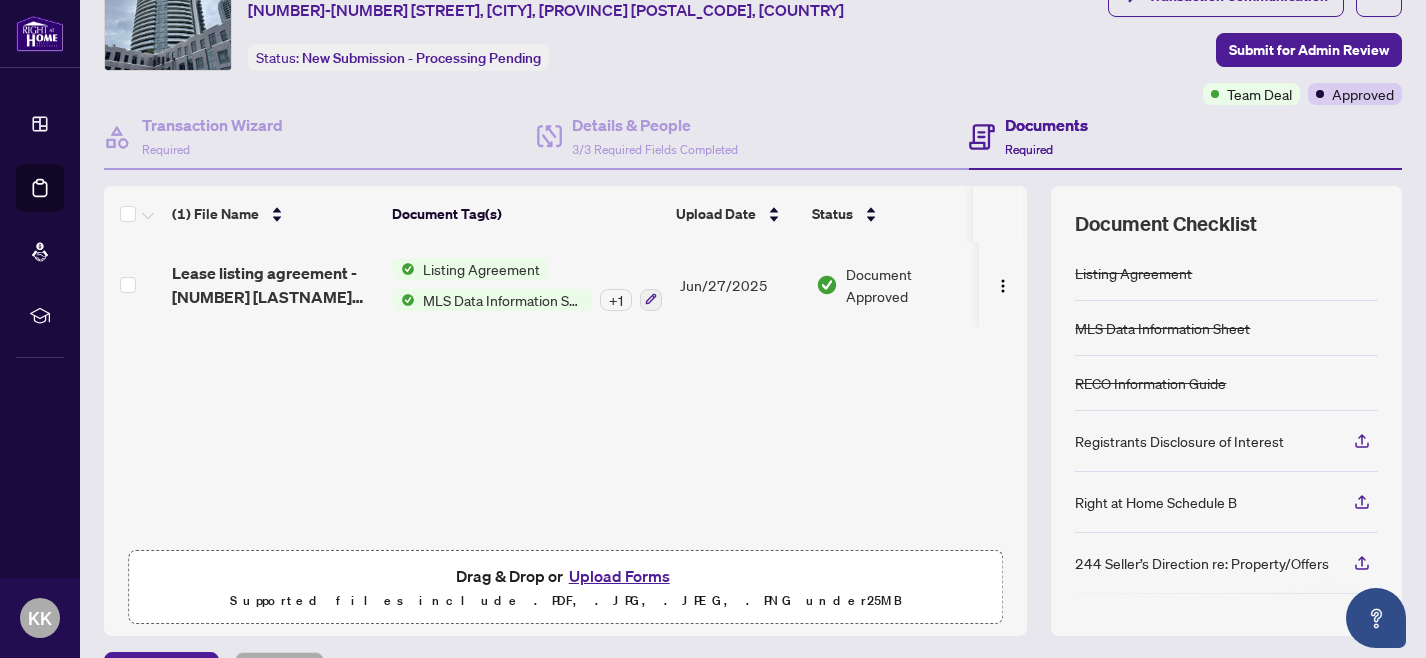 scroll, scrollTop: 0, scrollLeft: 0, axis: both 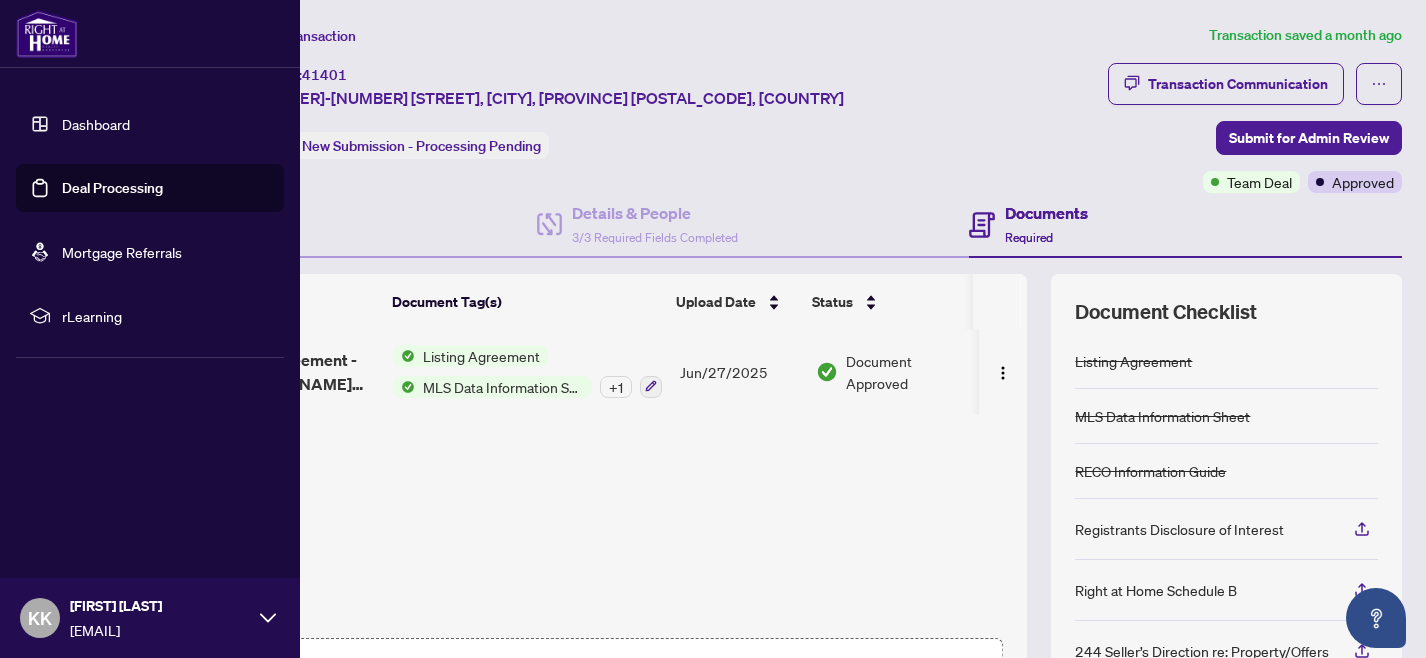 click on "Deal Processing" at bounding box center [112, 188] 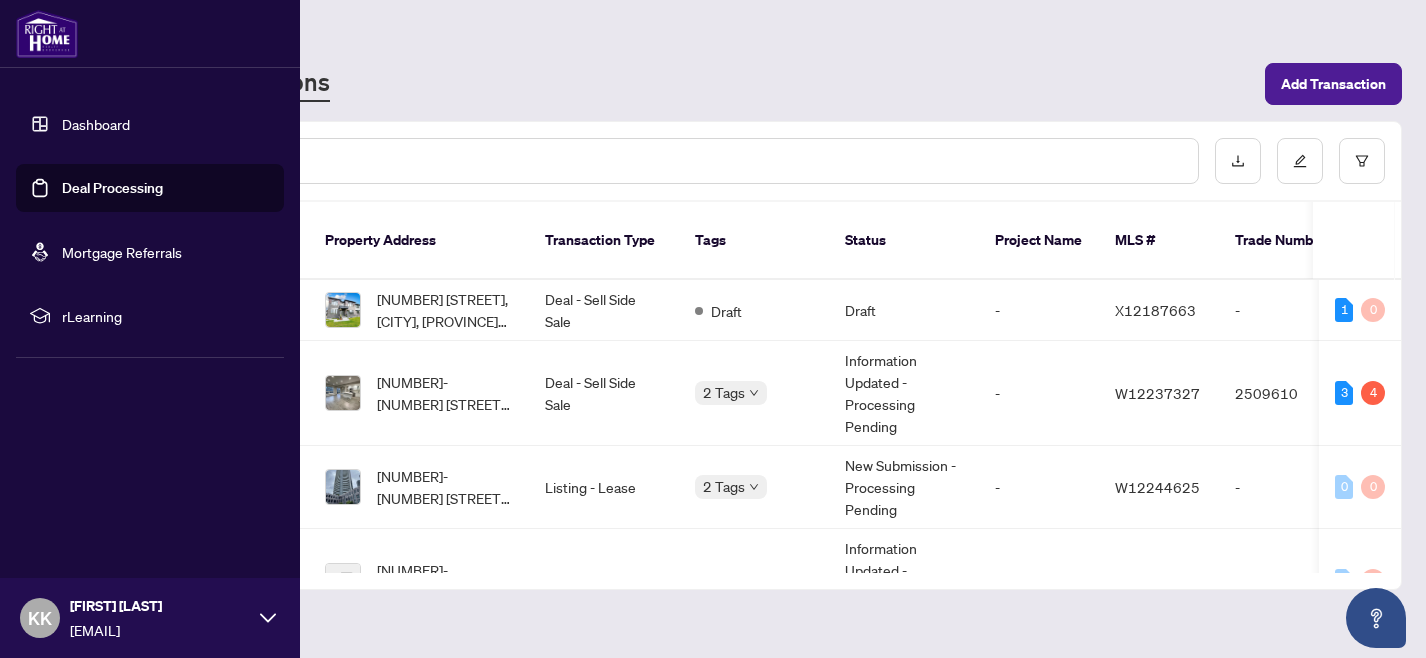 click on "Dashboard" at bounding box center (96, 124) 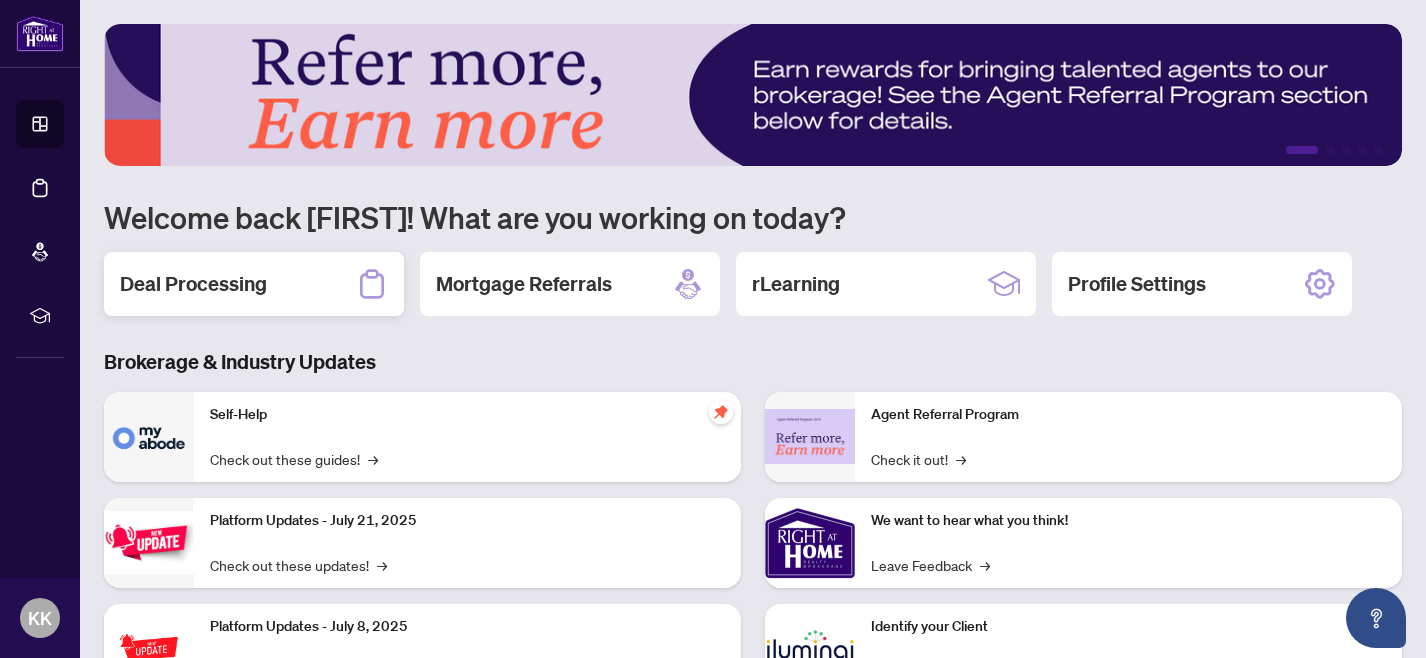 click on "Deal Processing" at bounding box center [193, 284] 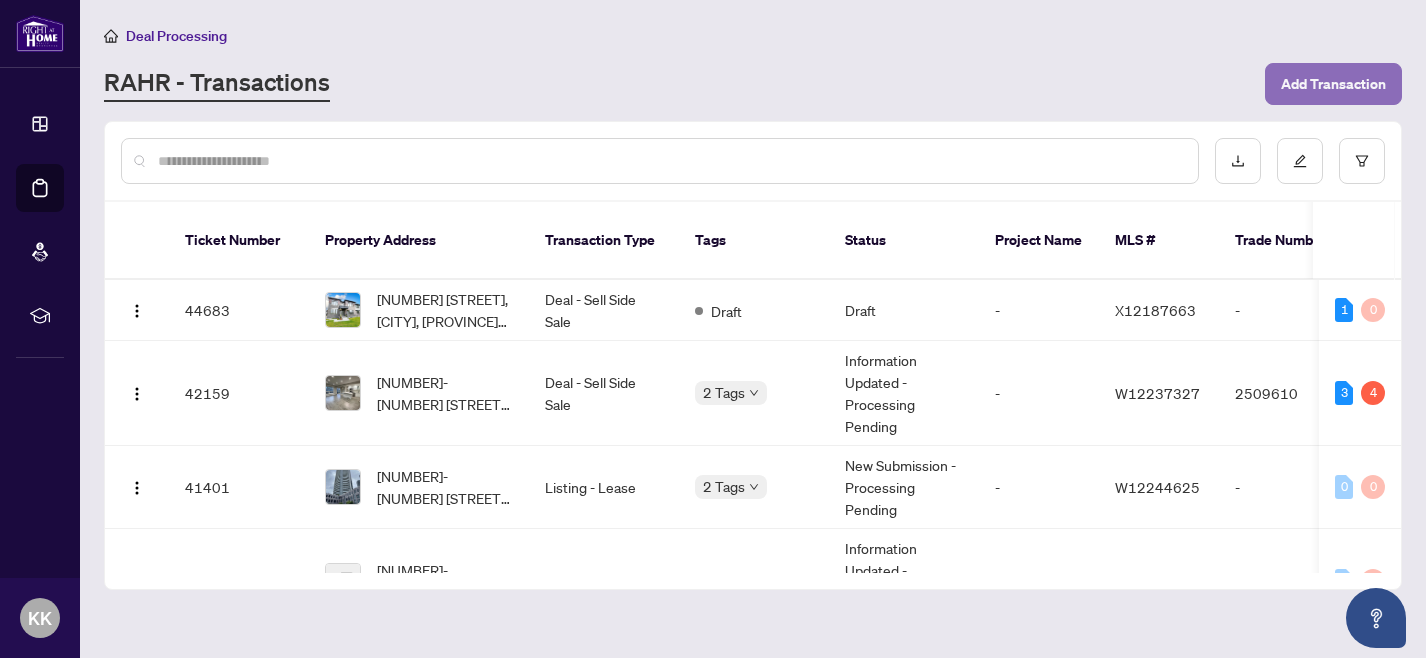 click on "Add Transaction" at bounding box center [1333, 84] 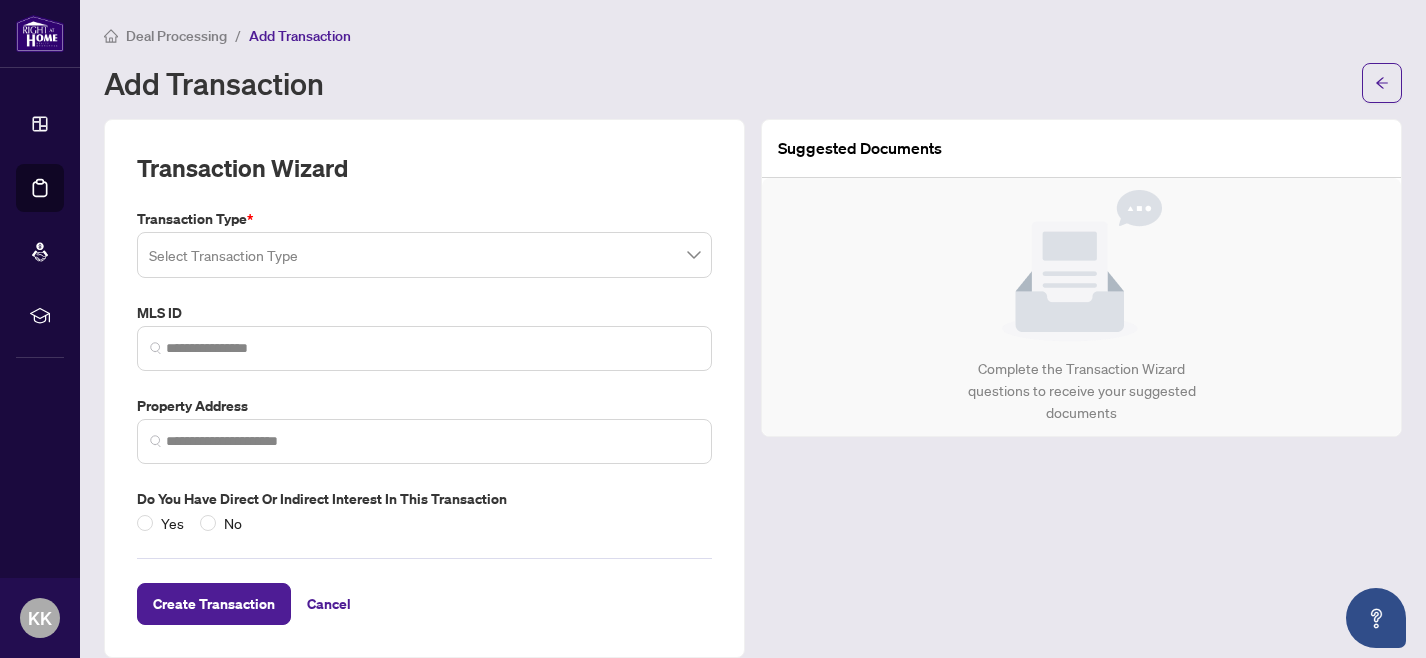 click at bounding box center [424, 255] 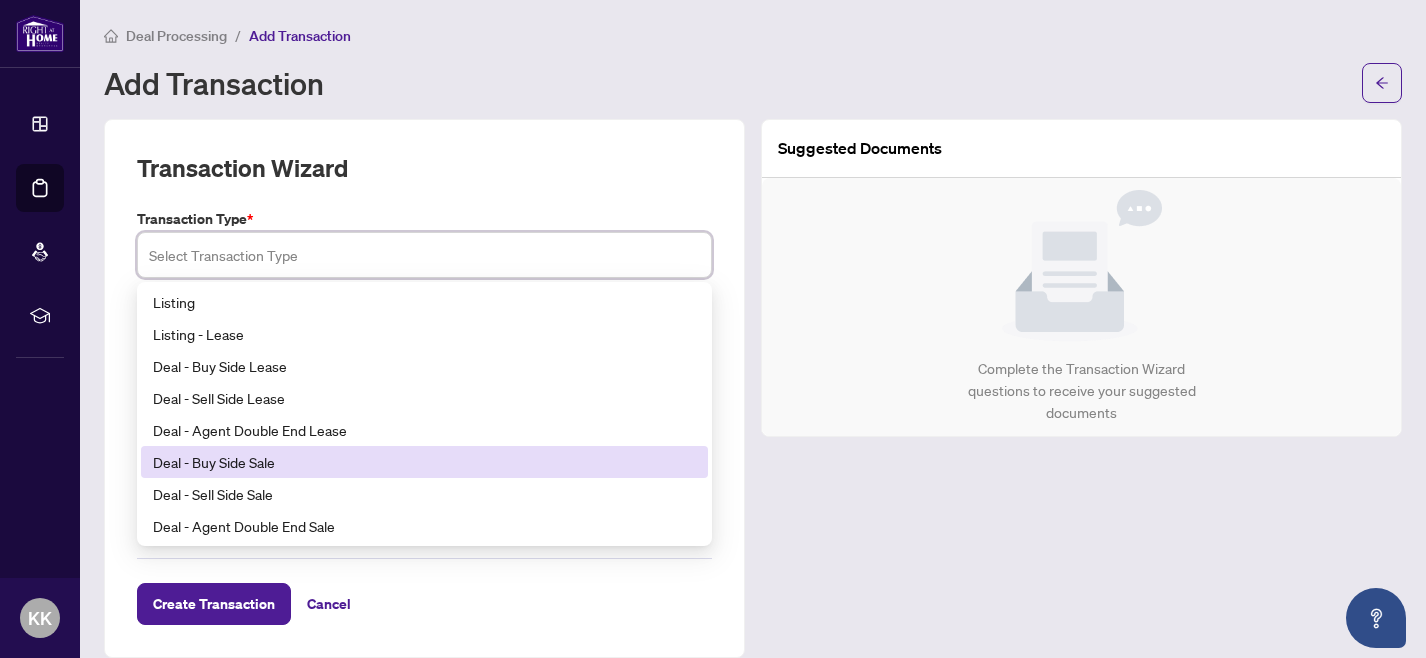 click on "Deal - Buy Side Sale" at bounding box center (424, 462) 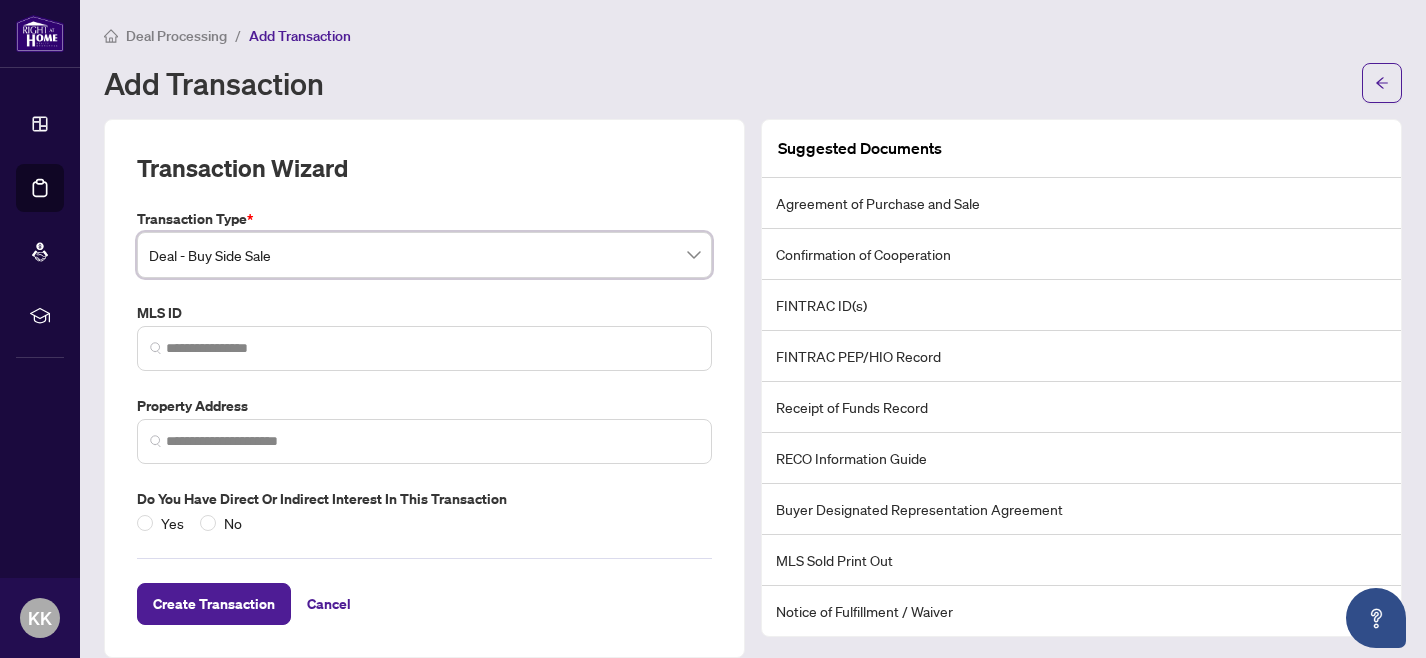 click at bounding box center (424, 348) 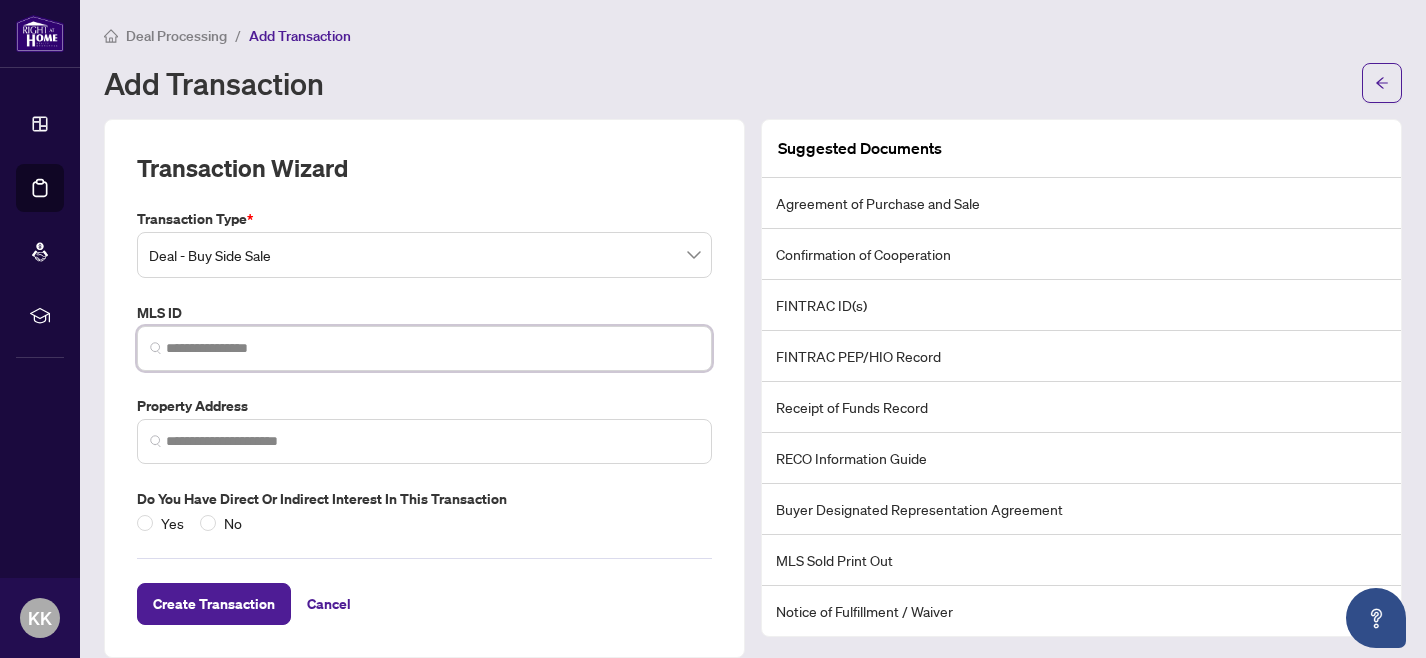 click at bounding box center [432, 348] 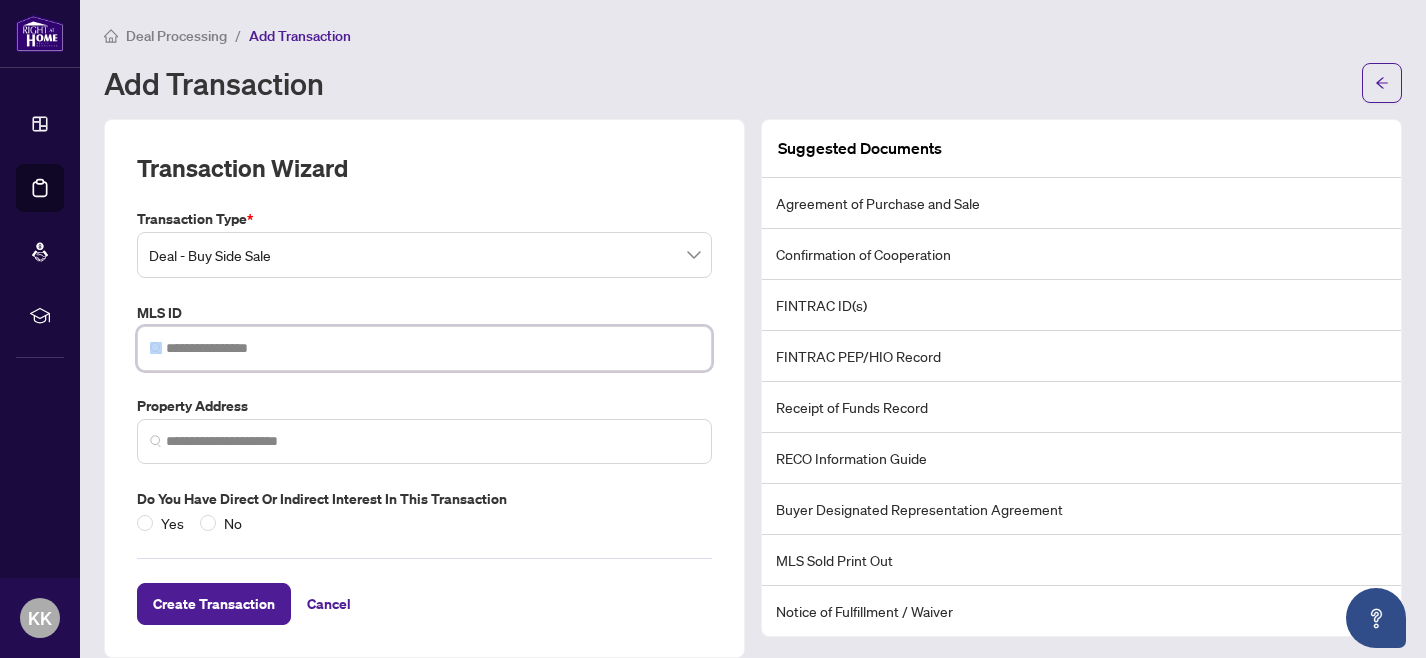 click at bounding box center (432, 348) 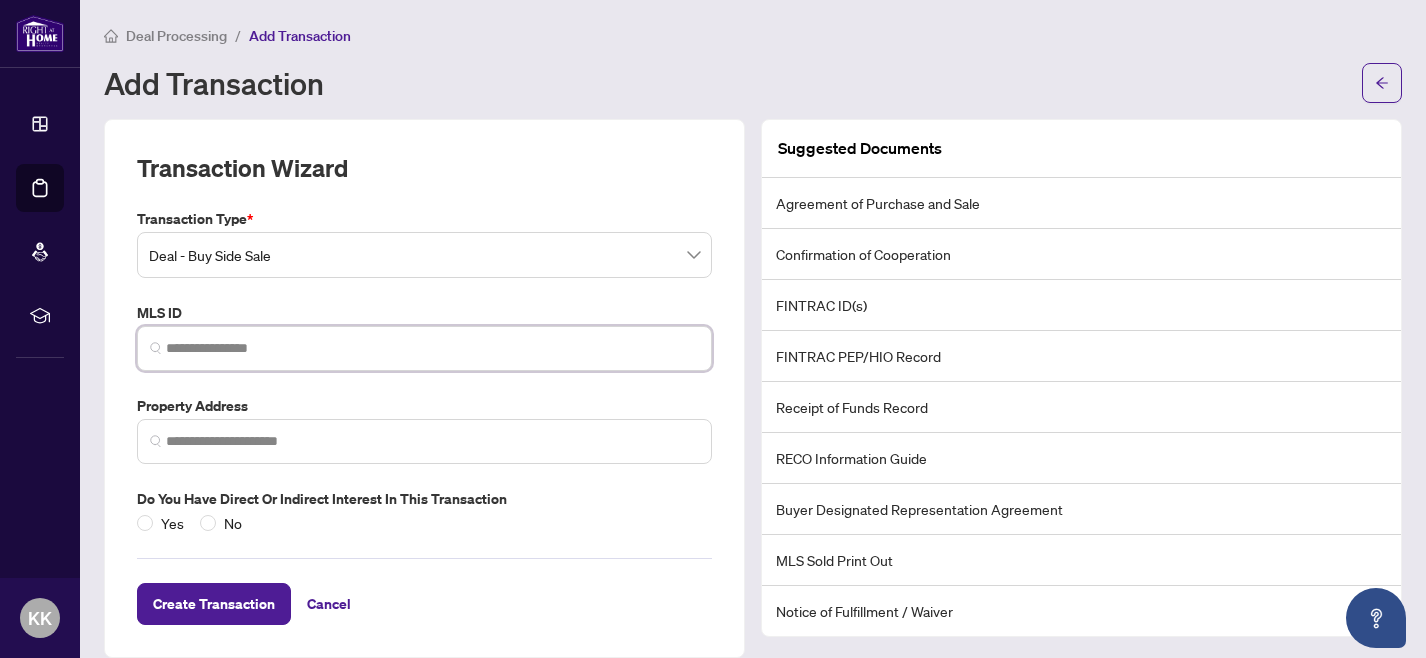 paste on "*********" 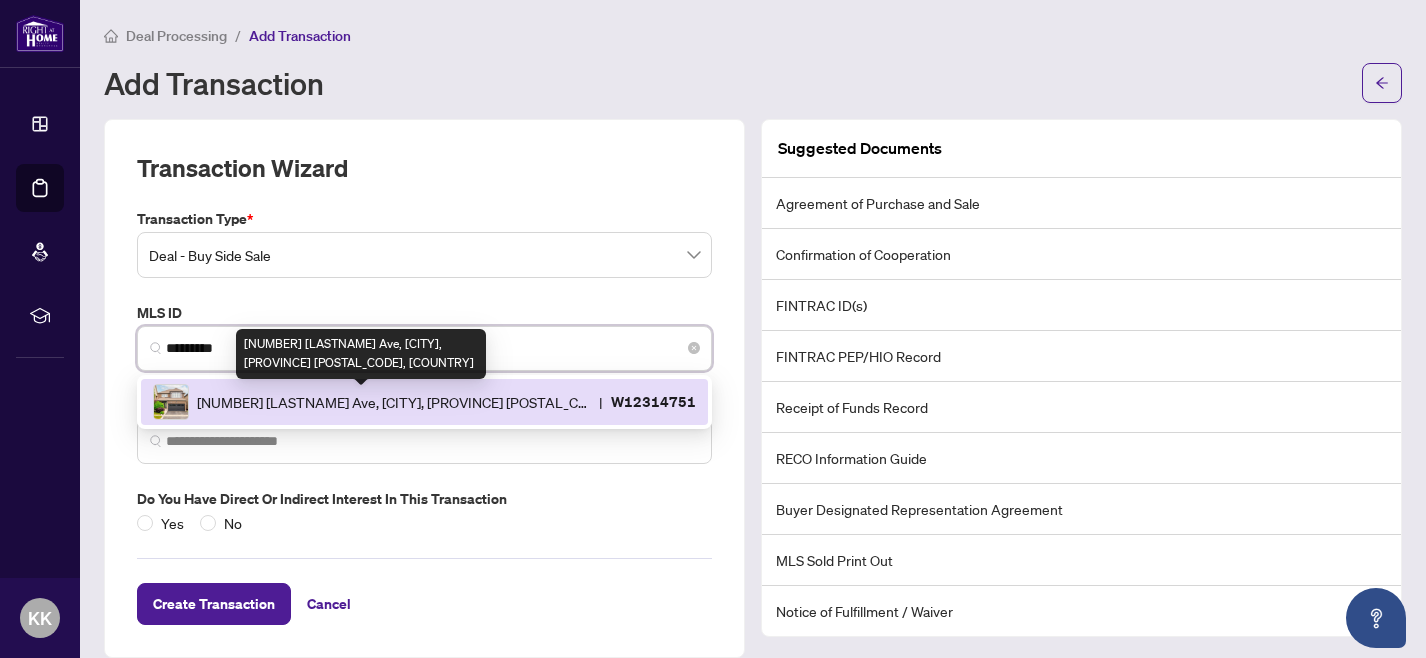 click on "[NUMBER] [STREET], [CITY], [STATE] [POSTAL_CODE], [COUNTRY]" at bounding box center (394, 402) 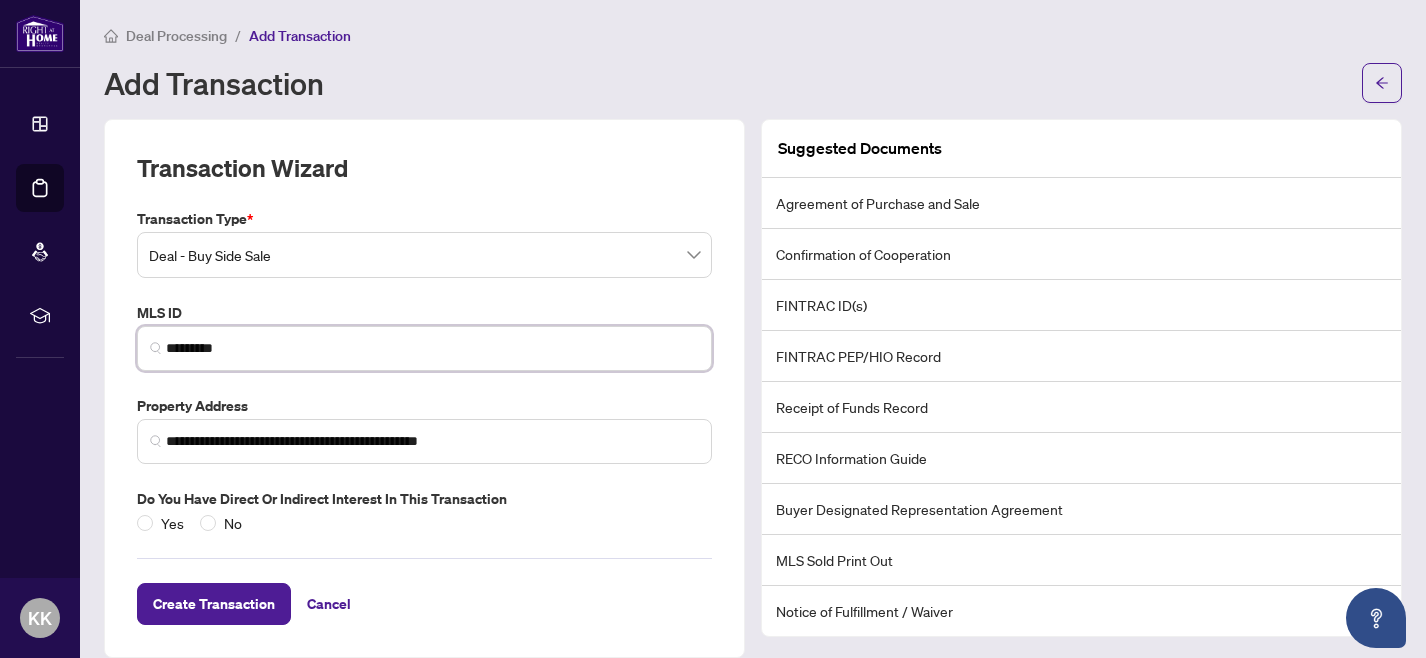 scroll, scrollTop: 24, scrollLeft: 0, axis: vertical 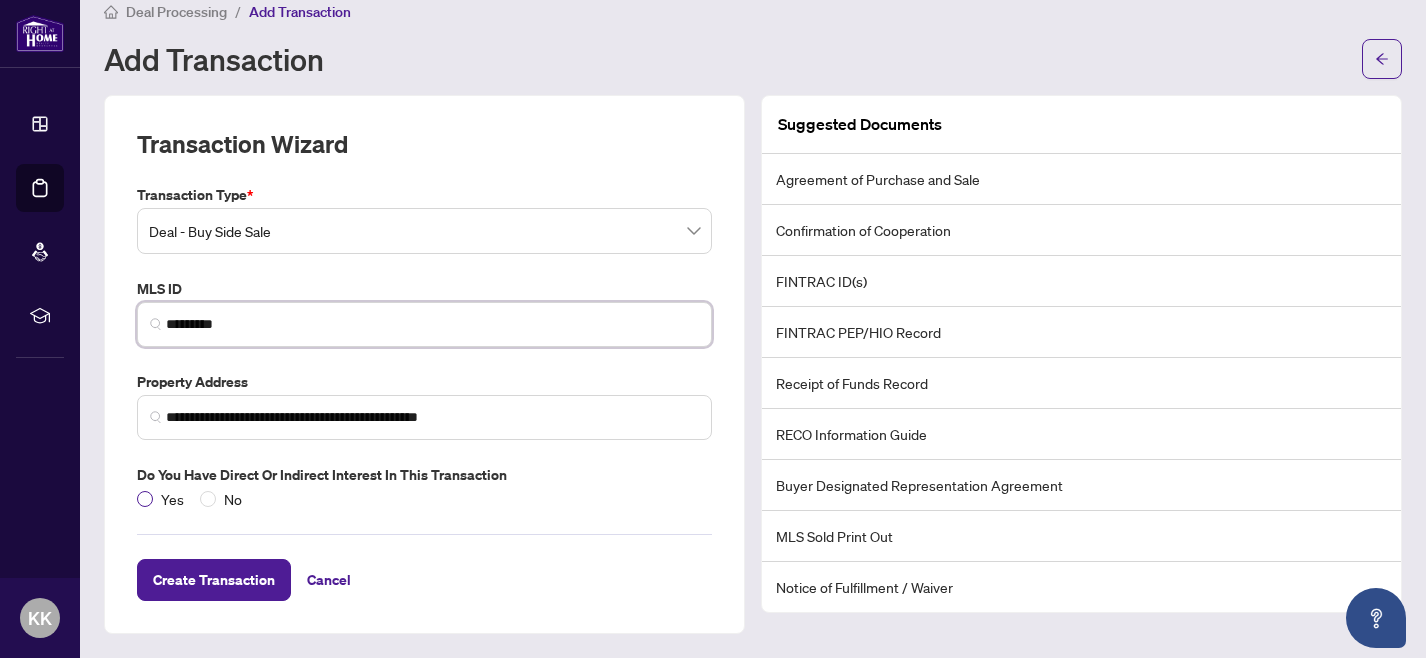 type on "*********" 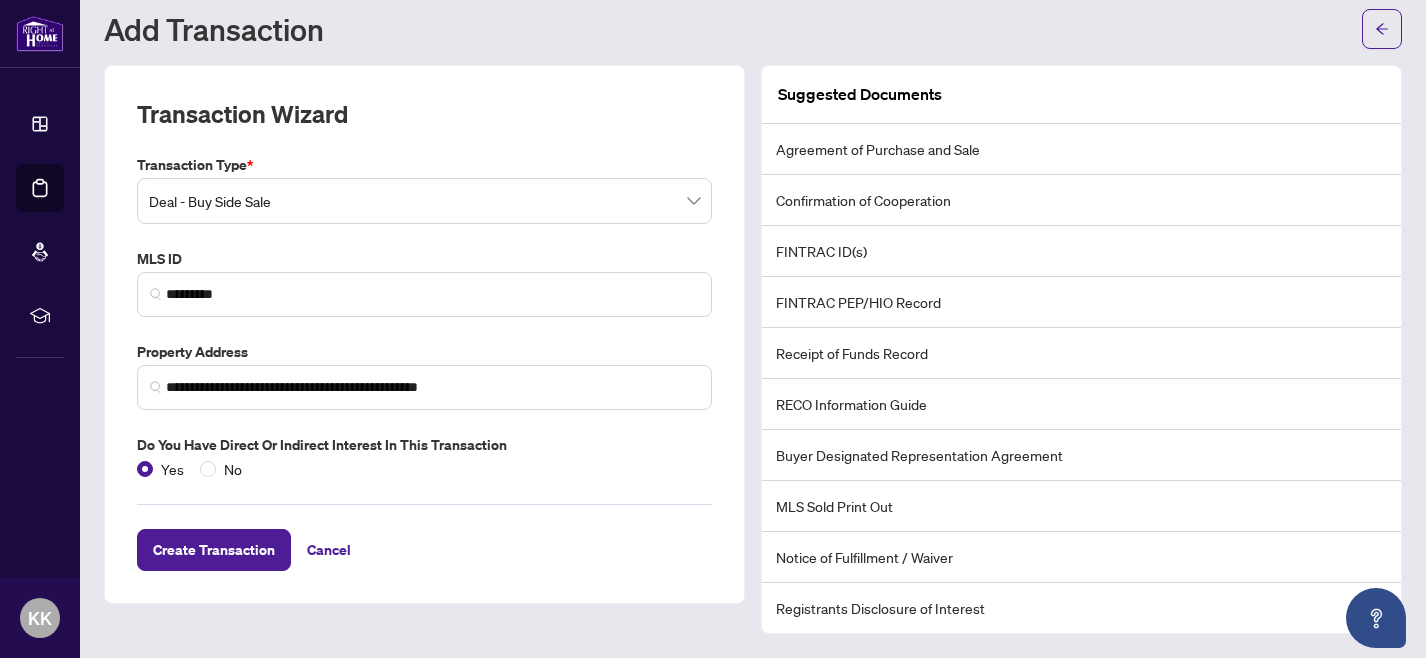 scroll, scrollTop: 52, scrollLeft: 0, axis: vertical 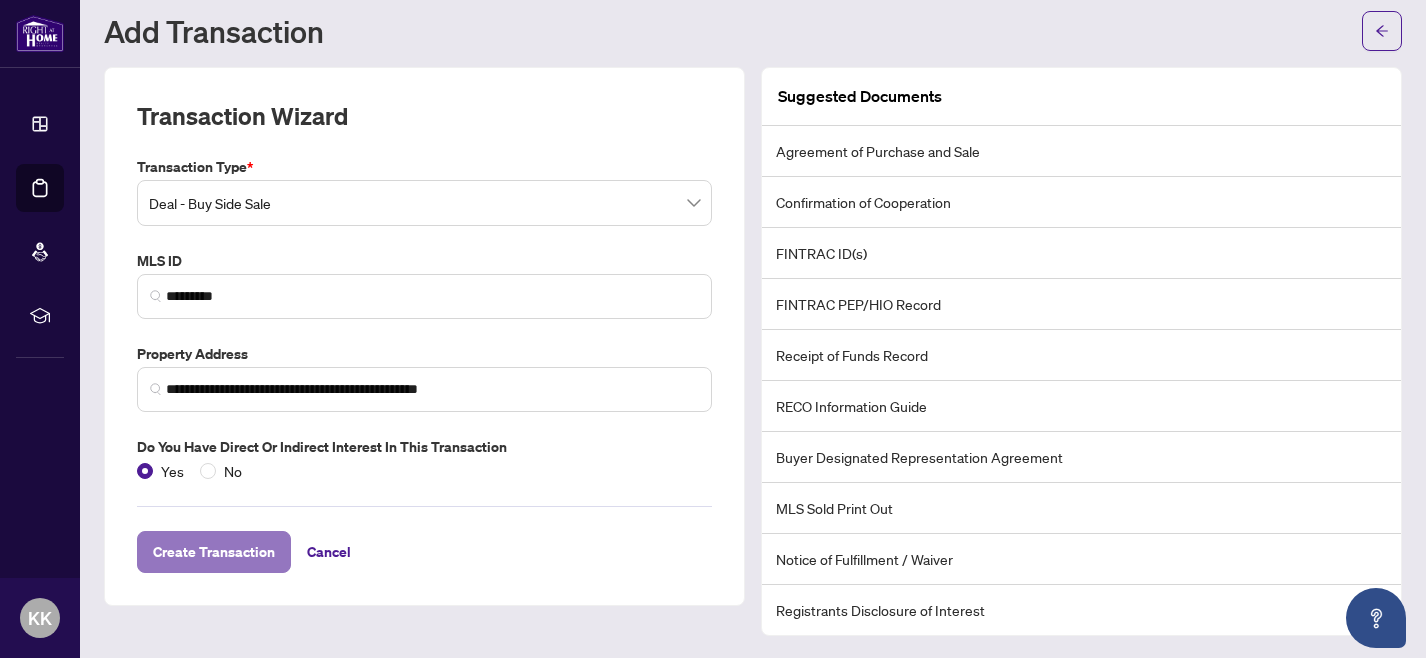 click on "Create Transaction" at bounding box center [214, 552] 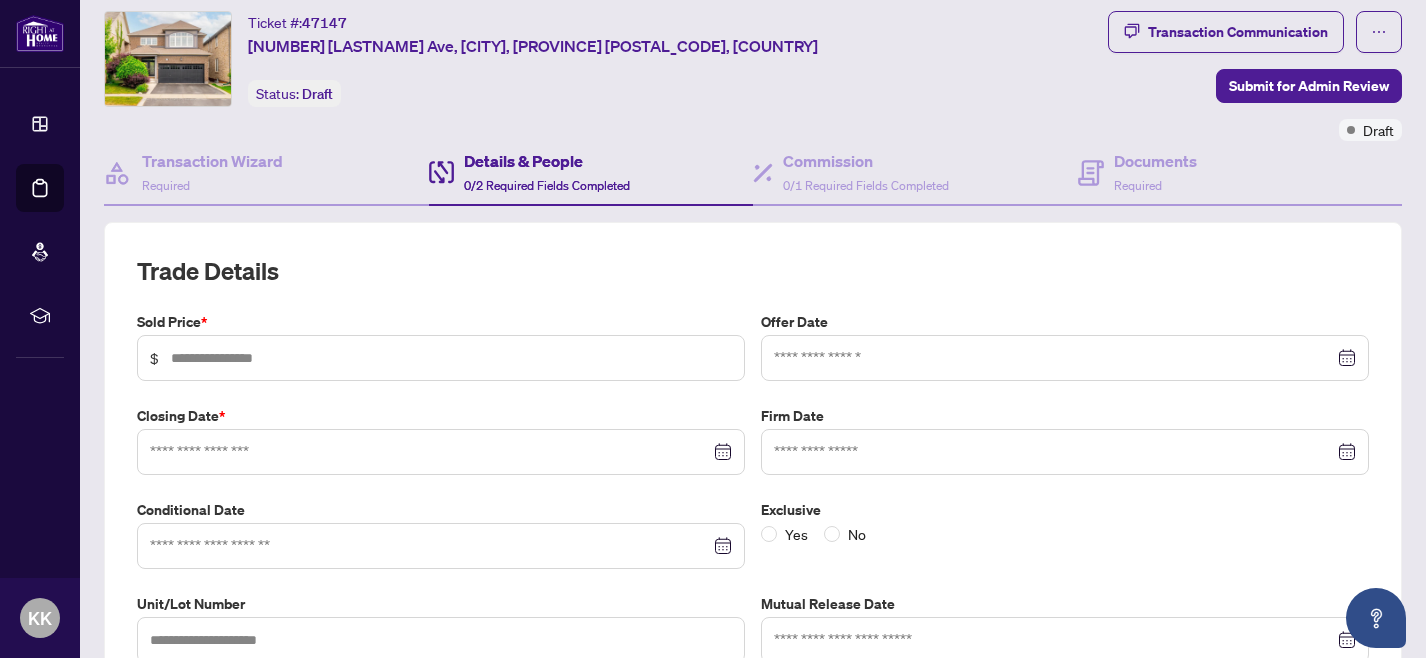 type on "**********" 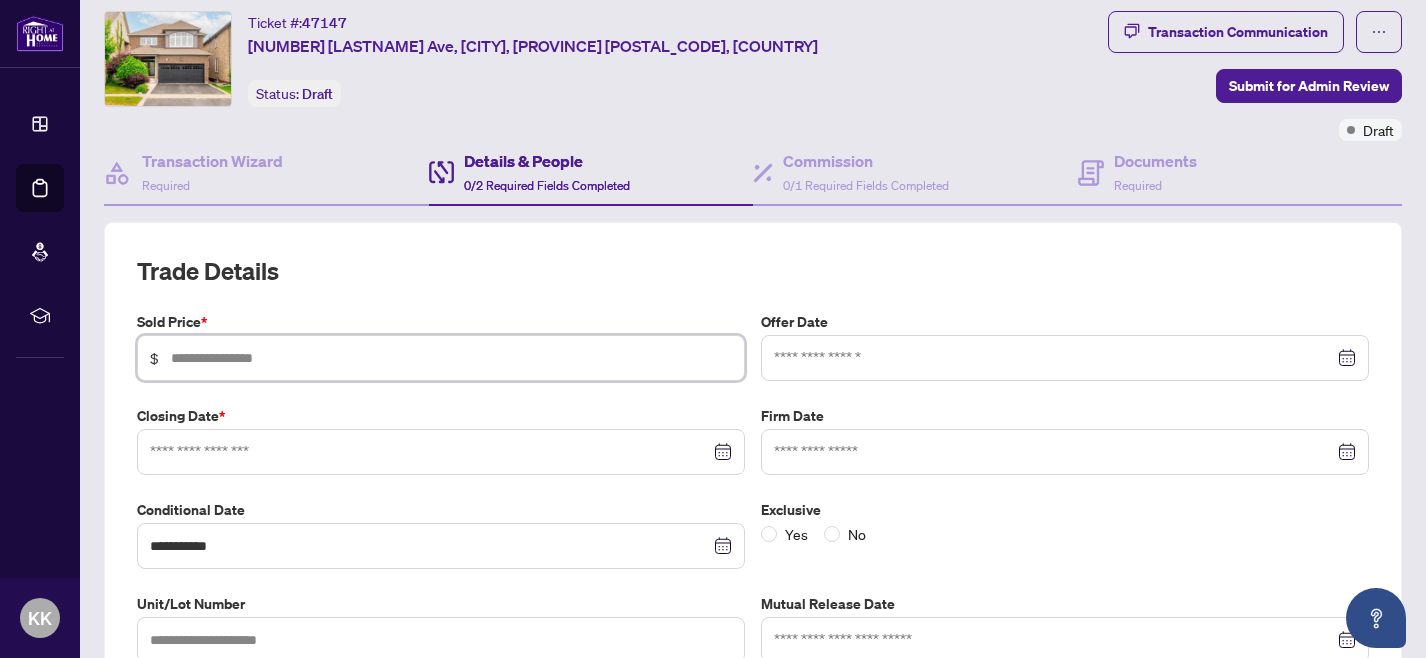click at bounding box center [451, 358] 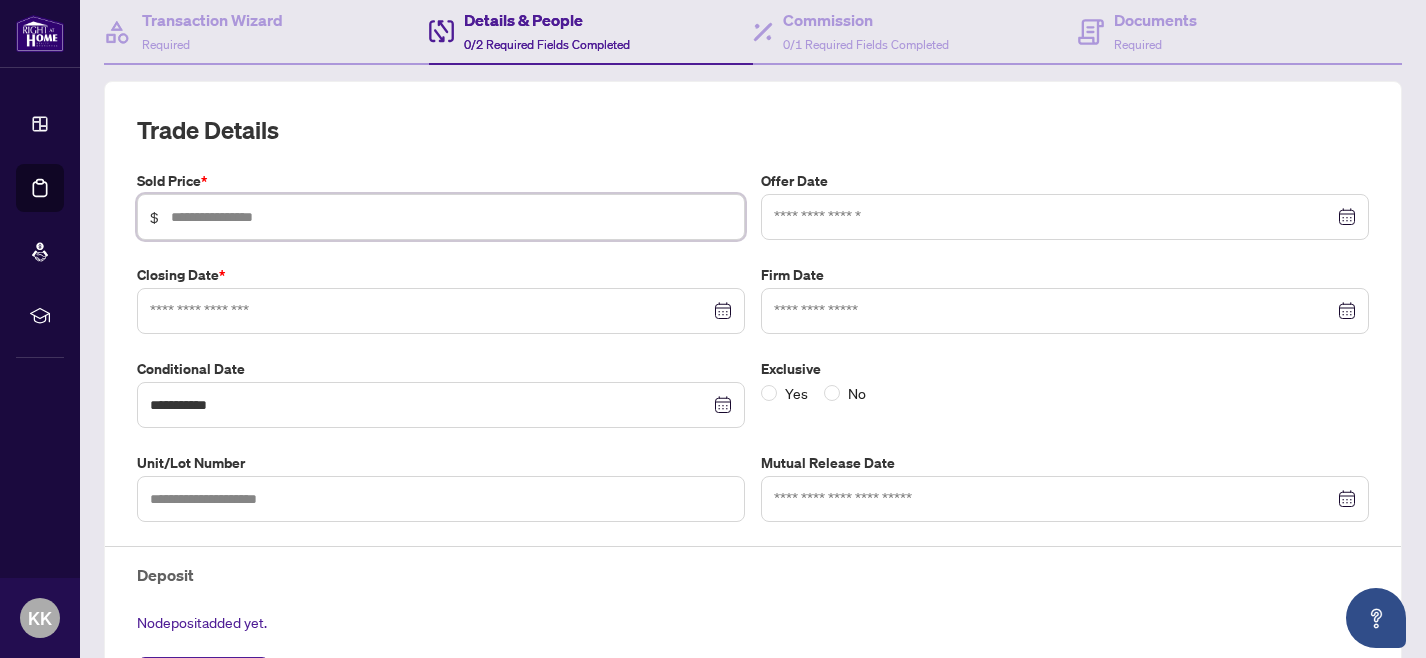 scroll, scrollTop: 178, scrollLeft: 0, axis: vertical 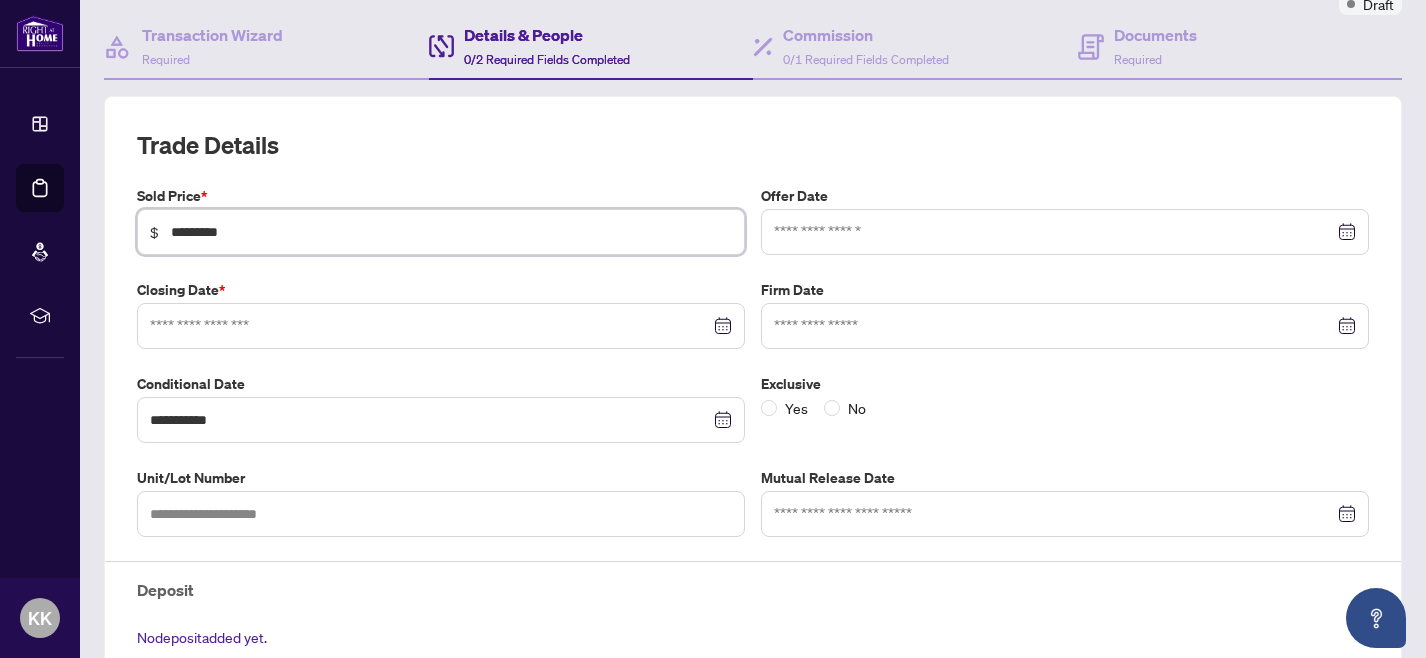 click at bounding box center [441, 326] 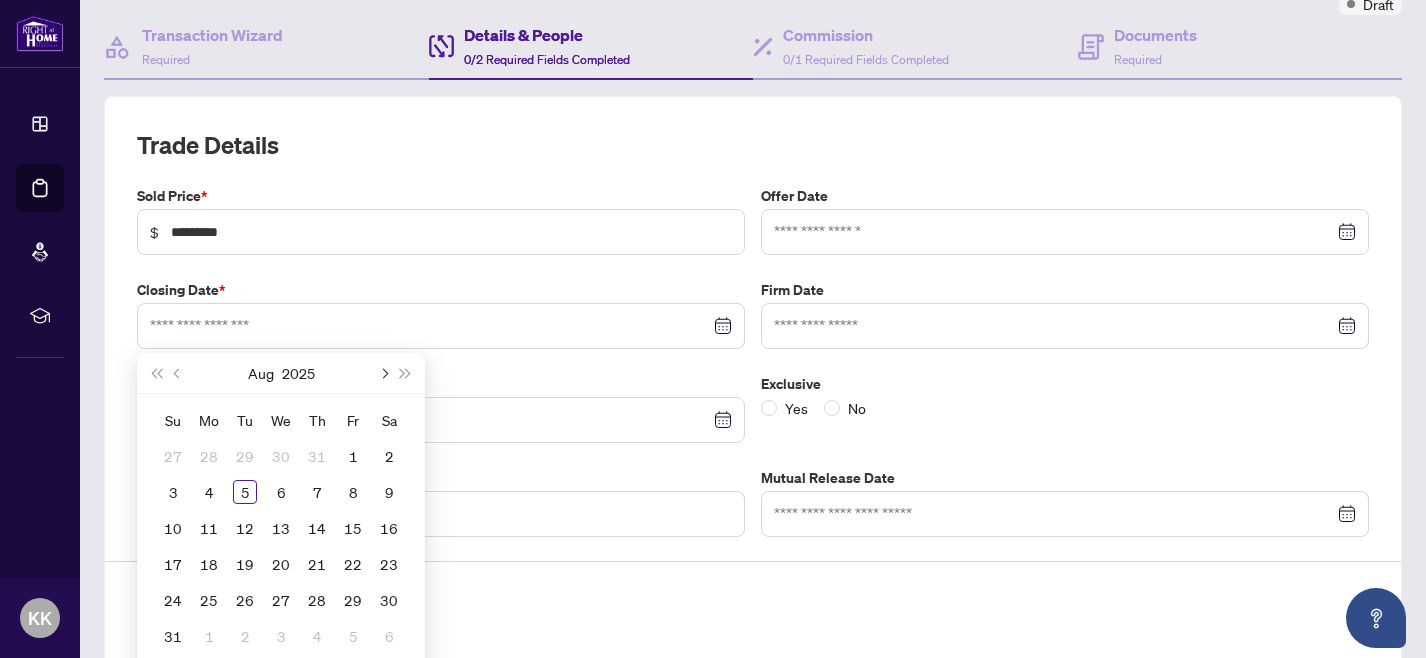 click at bounding box center (383, 373) 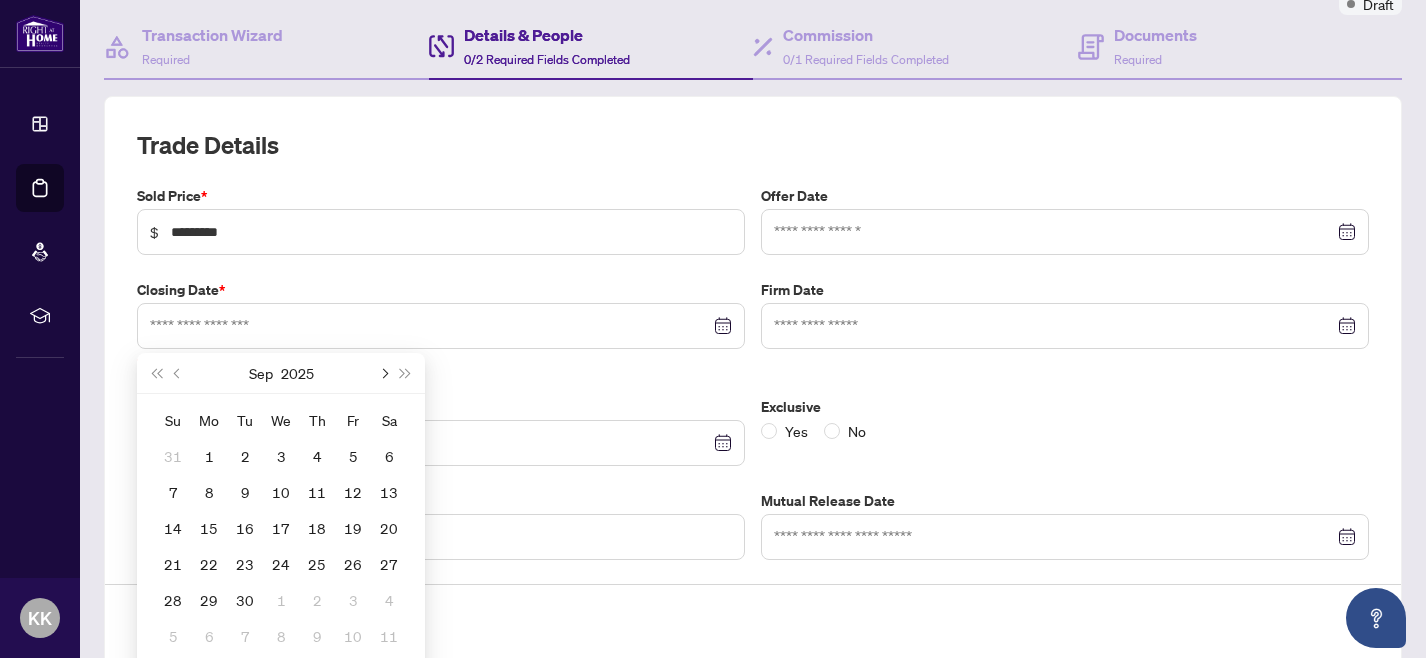 click at bounding box center [383, 373] 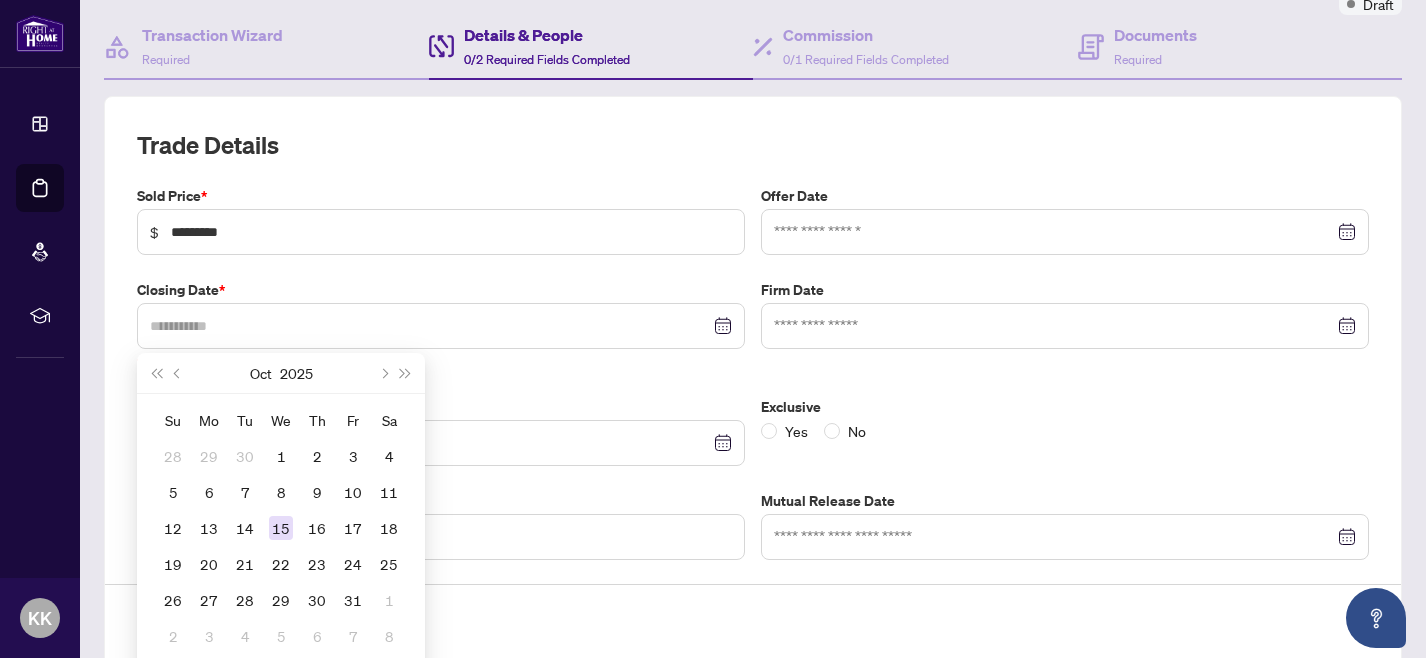 type on "**********" 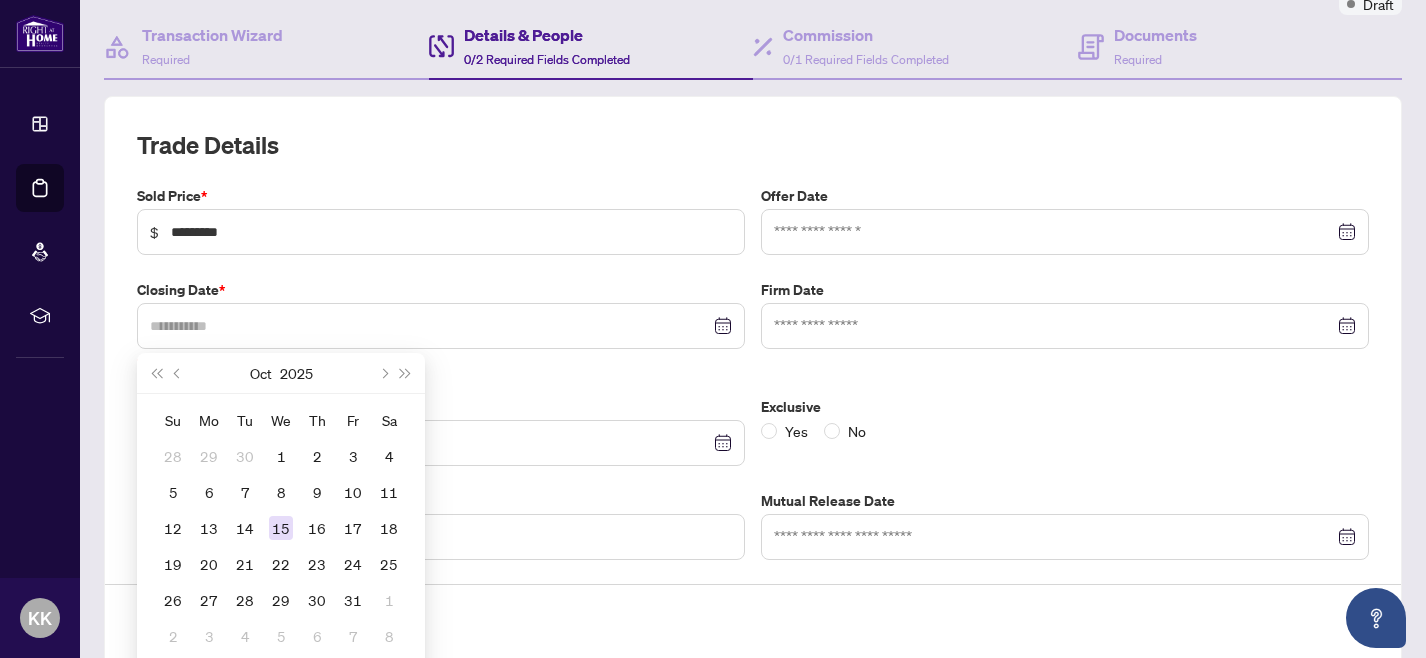 click on "15" at bounding box center (281, 528) 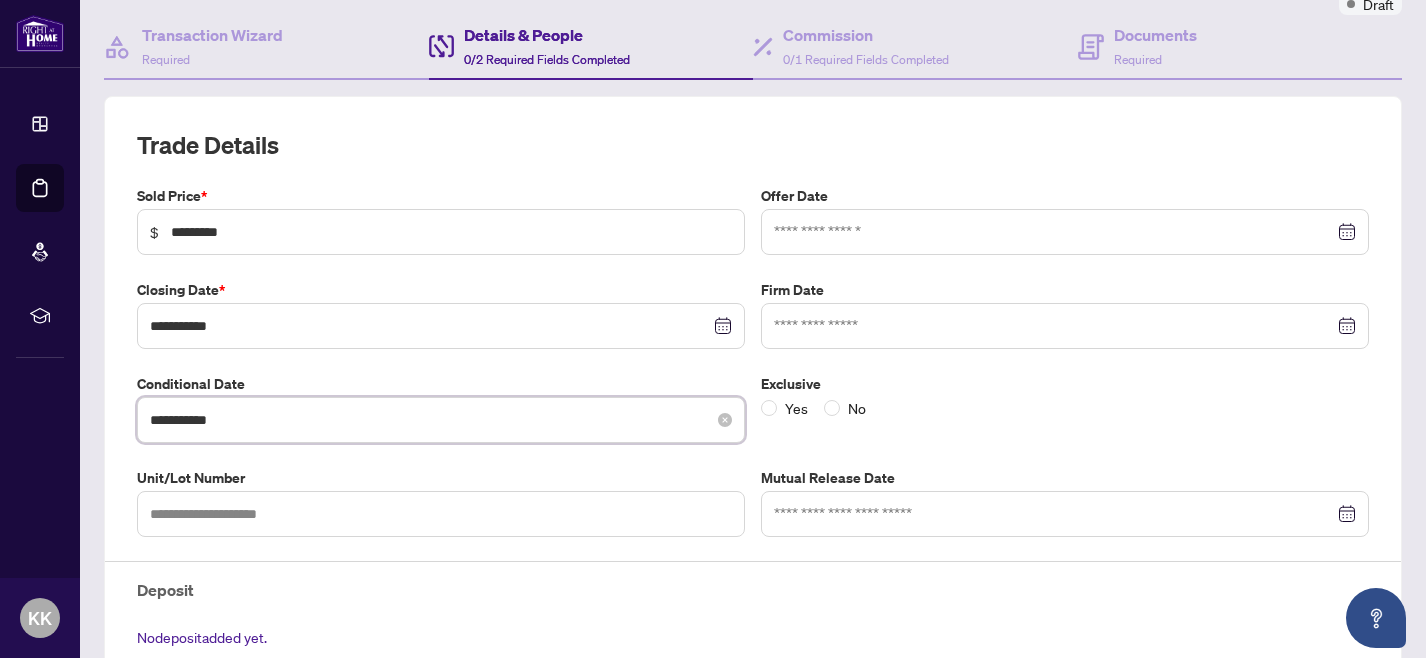 click on "**********" at bounding box center (430, 420) 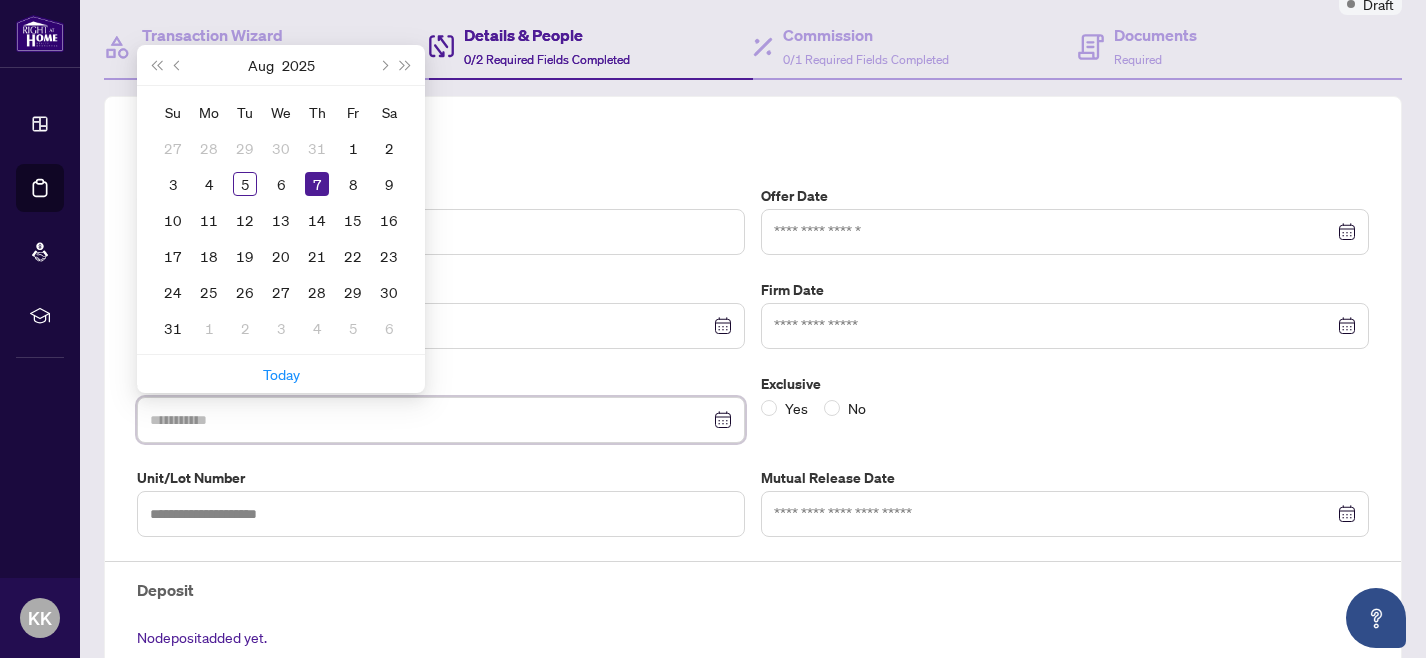 type on "**********" 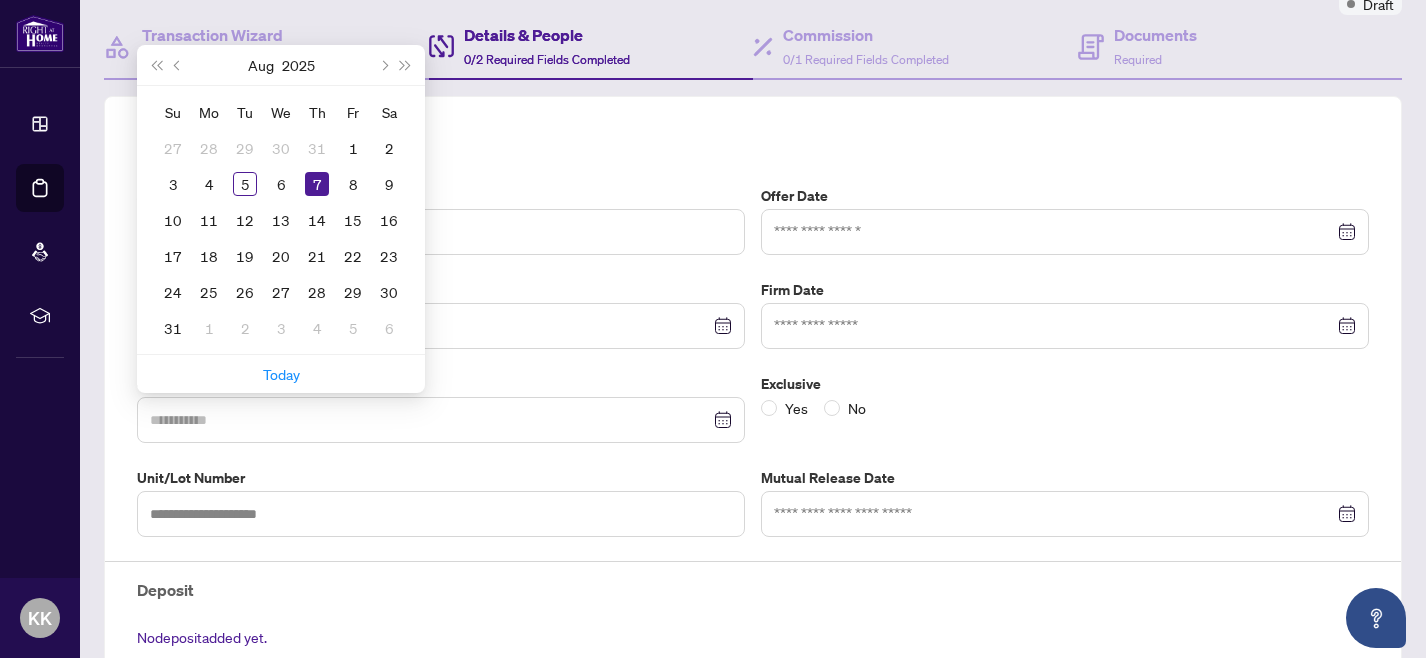 click on "7" at bounding box center [317, 184] 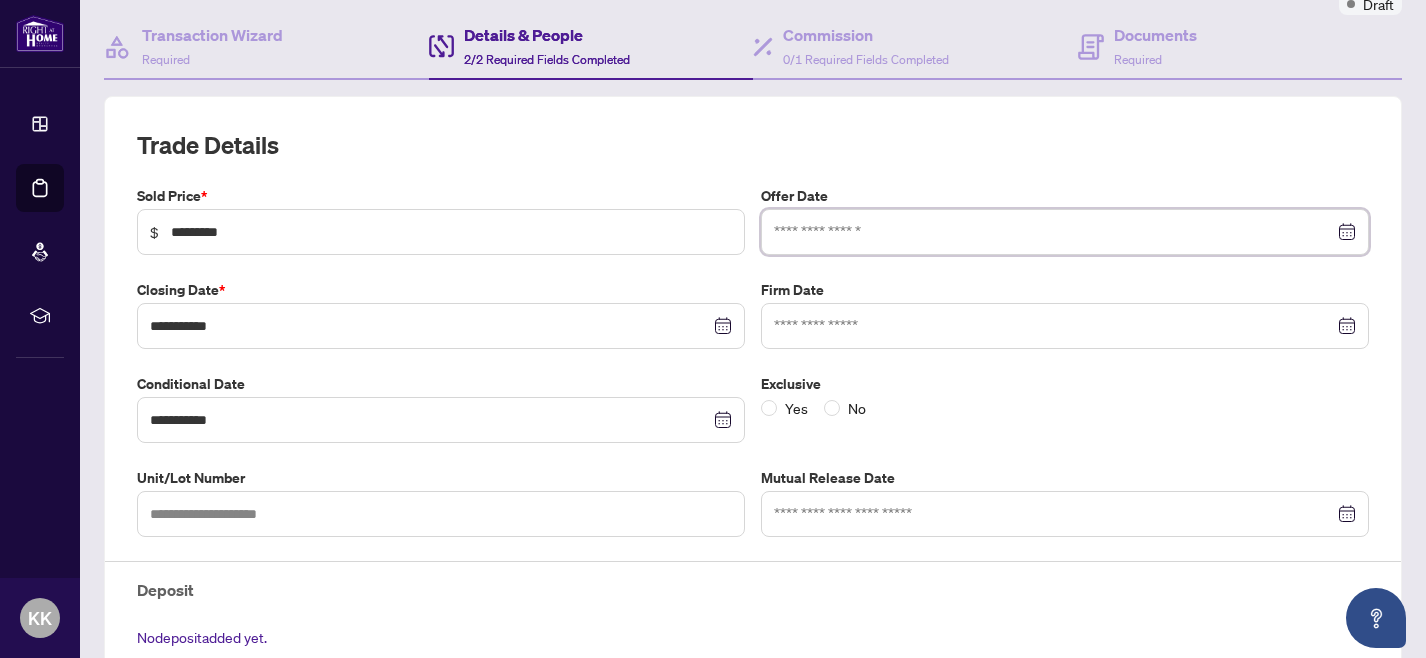 click at bounding box center [1054, 232] 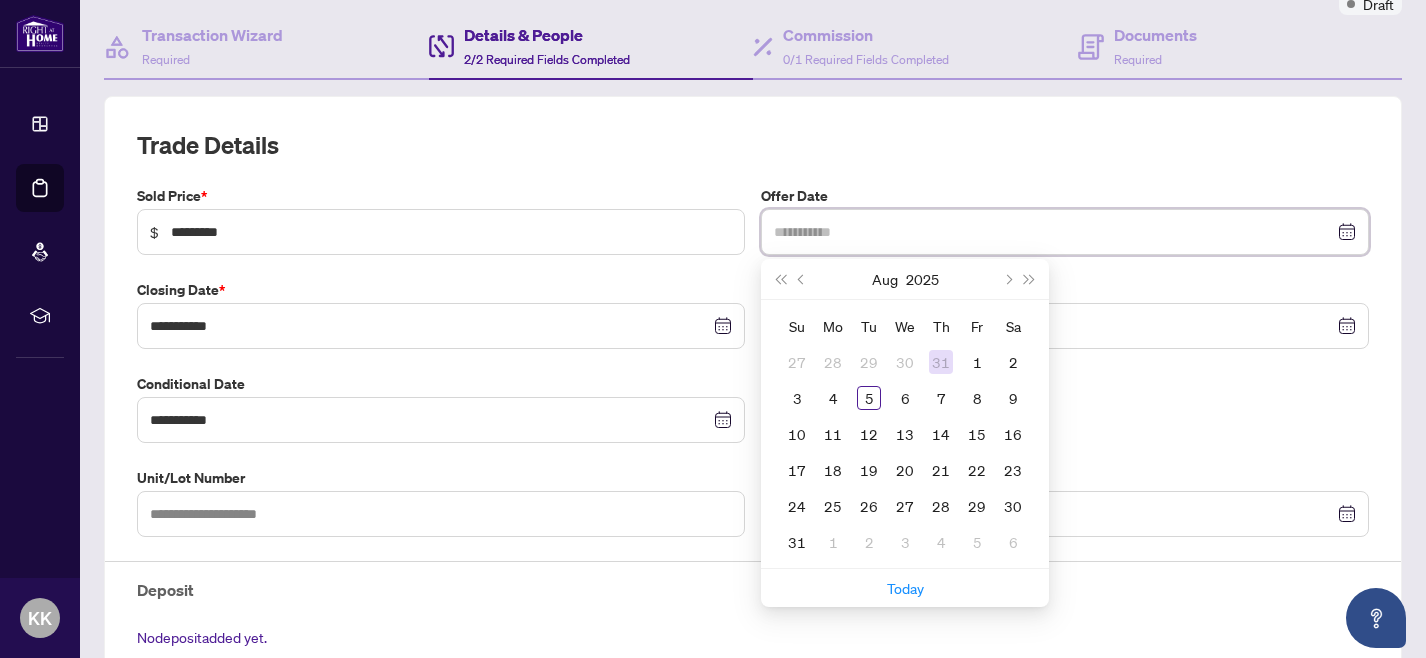 type on "**********" 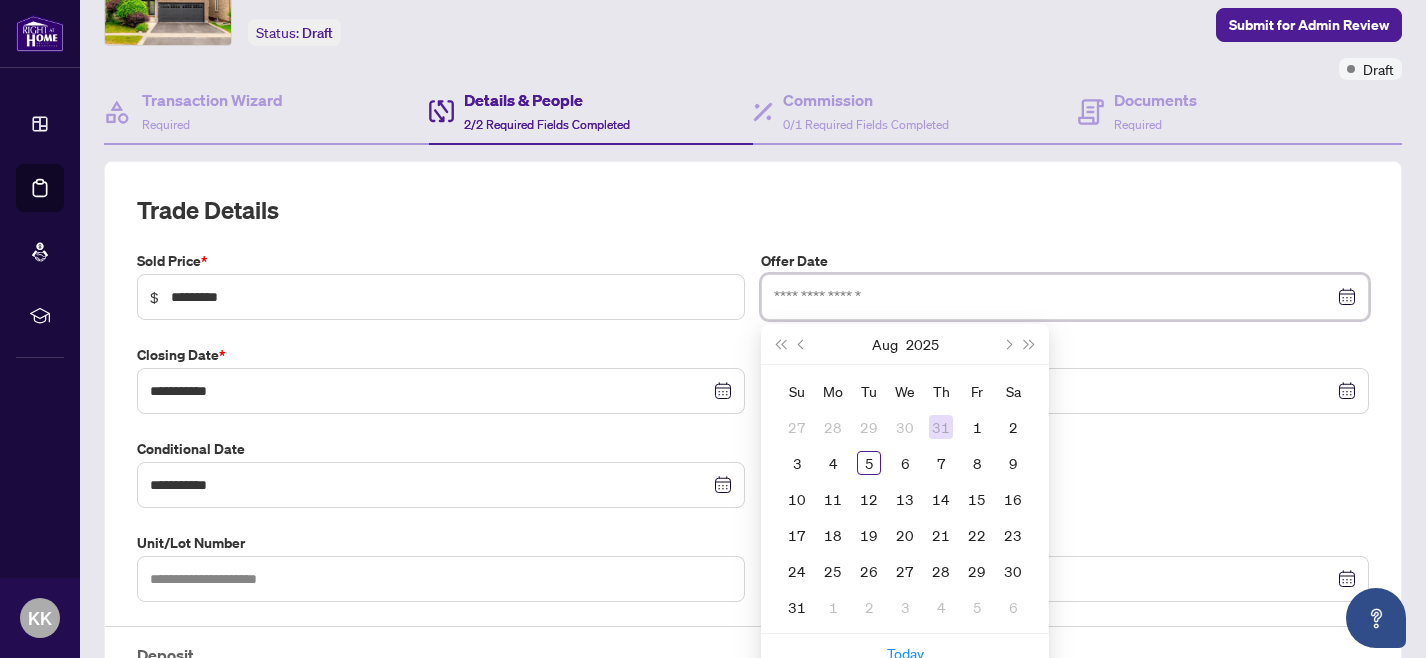 scroll, scrollTop: 114, scrollLeft: 0, axis: vertical 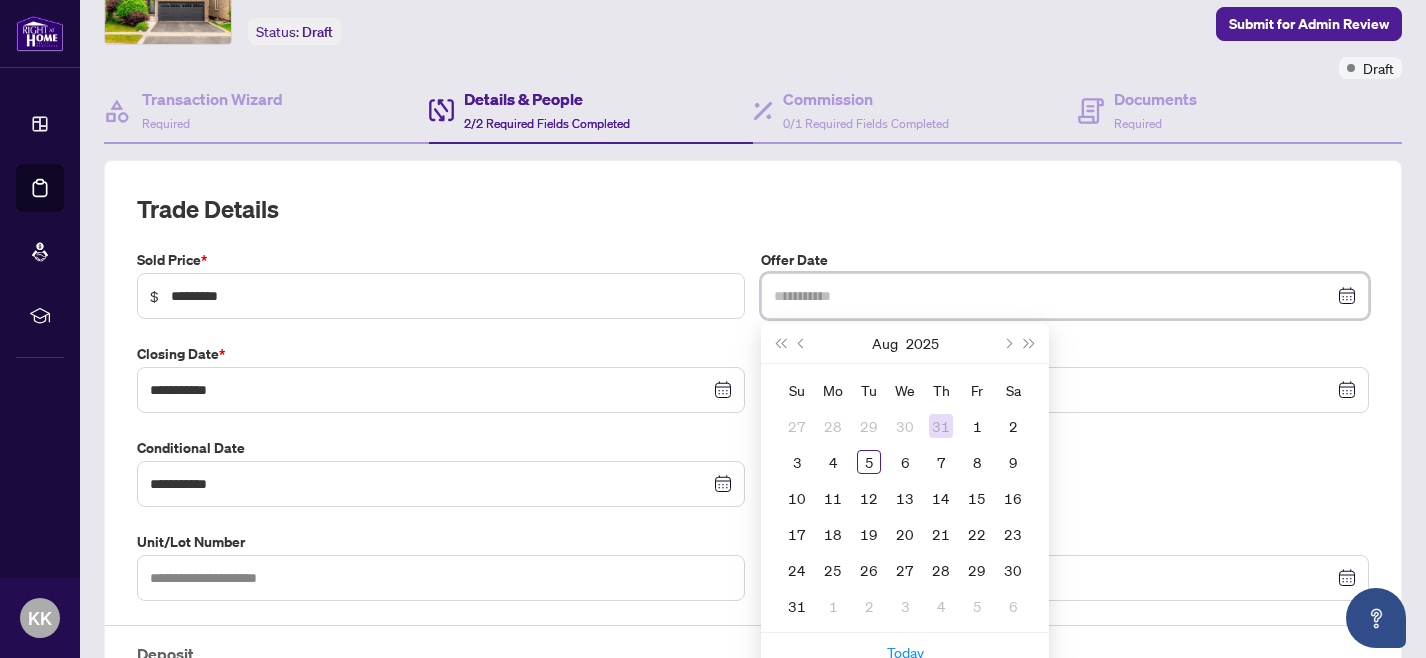 type on "**********" 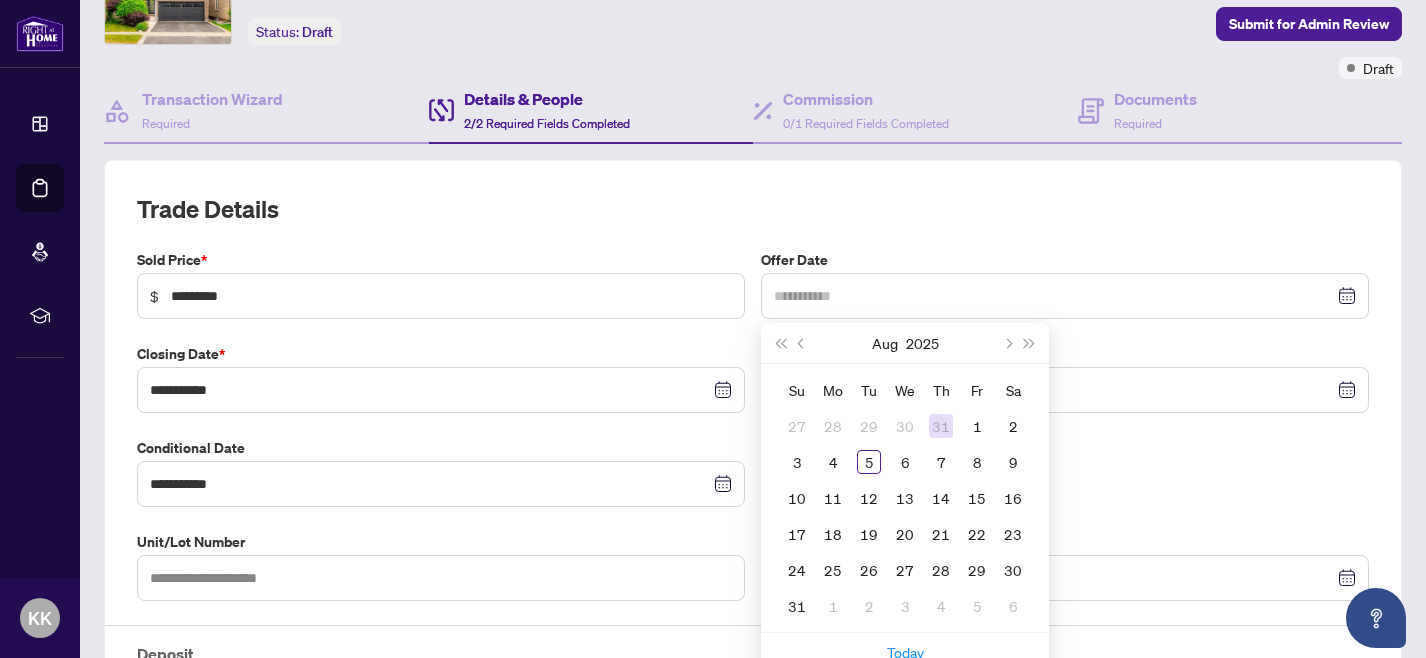 click on "31" at bounding box center [941, 426] 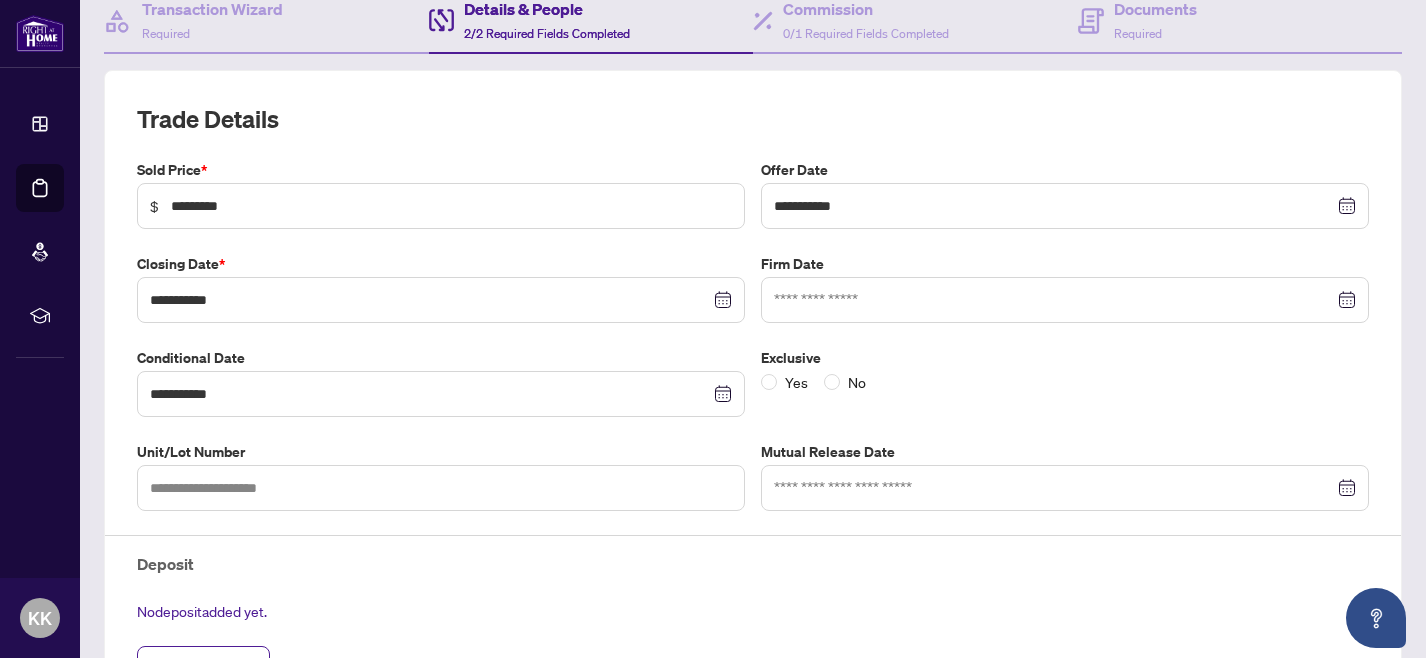 scroll, scrollTop: 208, scrollLeft: 0, axis: vertical 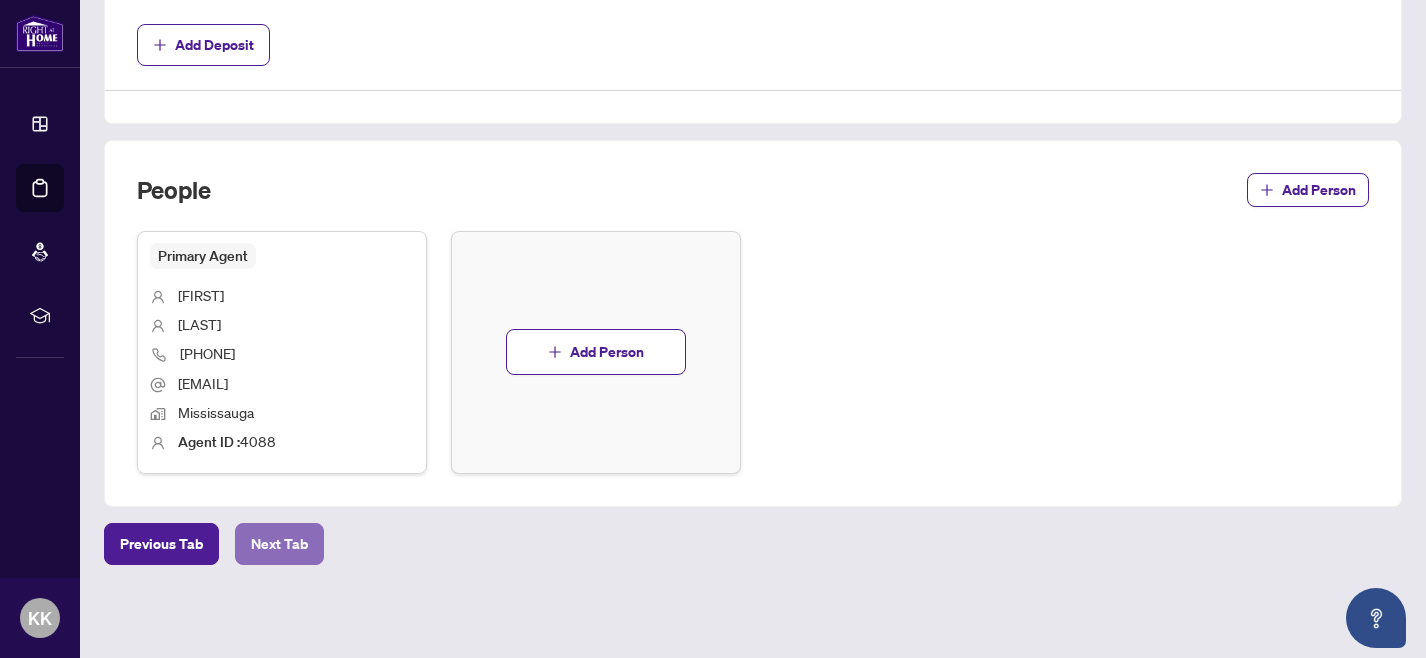 click on "Next Tab" at bounding box center [279, 544] 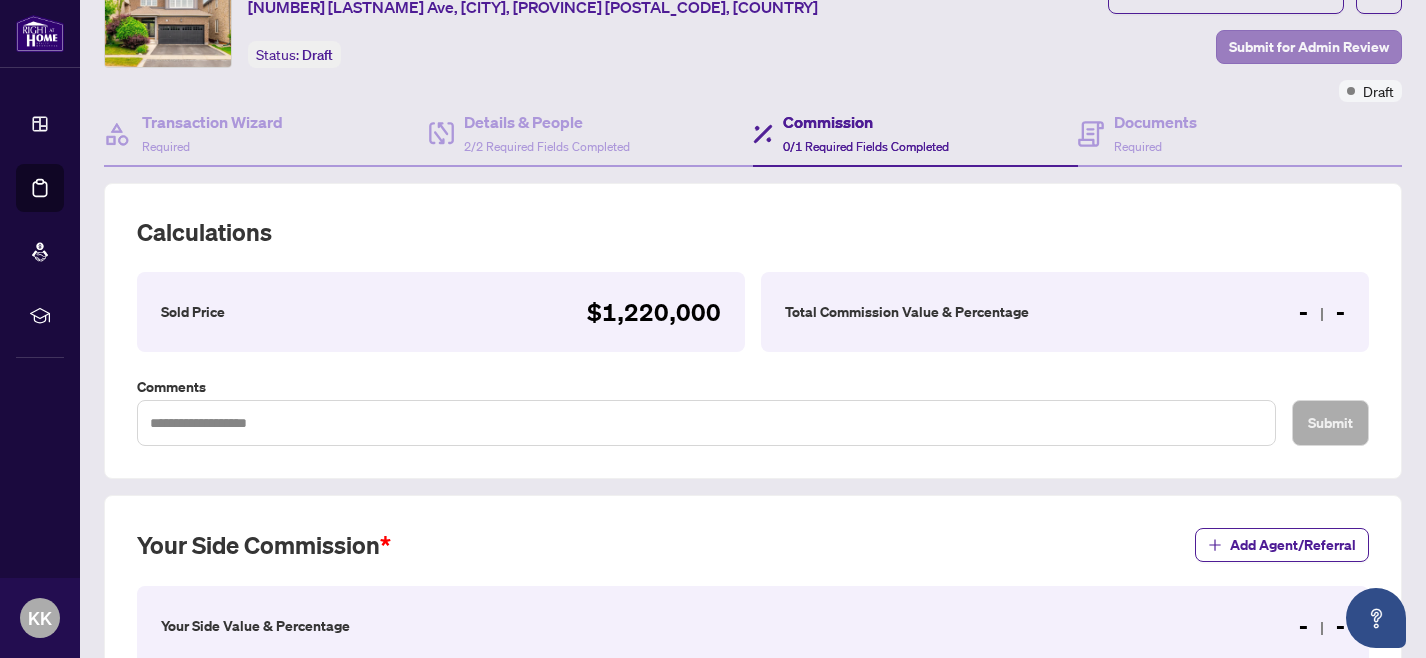 scroll, scrollTop: 0, scrollLeft: 0, axis: both 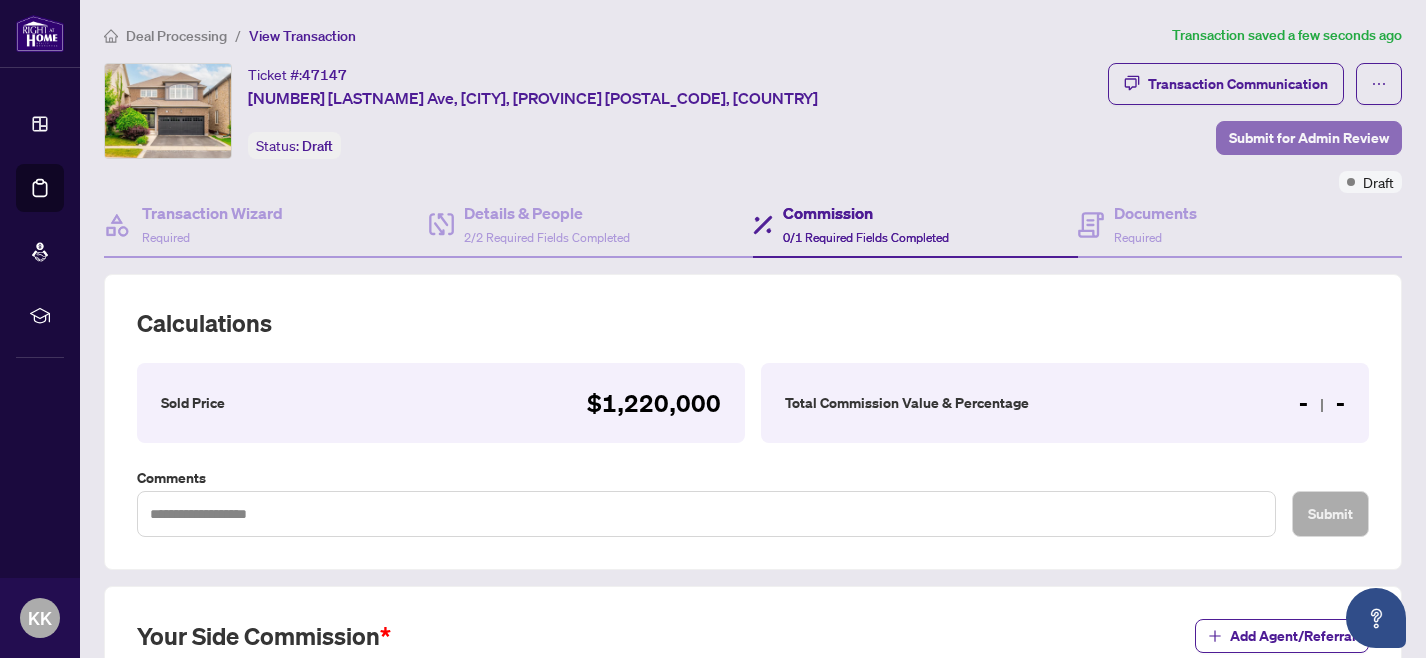 click on "Submit for Admin Review" at bounding box center [1309, 138] 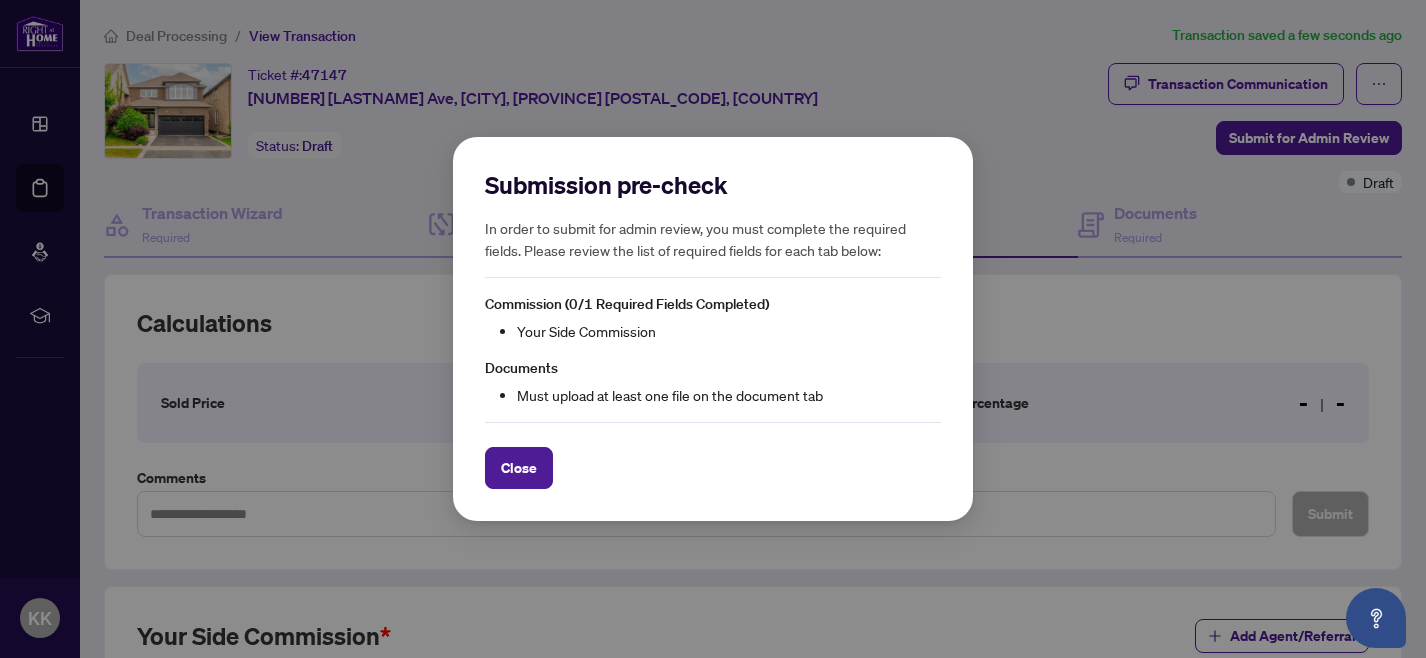 click on "Submission pre-check In order to submit for admin review, you must complete the required fields. Please review the list of required fields for each tab below:   Commission (0/1 Required Fields Completed) Your Side Commission Documents Must upload at least one file on the document tab Close Cancel OK" at bounding box center [713, 329] 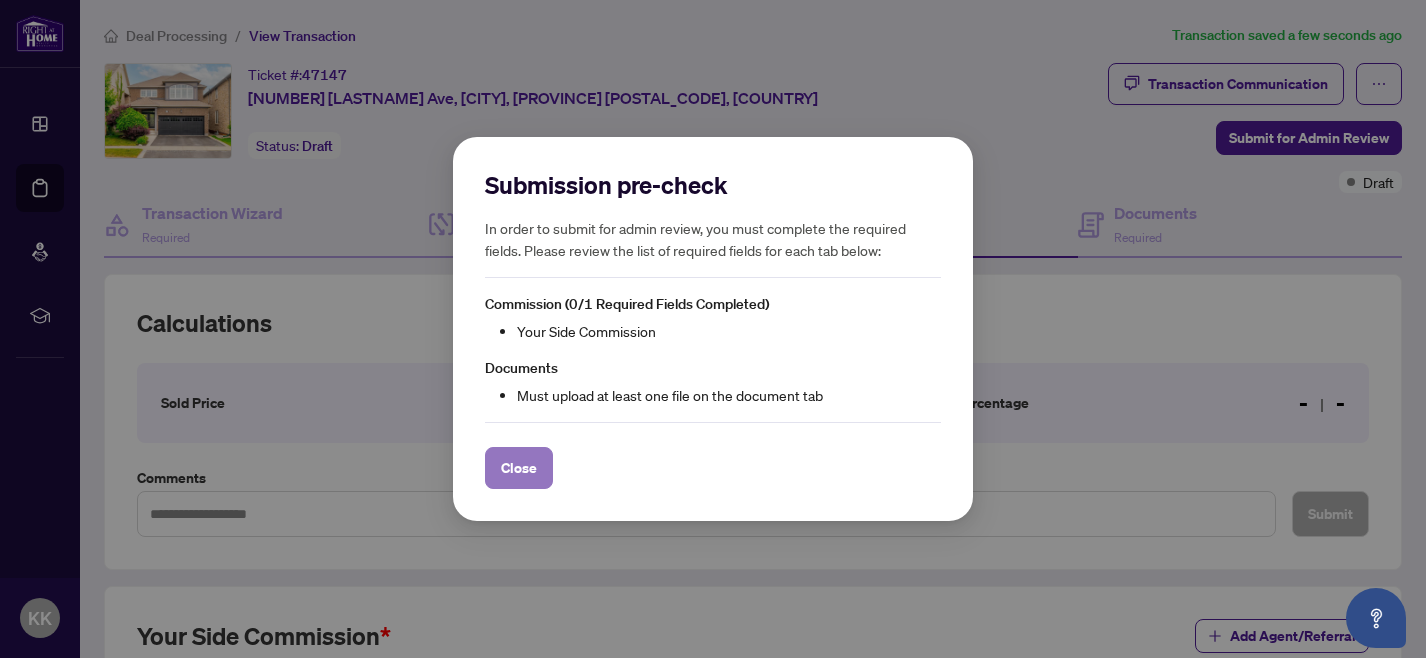 click on "Close" at bounding box center (519, 468) 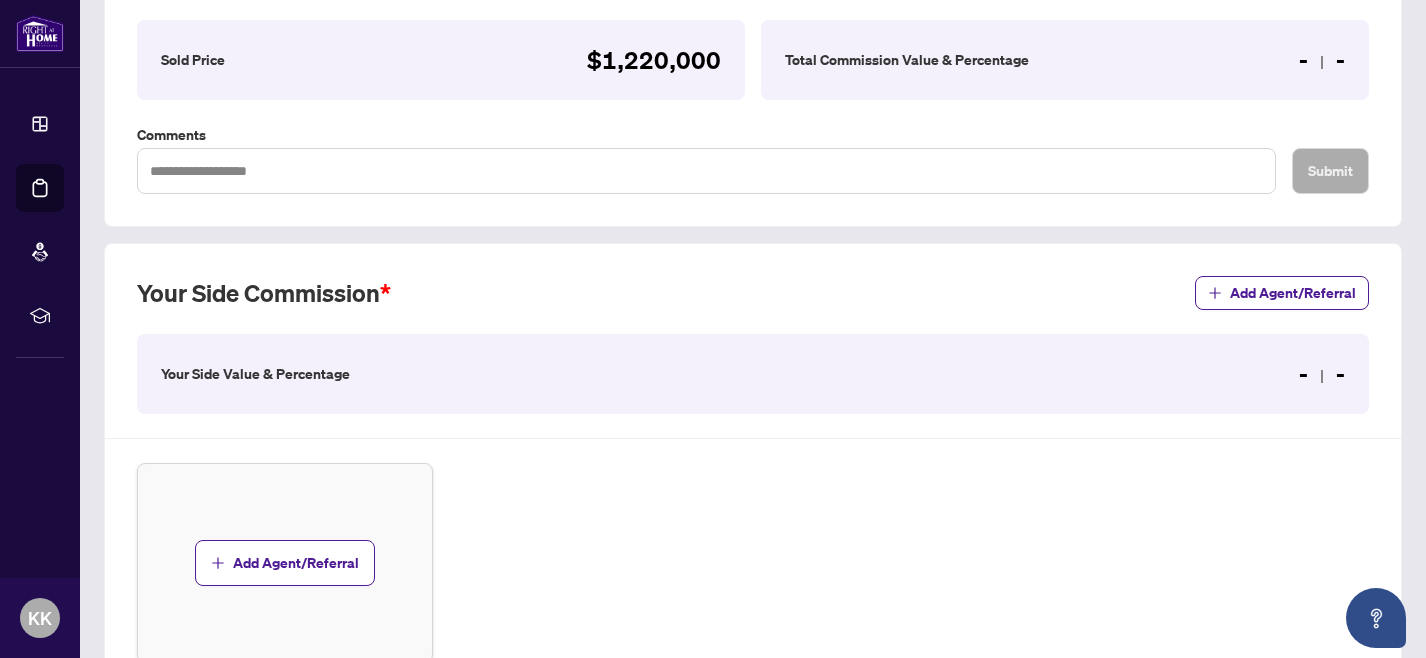 scroll, scrollTop: 533, scrollLeft: 0, axis: vertical 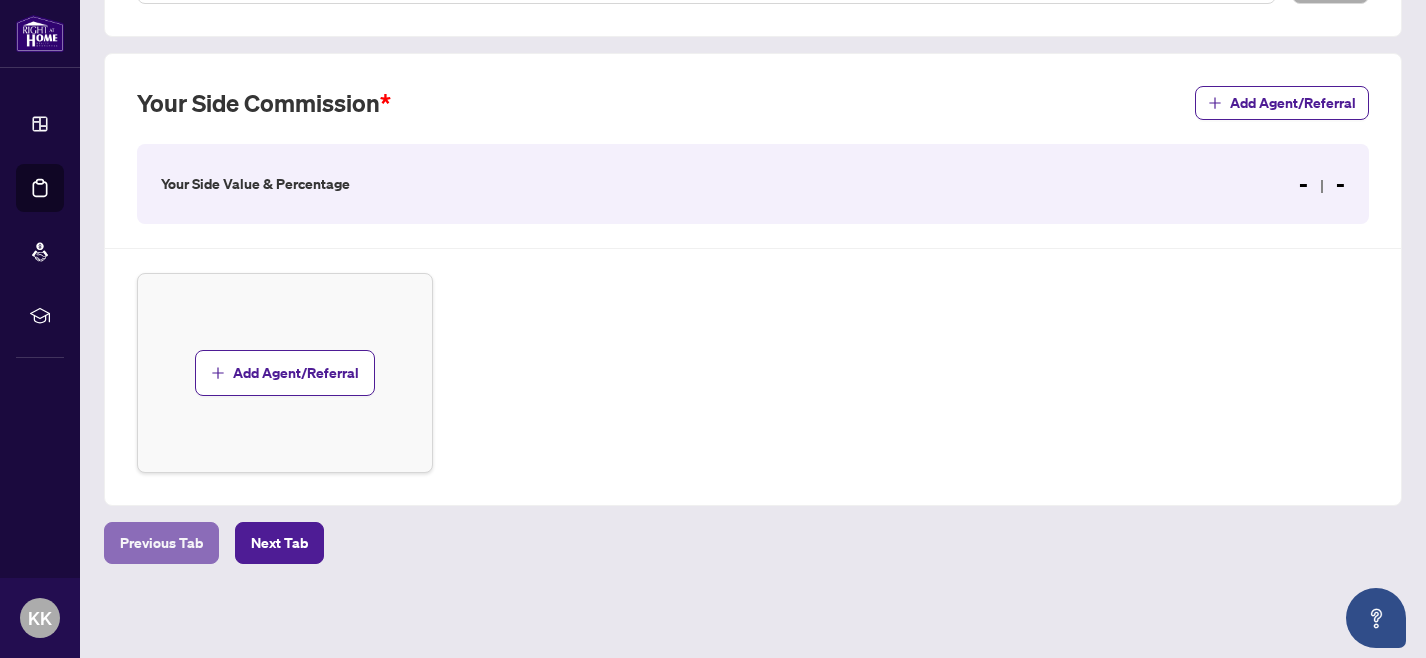 click on "Previous Tab" at bounding box center (161, 543) 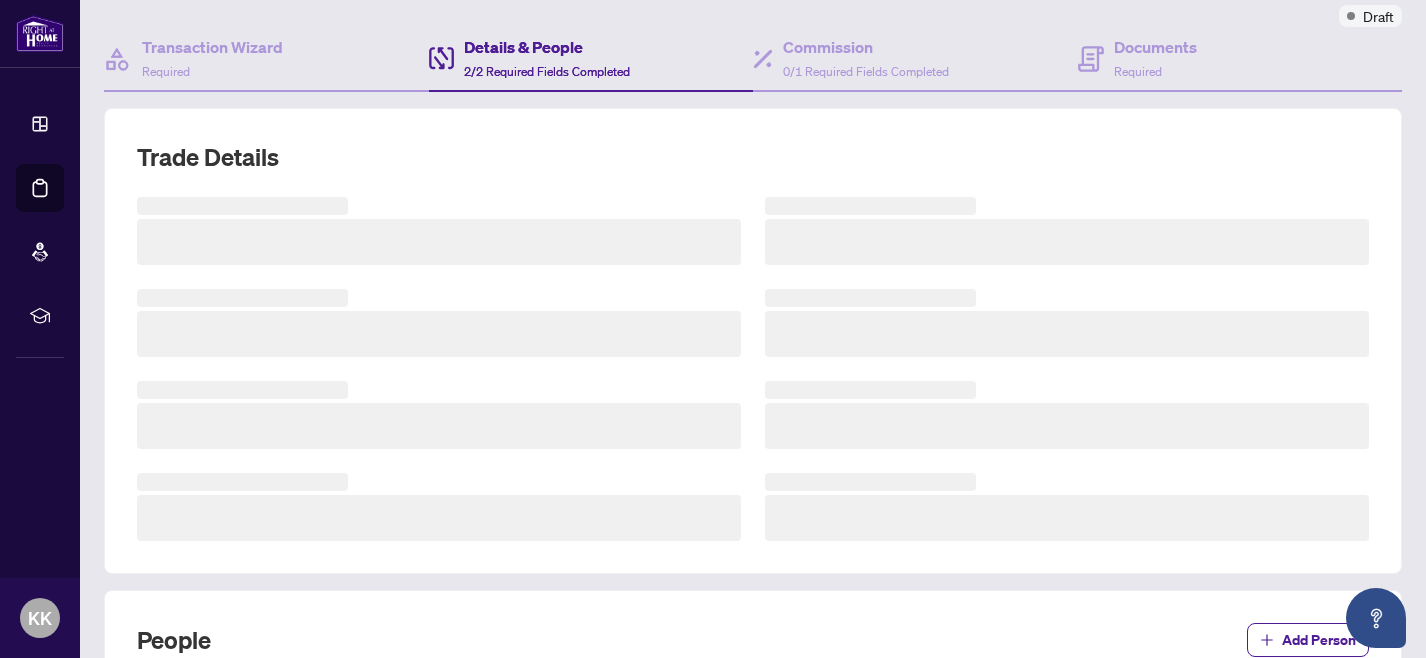 scroll, scrollTop: 193, scrollLeft: 0, axis: vertical 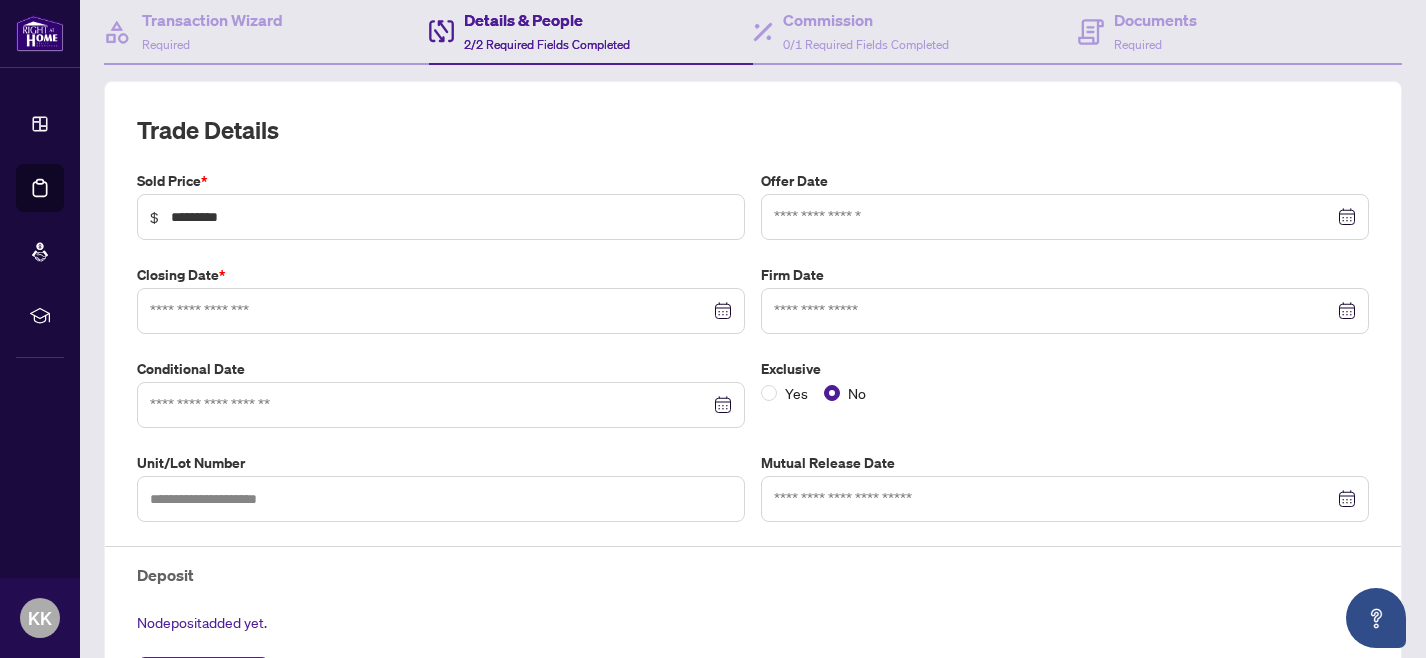 type on "**********" 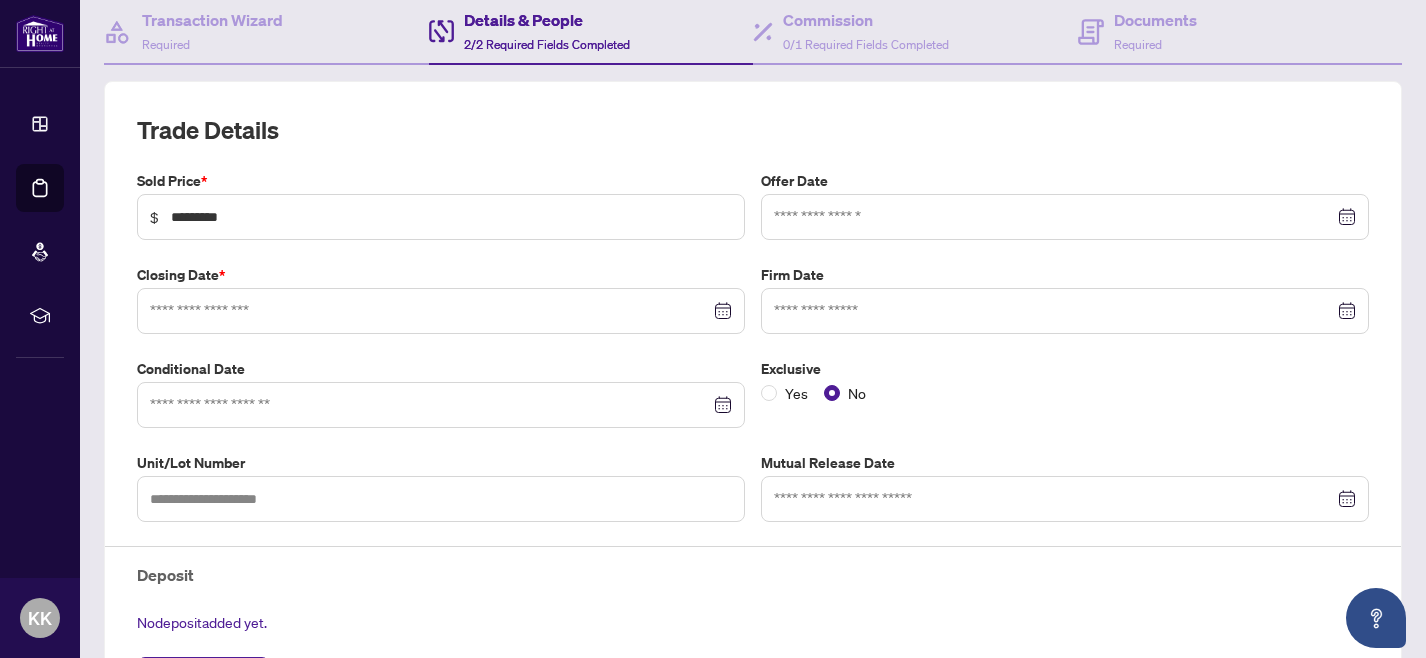 type on "**********" 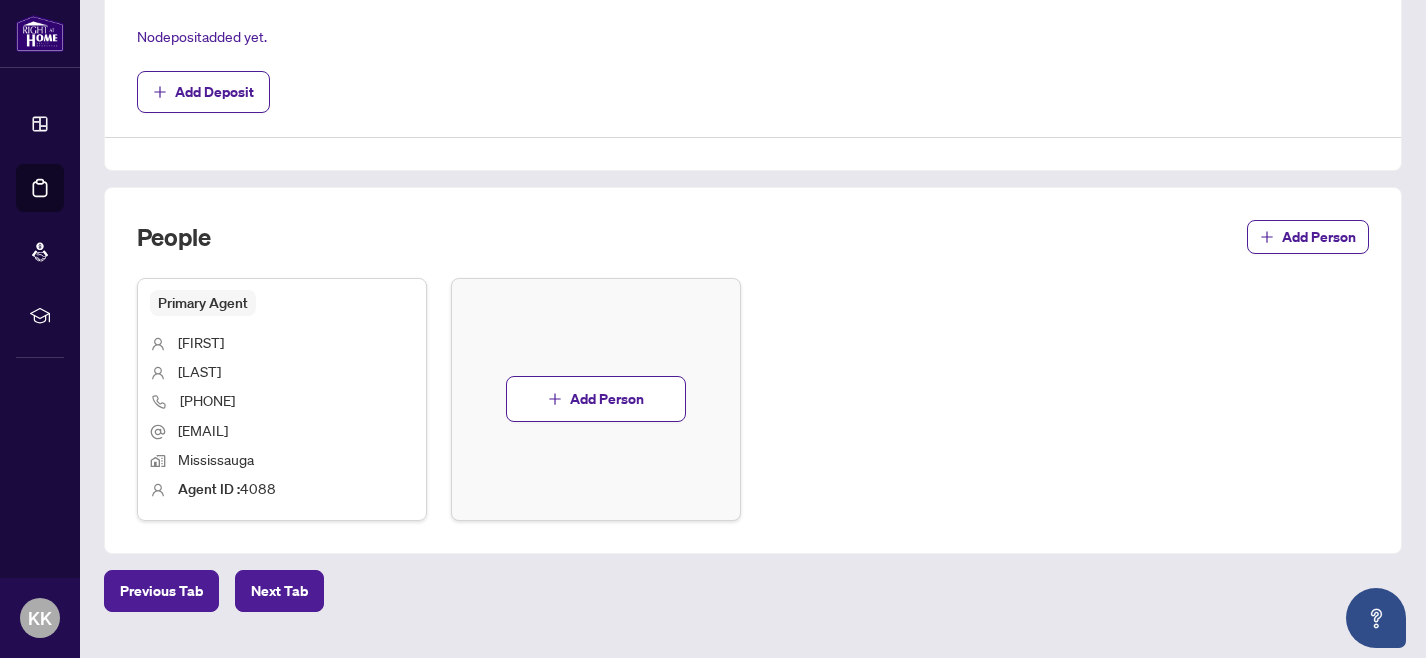scroll, scrollTop: 826, scrollLeft: 0, axis: vertical 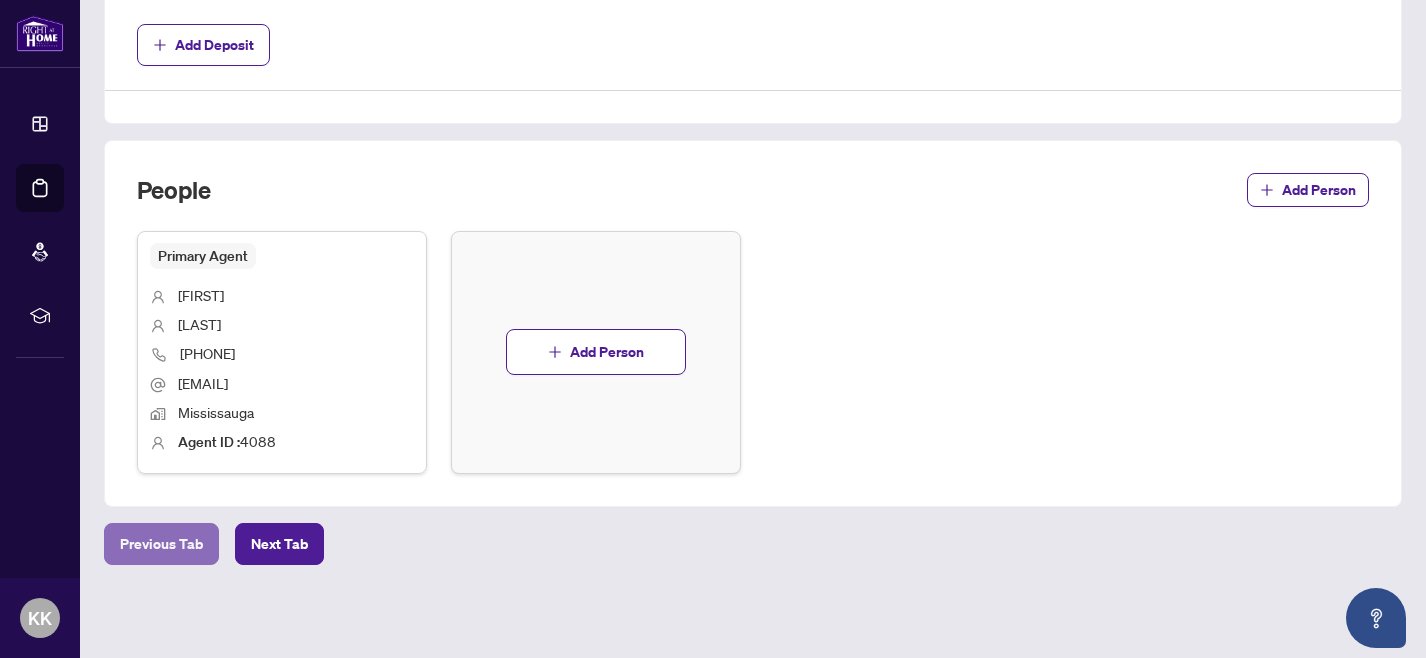 click on "Previous Tab" at bounding box center (161, 544) 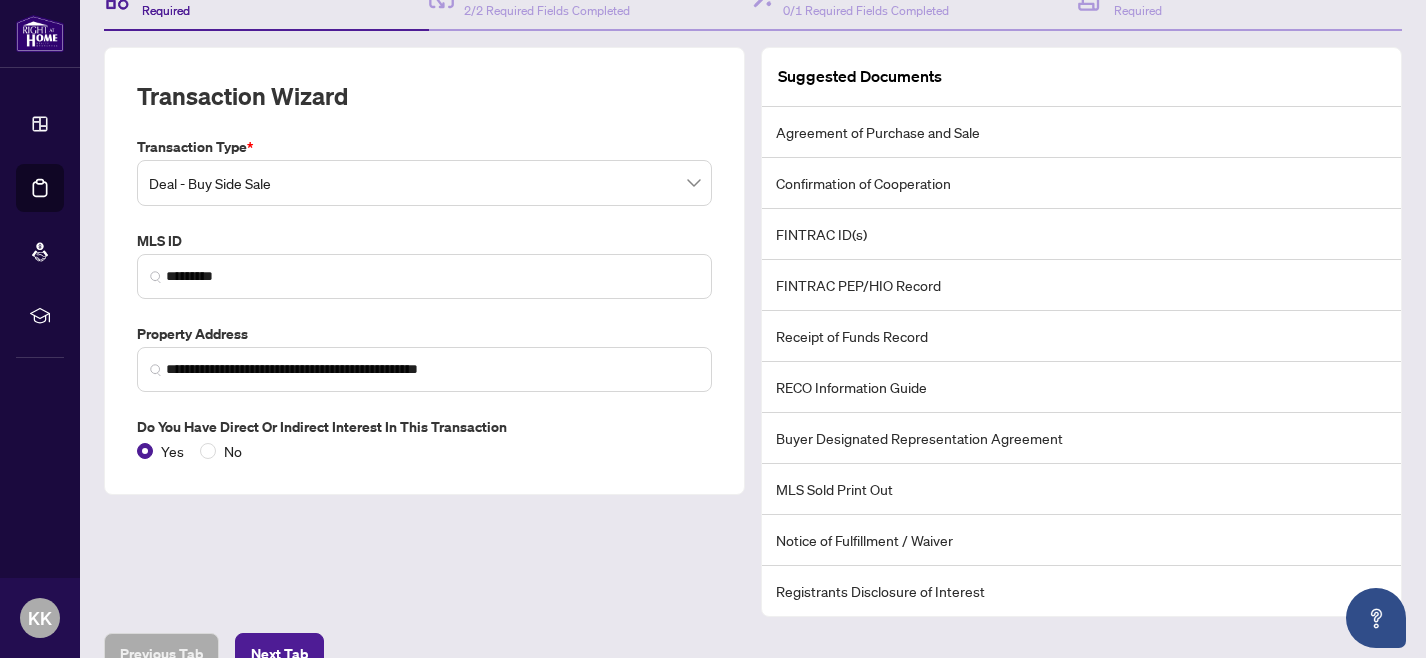 scroll, scrollTop: 157, scrollLeft: 0, axis: vertical 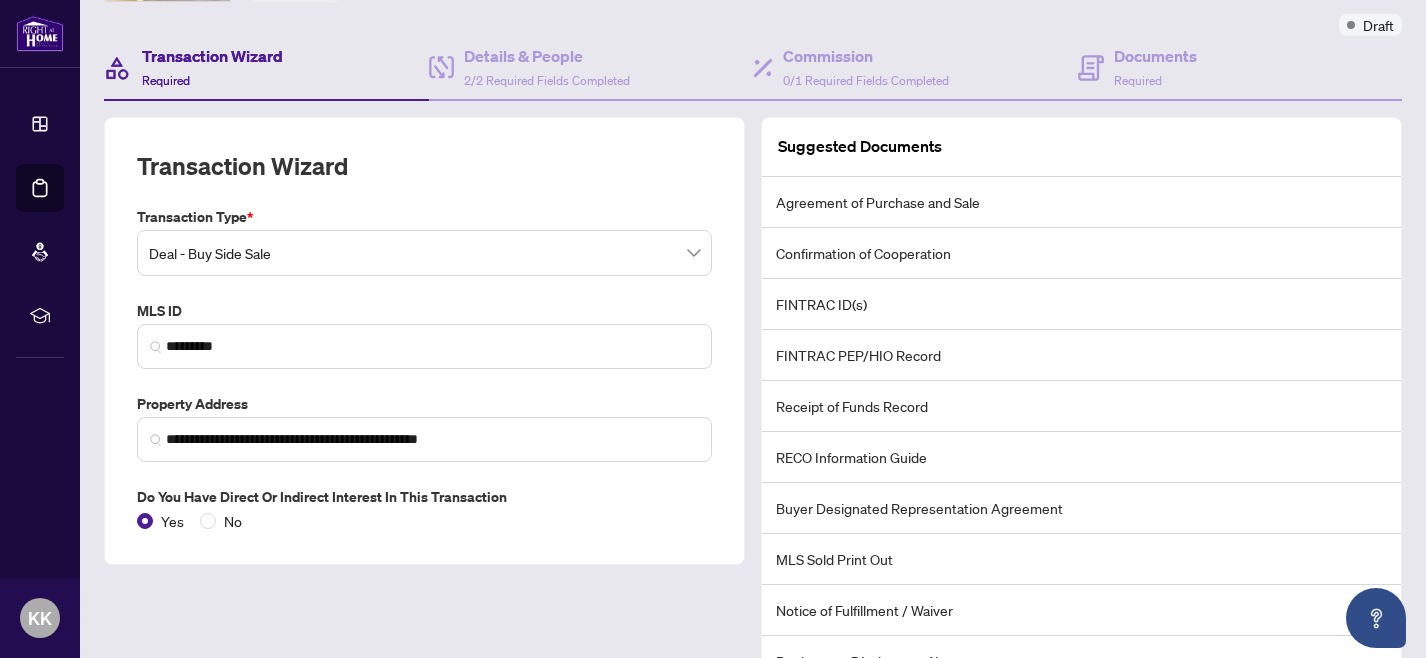 click on "Agreement of Purchase and Sale" at bounding box center (1081, 202) 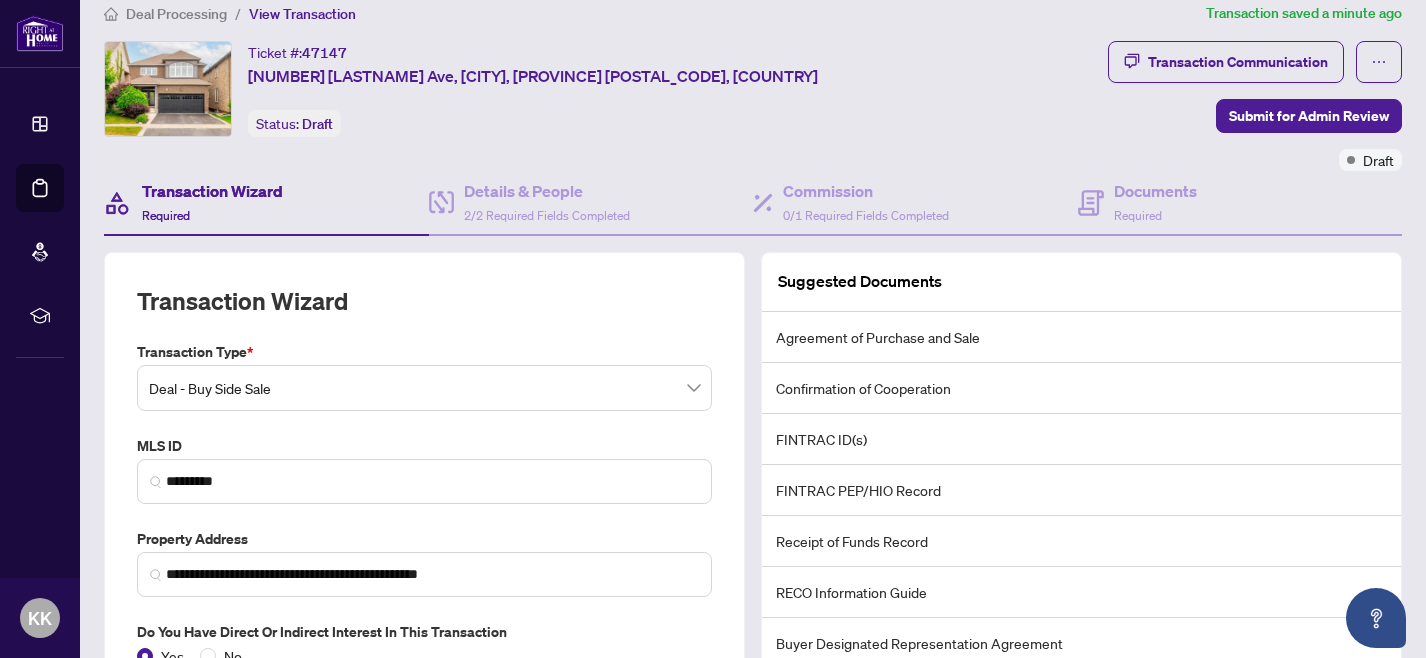 scroll, scrollTop: 0, scrollLeft: 0, axis: both 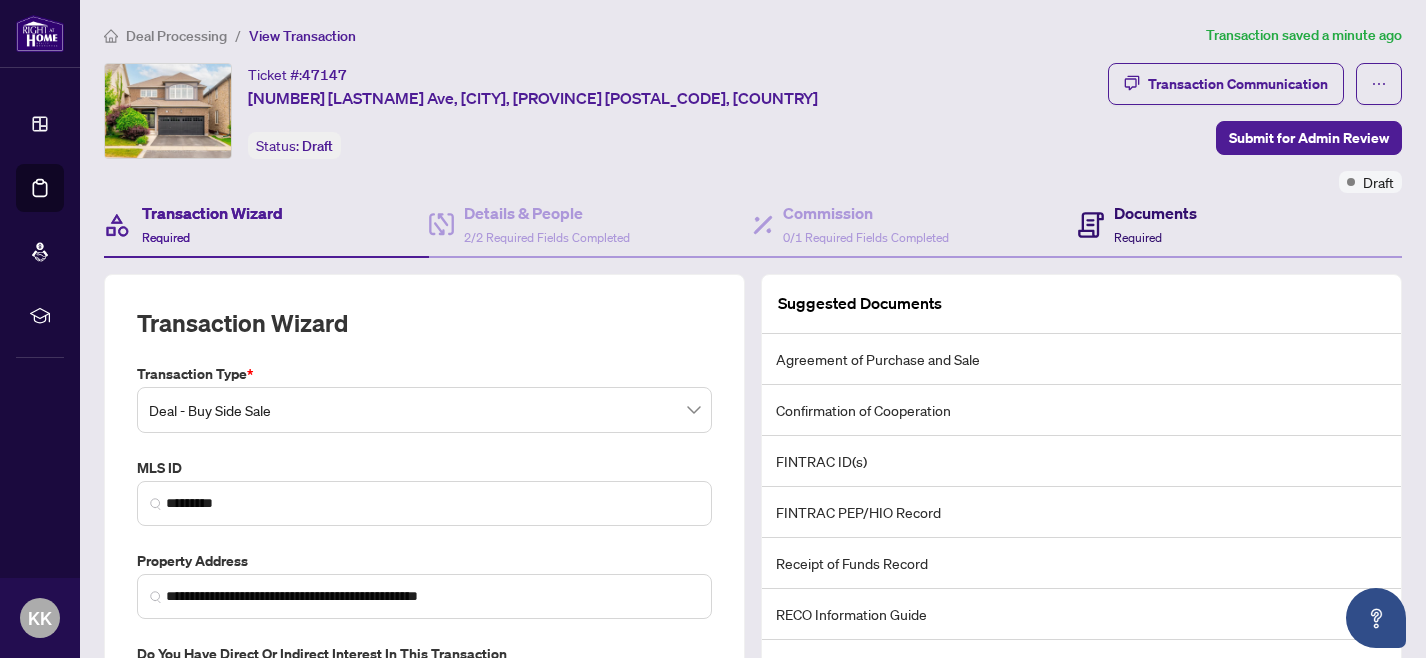 click on "Documents" at bounding box center (1155, 213) 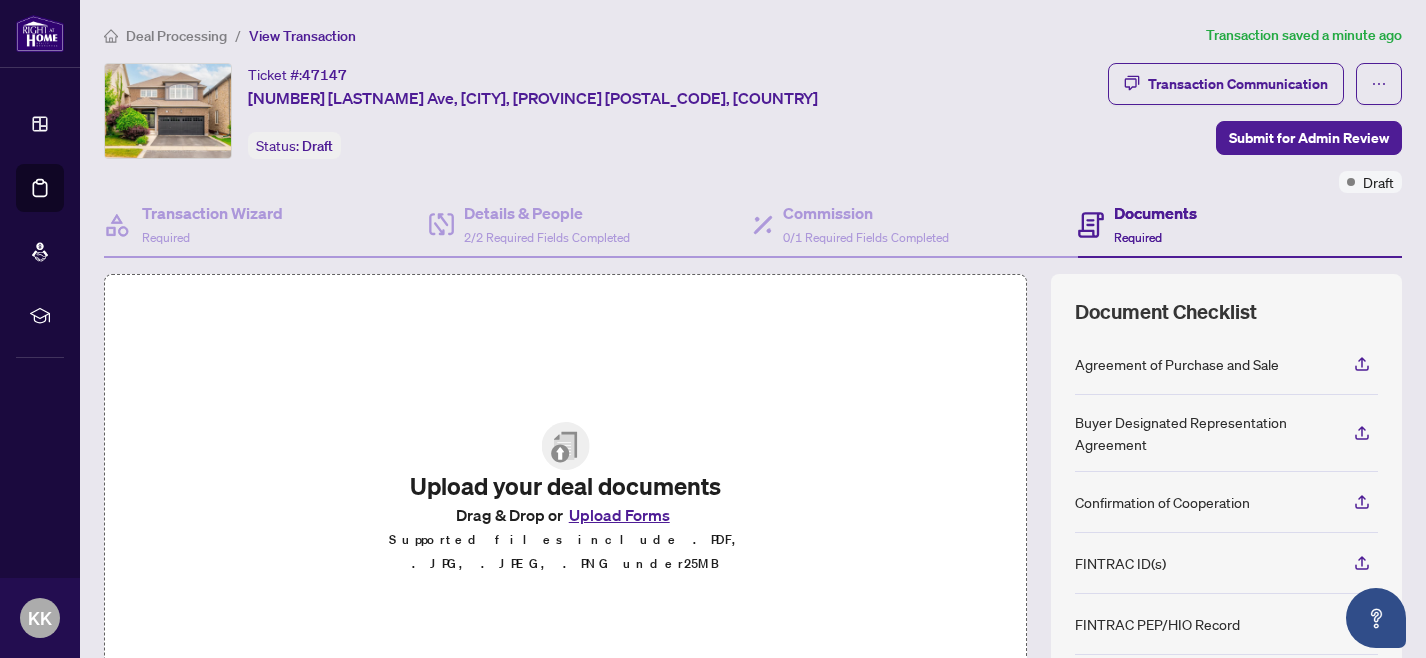 scroll, scrollTop: 218, scrollLeft: 0, axis: vertical 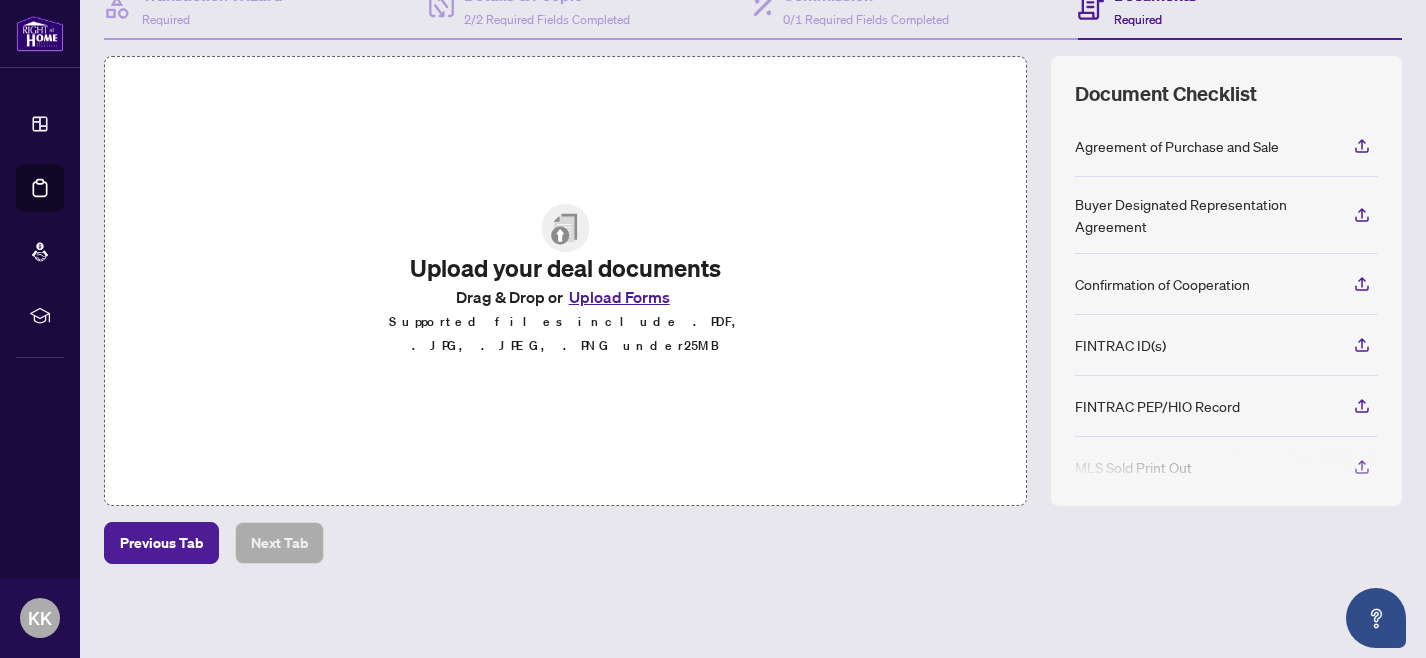 click on "Upload Forms" at bounding box center (619, 297) 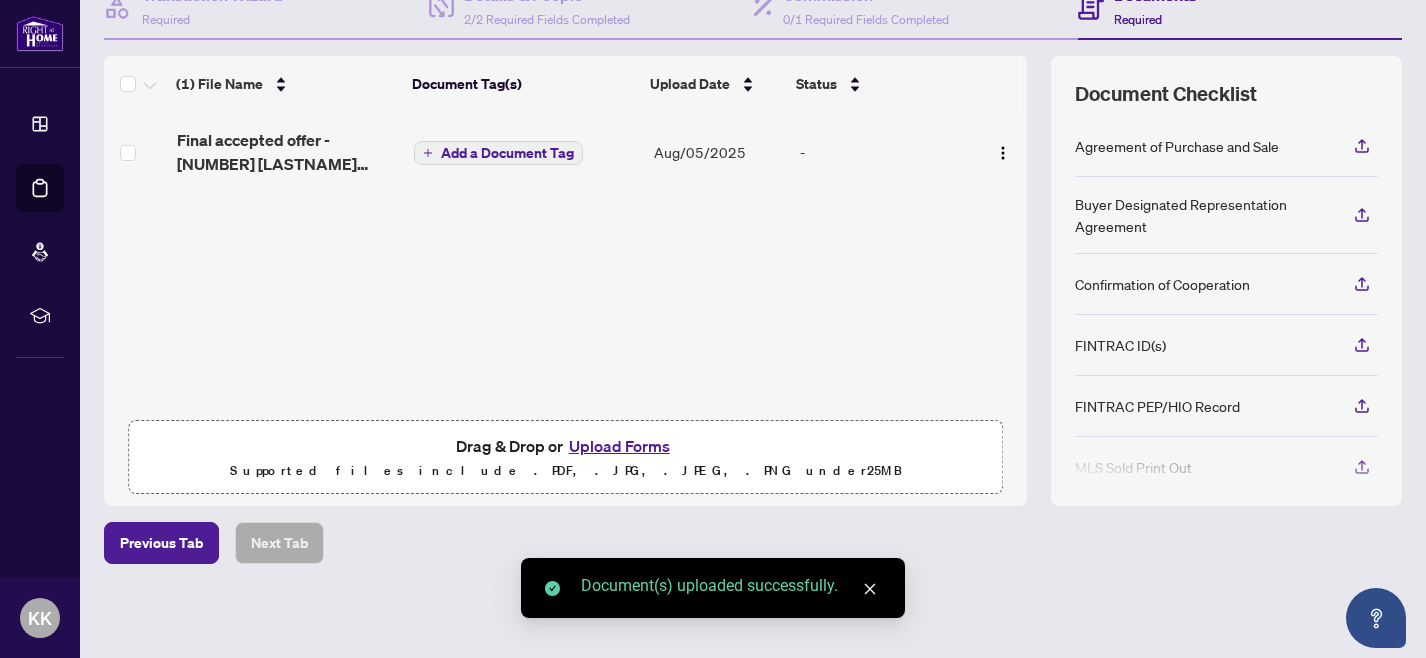 click on "(1) File Name Document Tag(s) Upload Date Status             Final accepted offer - 411 McJannett Ave.pdf Add a Document Tag Aug/05/2025 - Drag & Drop or Upload Forms Supported files include   .PDF, .JPG, .JPEG, .PNG   under  25 MB" at bounding box center (565, 281) 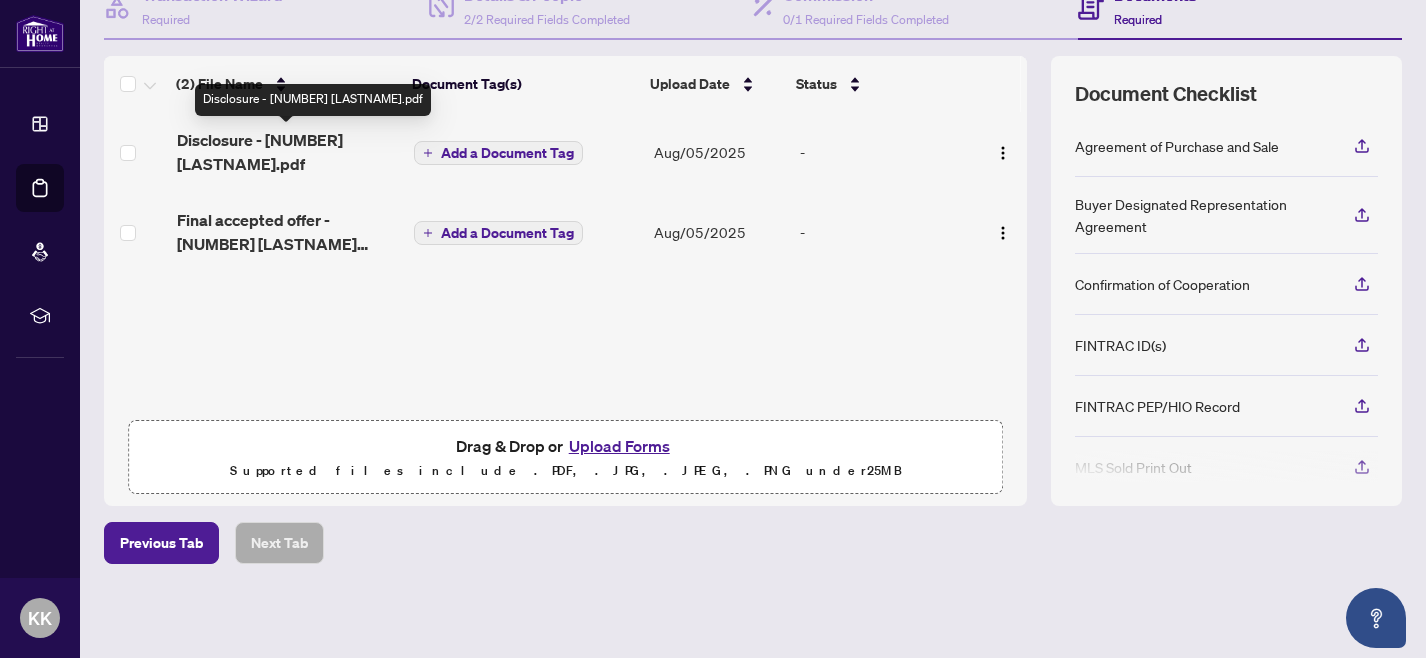 click on "Disclosure - 411 [STREET].pdf" at bounding box center [287, 152] 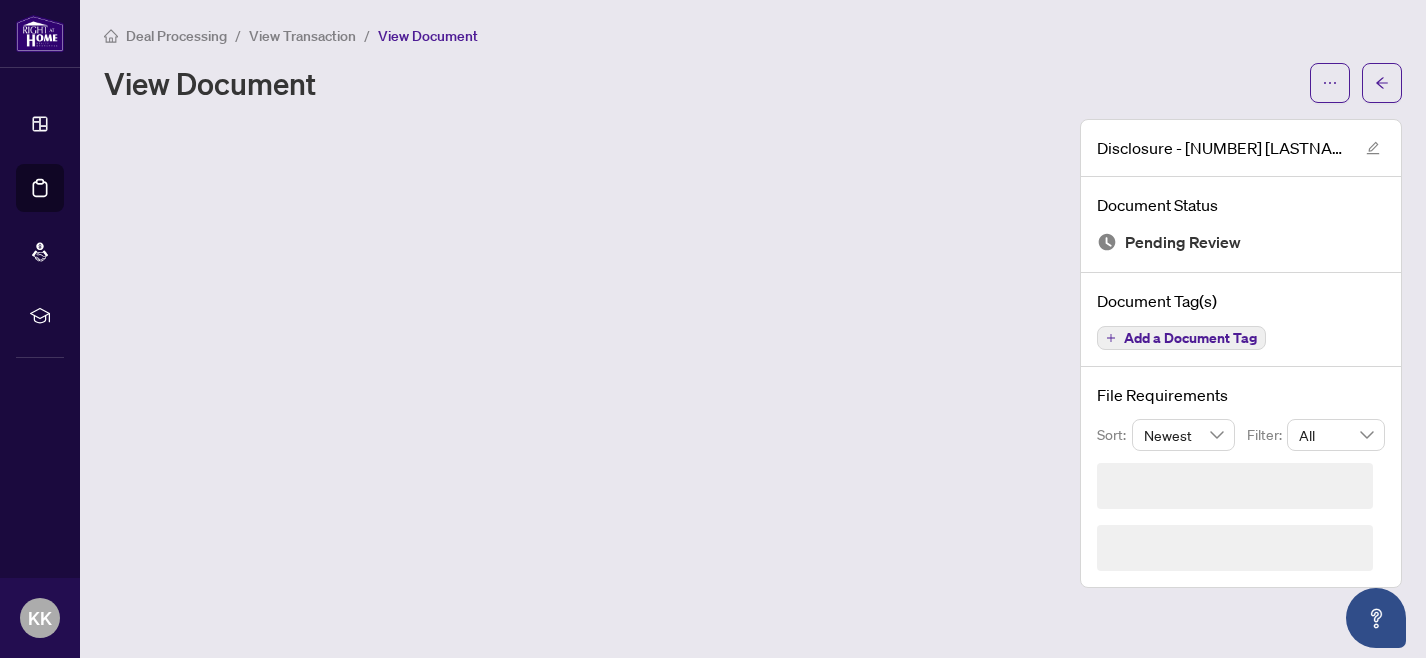 scroll, scrollTop: 0, scrollLeft: 0, axis: both 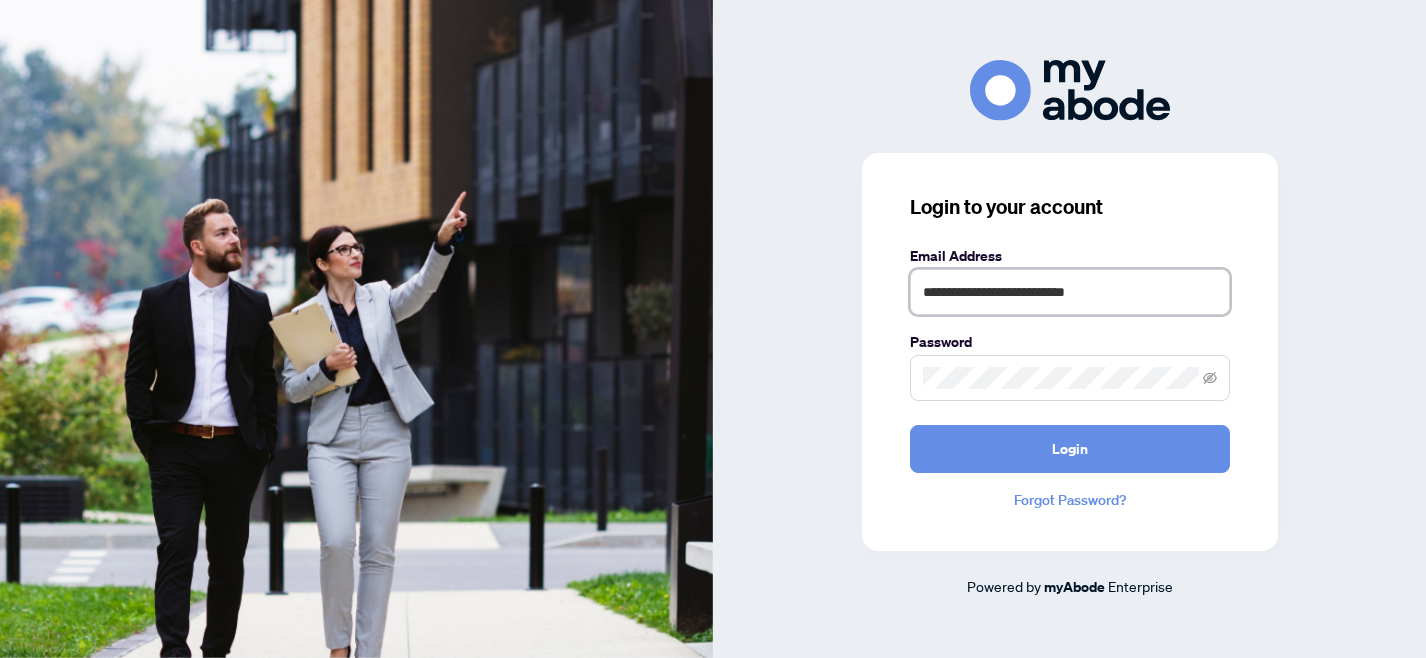 drag, startPoint x: 1117, startPoint y: 292, endPoint x: 859, endPoint y: 296, distance: 258.031 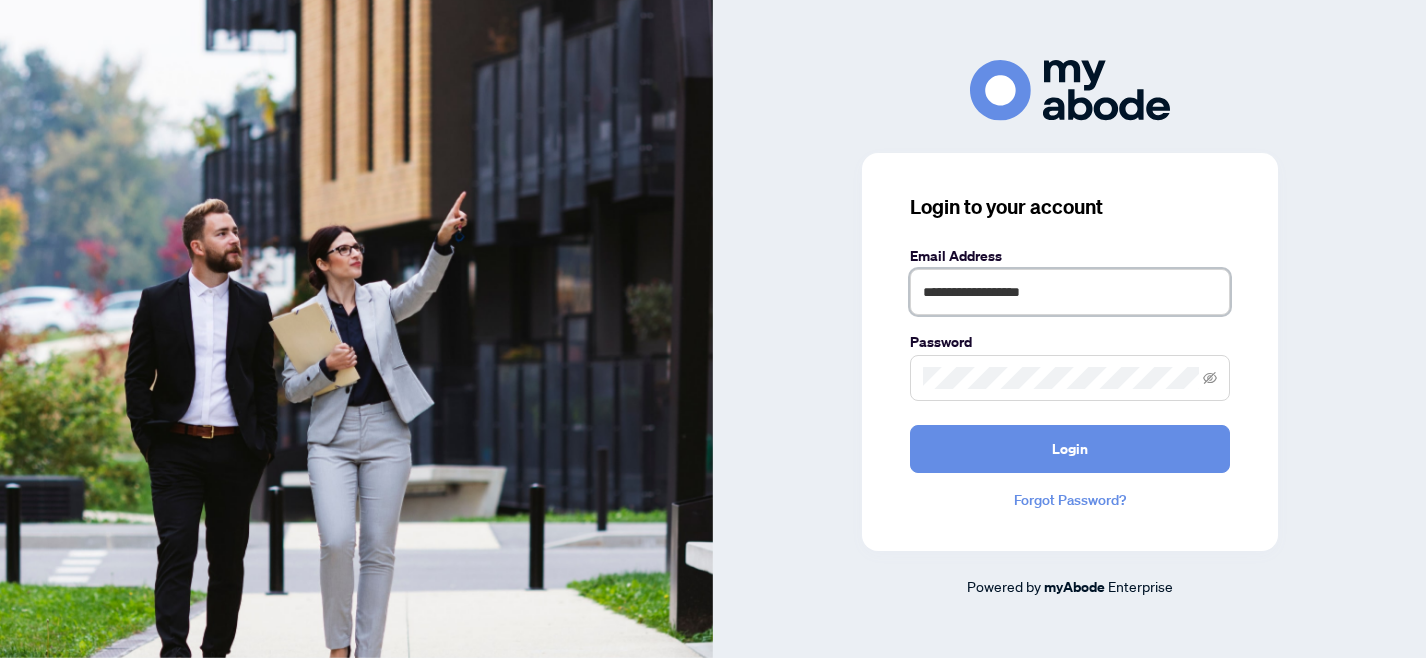 type on "**********" 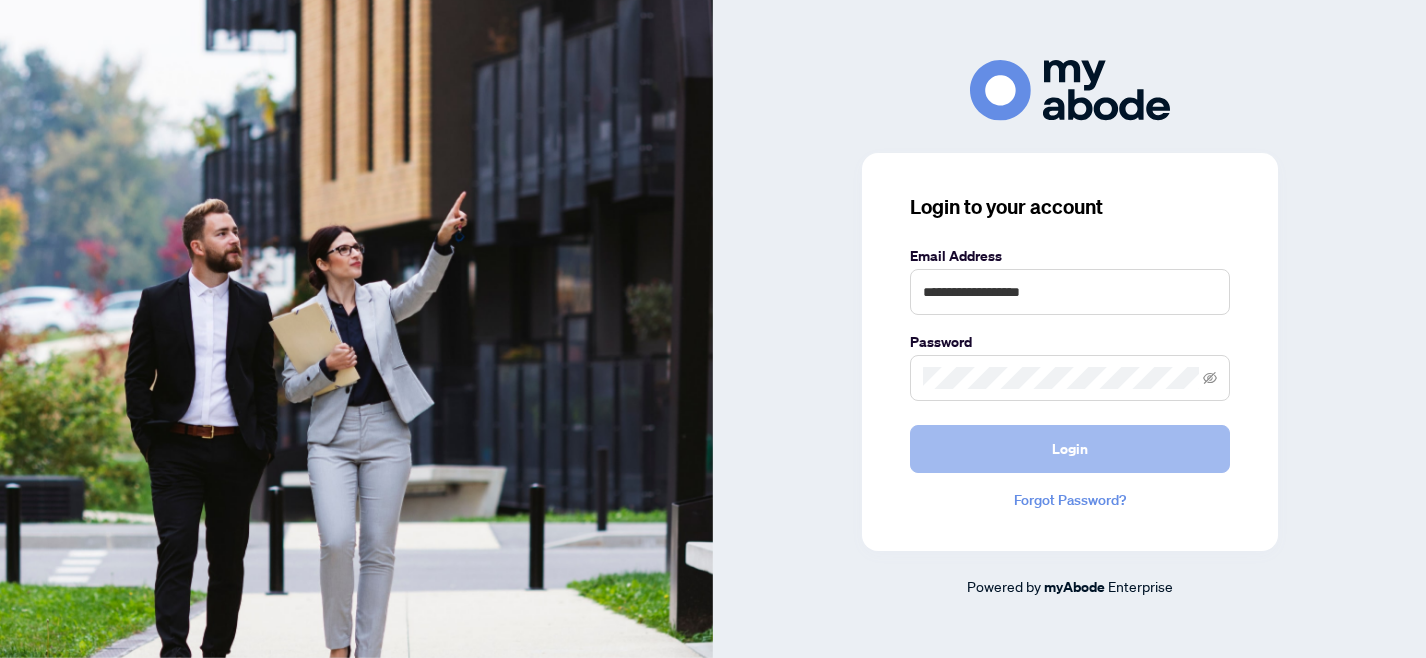 click on "Login" at bounding box center [1070, 449] 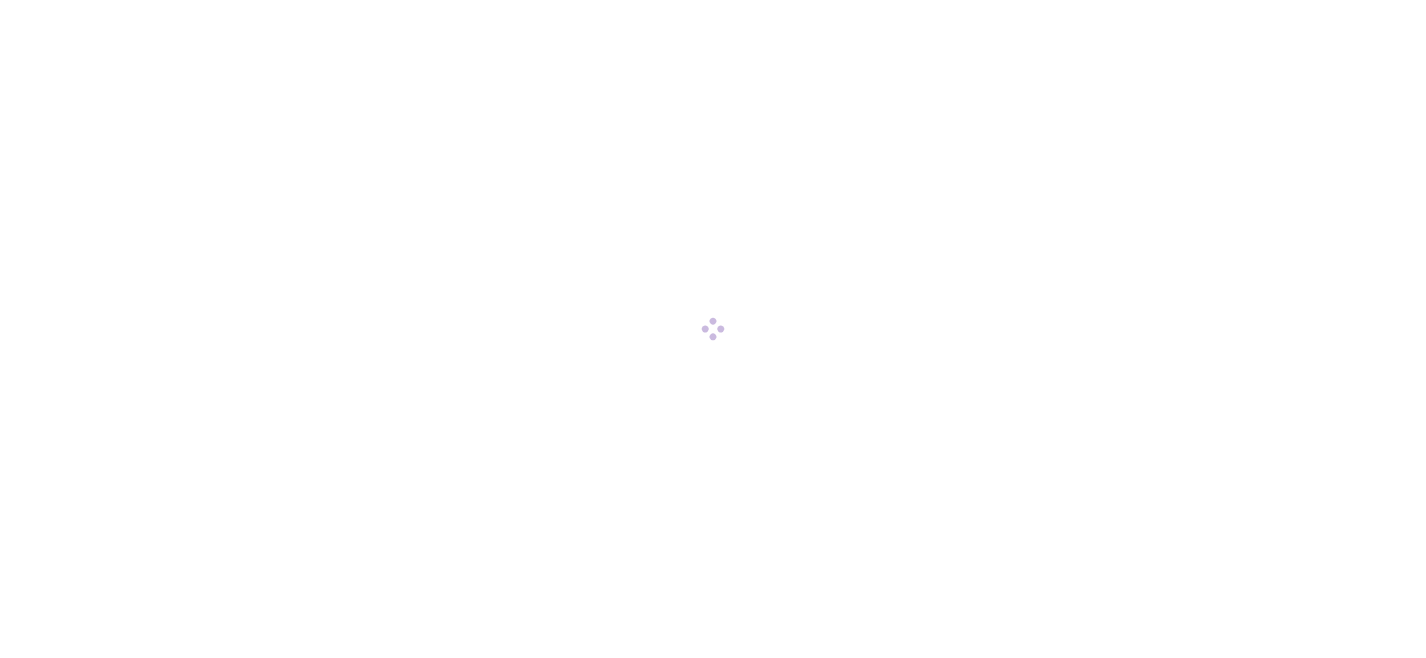 scroll, scrollTop: 0, scrollLeft: 0, axis: both 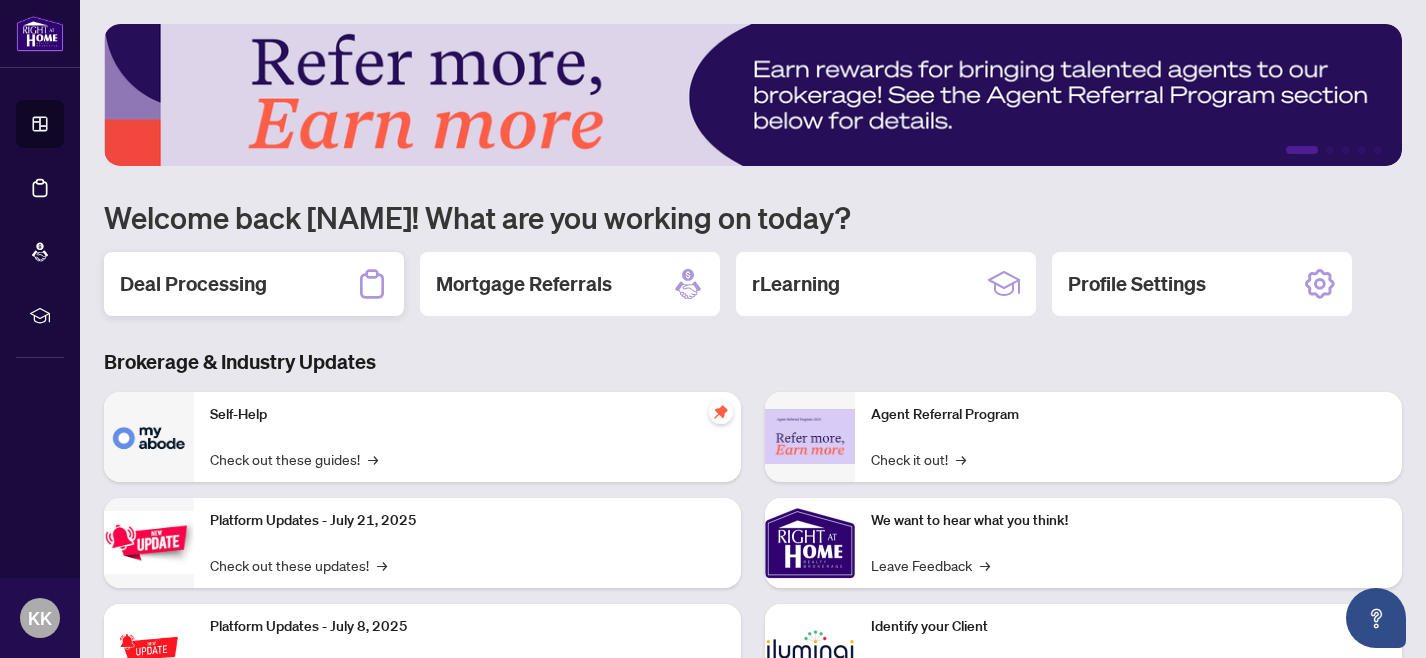 click on "Deal Processing" at bounding box center [193, 284] 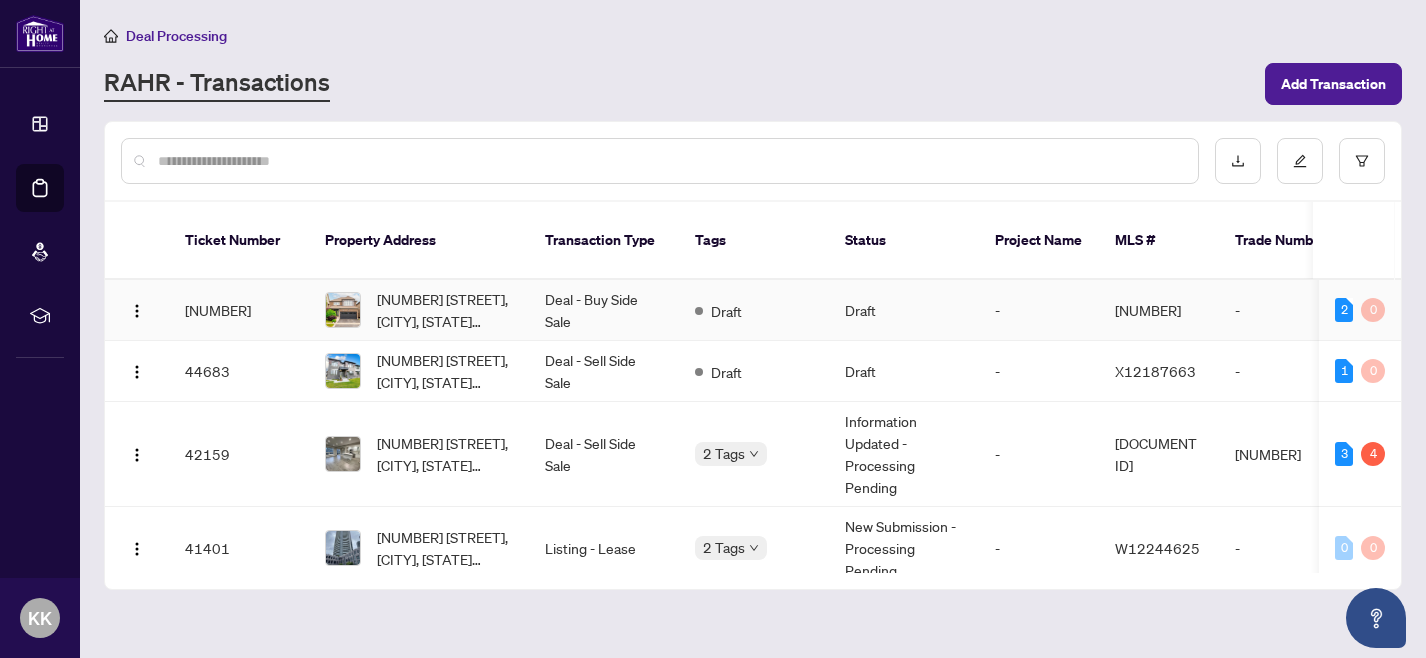 click on "Deal - Buy Side Sale" at bounding box center [604, 310] 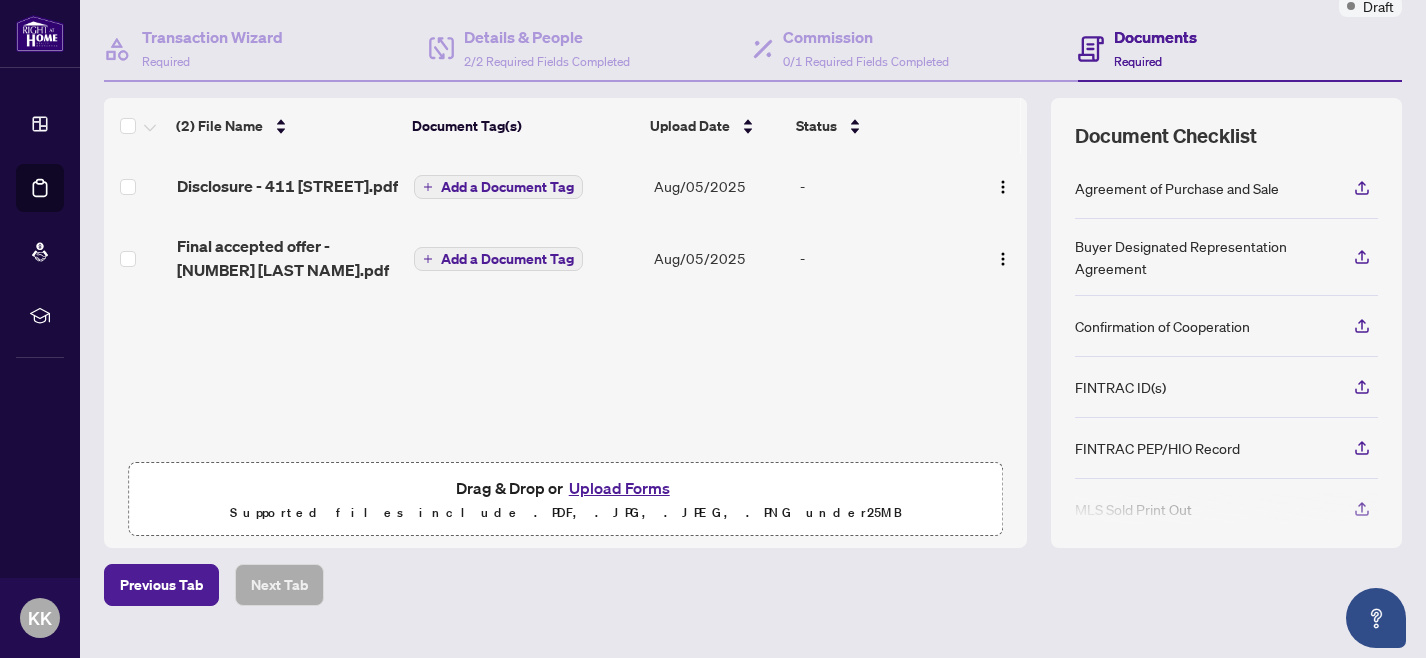 scroll, scrollTop: 11, scrollLeft: 0, axis: vertical 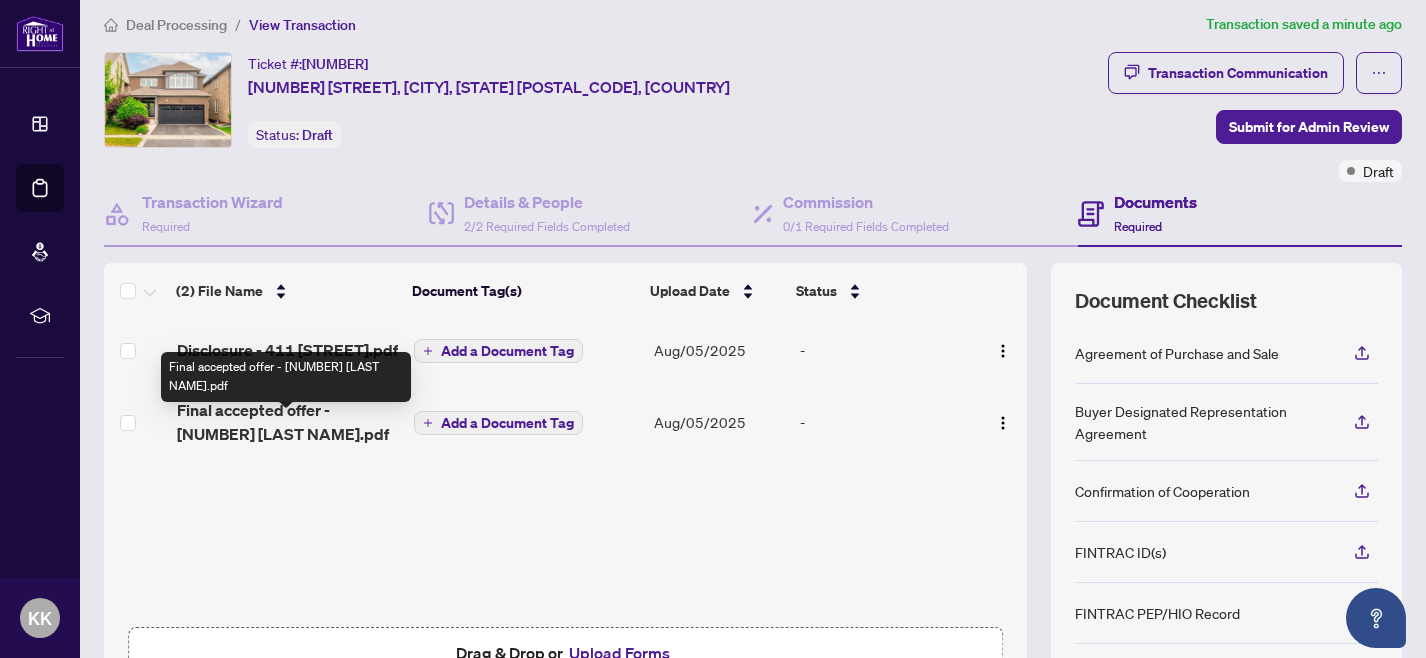 click on "Final accepted offer - [NUMBER] [LAST NAME].pdf" at bounding box center (287, 422) 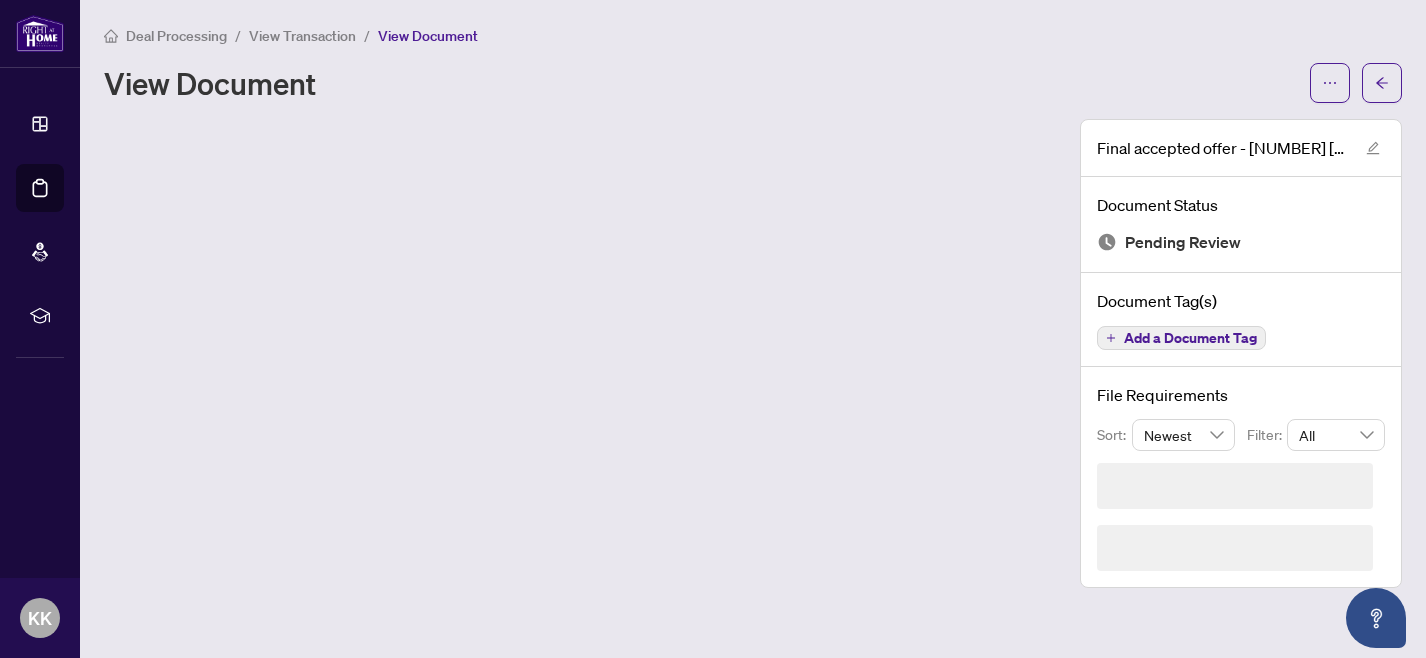 scroll, scrollTop: 0, scrollLeft: 0, axis: both 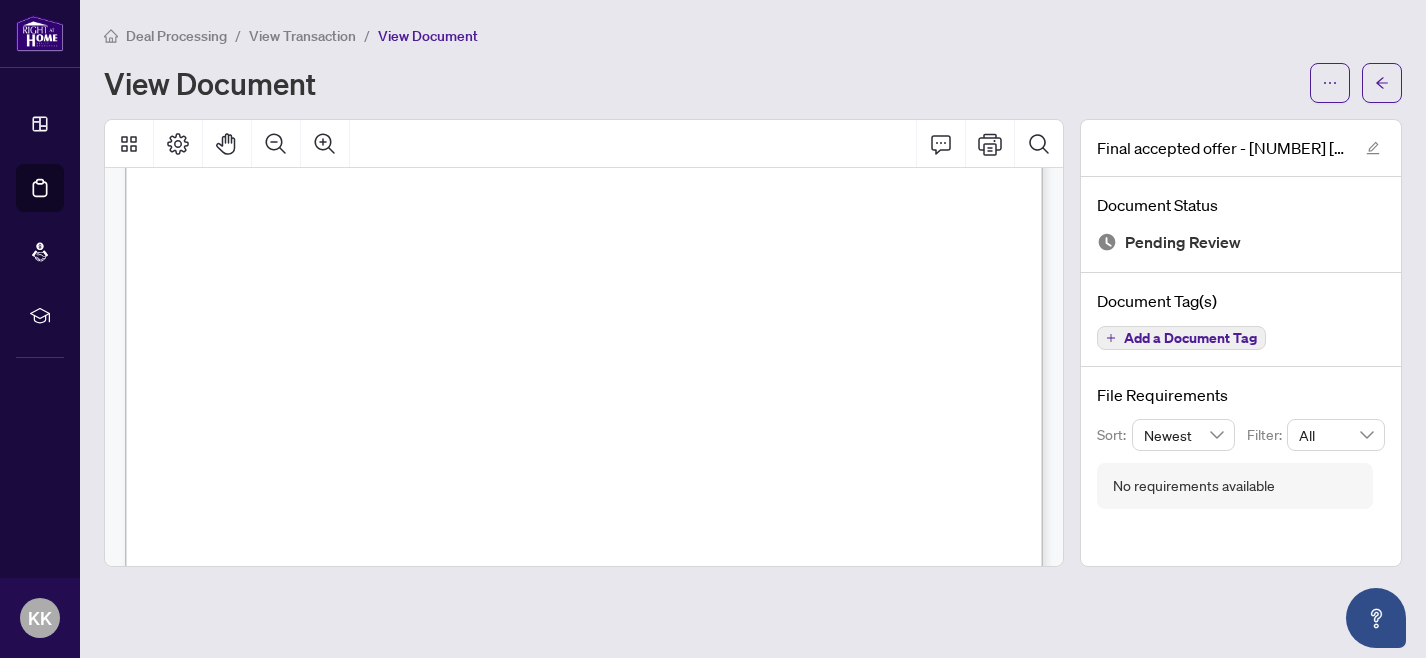 click on "View Document" at bounding box center (701, 83) 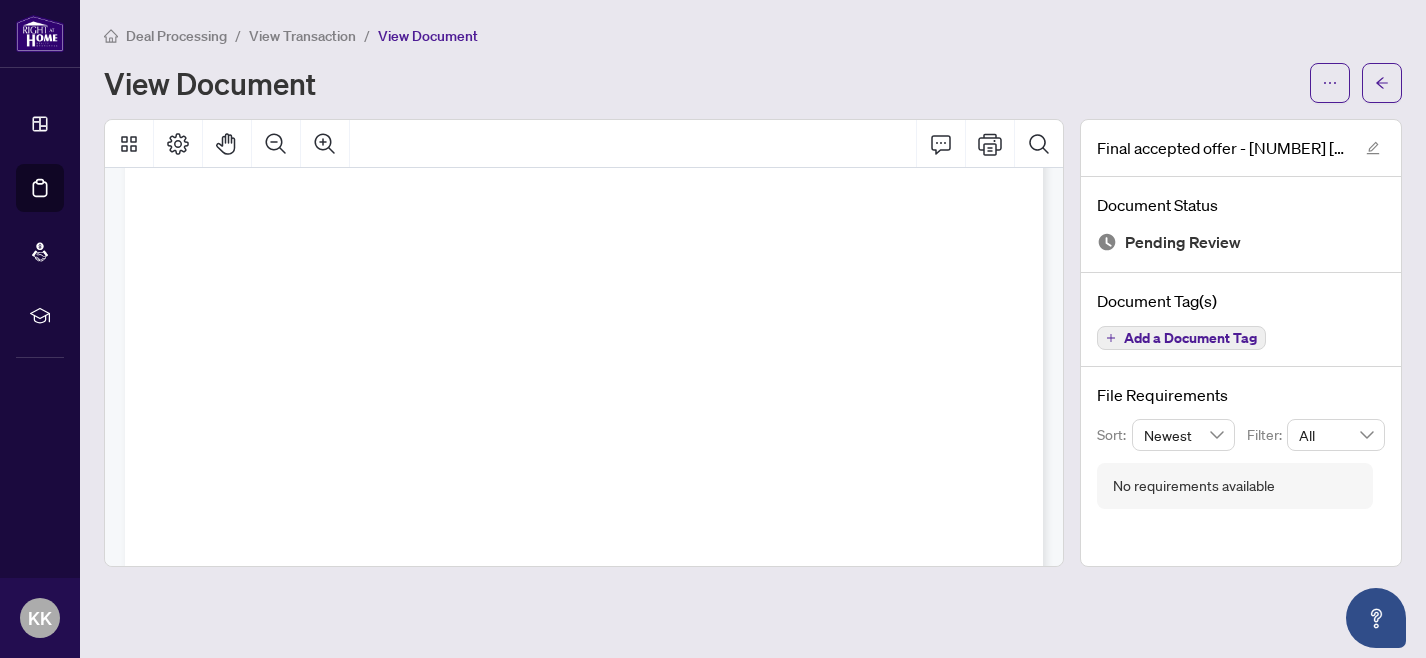 scroll, scrollTop: 13943, scrollLeft: 0, axis: vertical 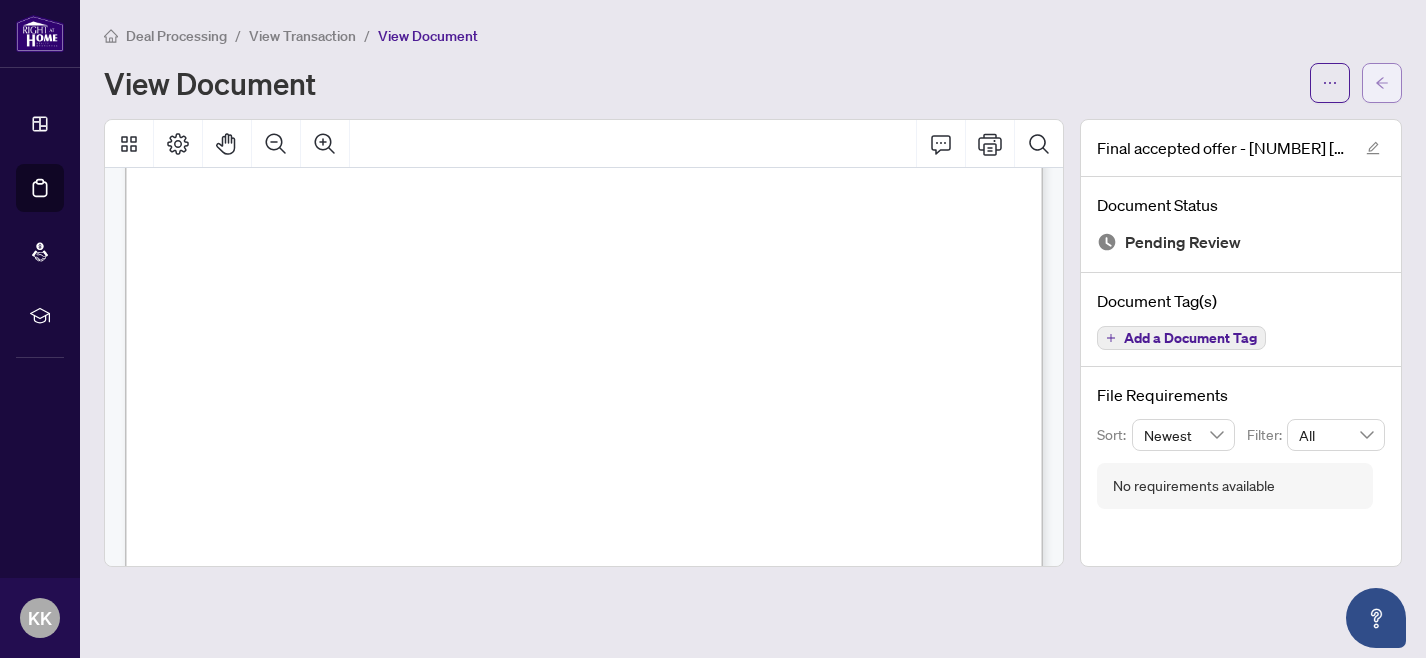 click 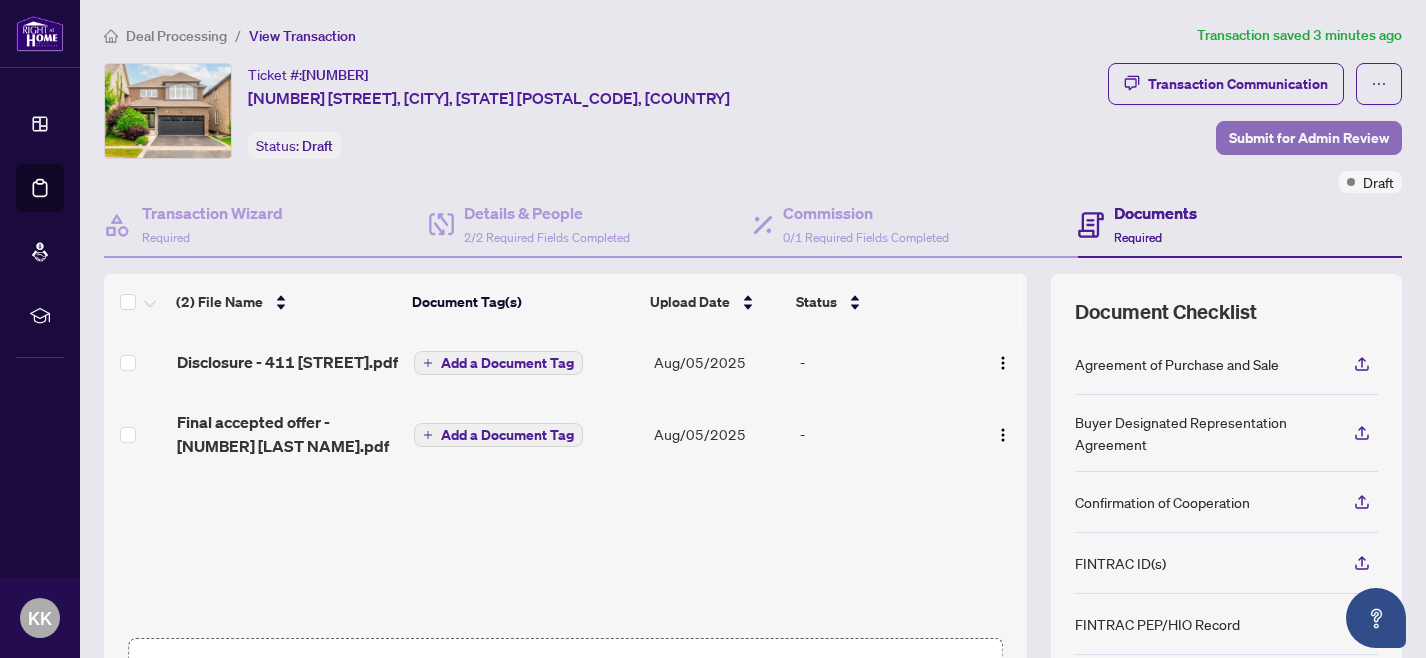 click on "Submit for Admin Review" at bounding box center (1309, 138) 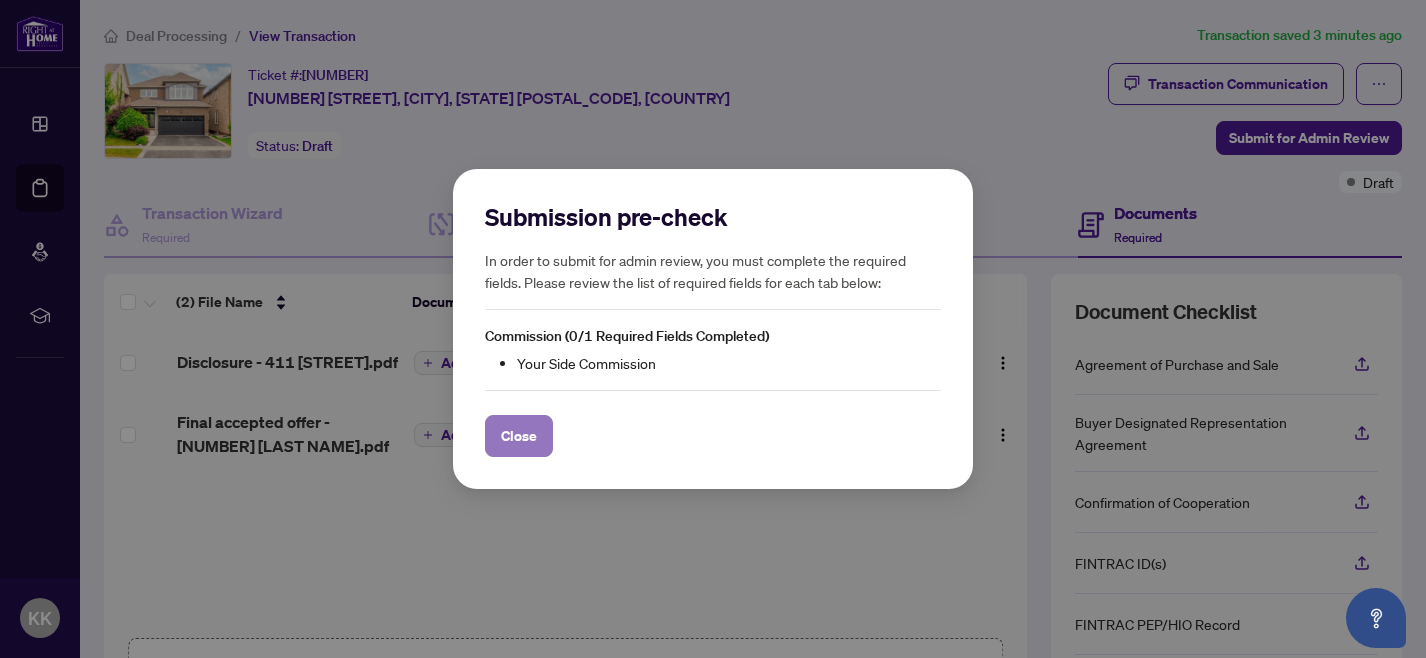 click on "Close" at bounding box center [519, 436] 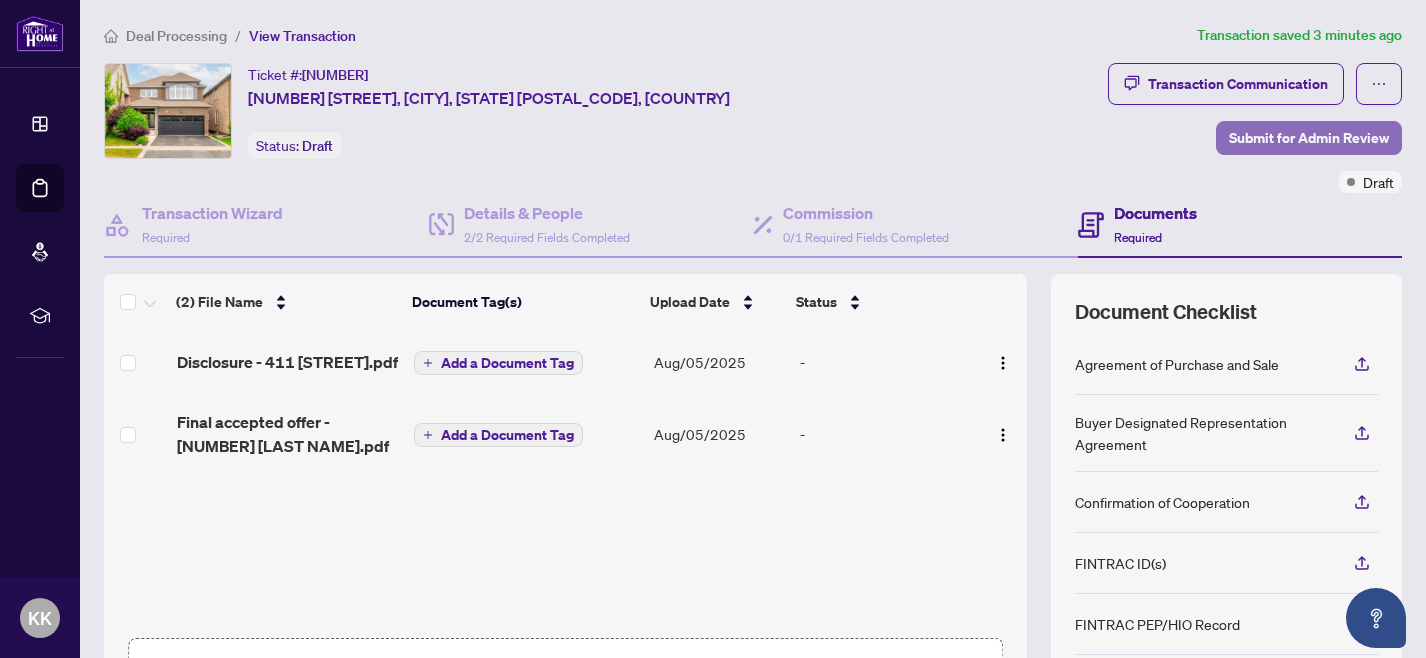 click on "Submit for Admin Review" at bounding box center [1309, 138] 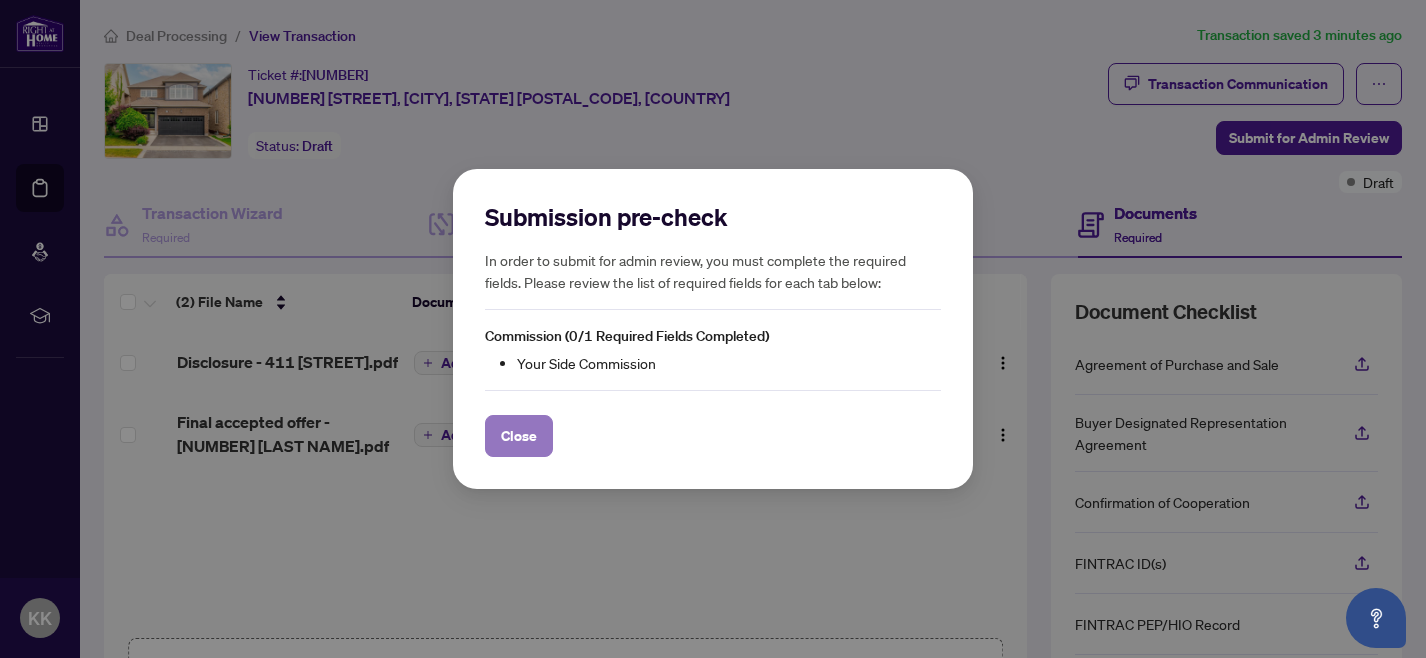click on "Close" at bounding box center (519, 436) 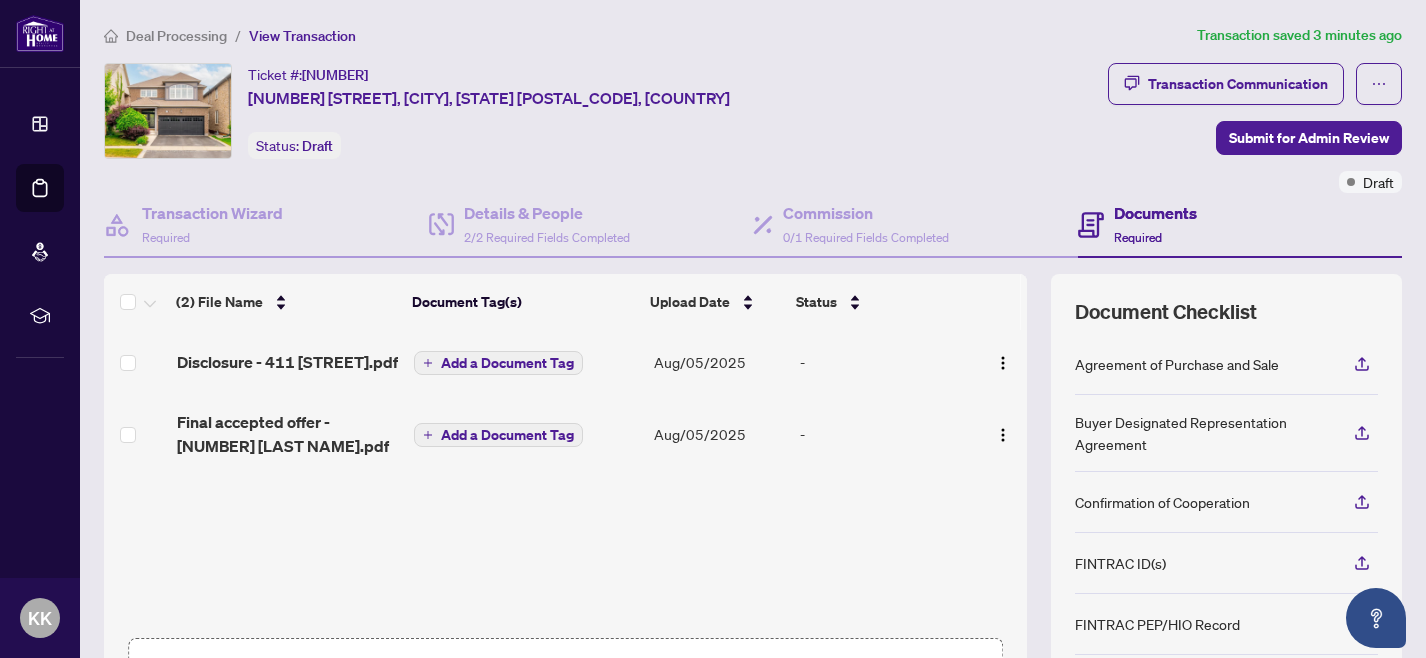 scroll, scrollTop: 1, scrollLeft: 0, axis: vertical 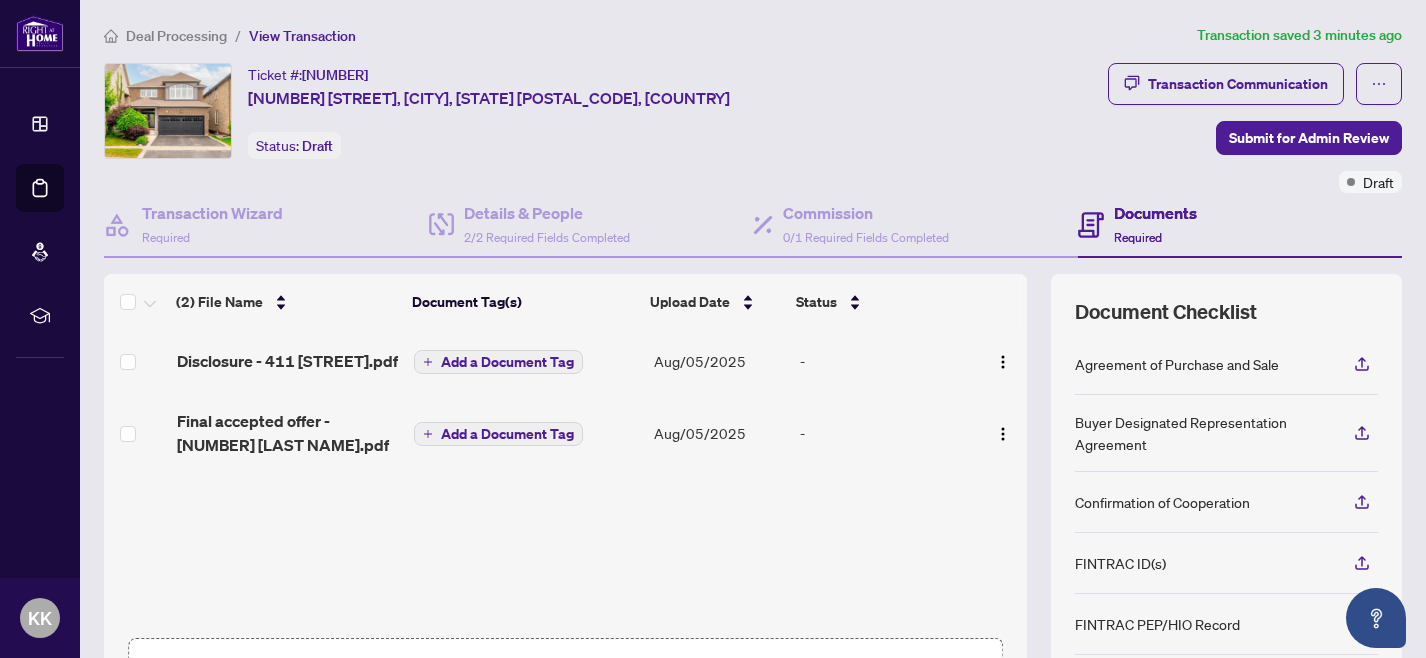 click on "Ticket #:  [NUMBER] [NUMBER] [CITY], [STATE] [COUNTRY] Status:   Draft" at bounding box center (602, 111) 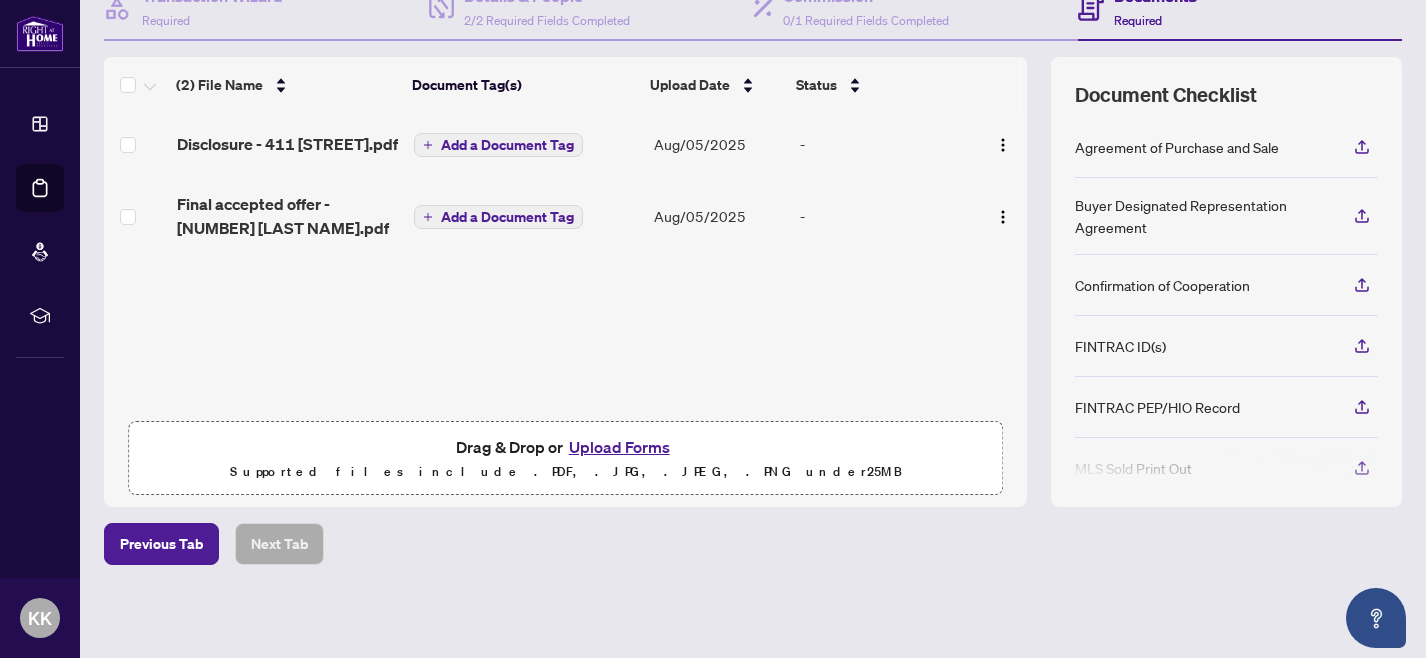 scroll, scrollTop: 218, scrollLeft: 0, axis: vertical 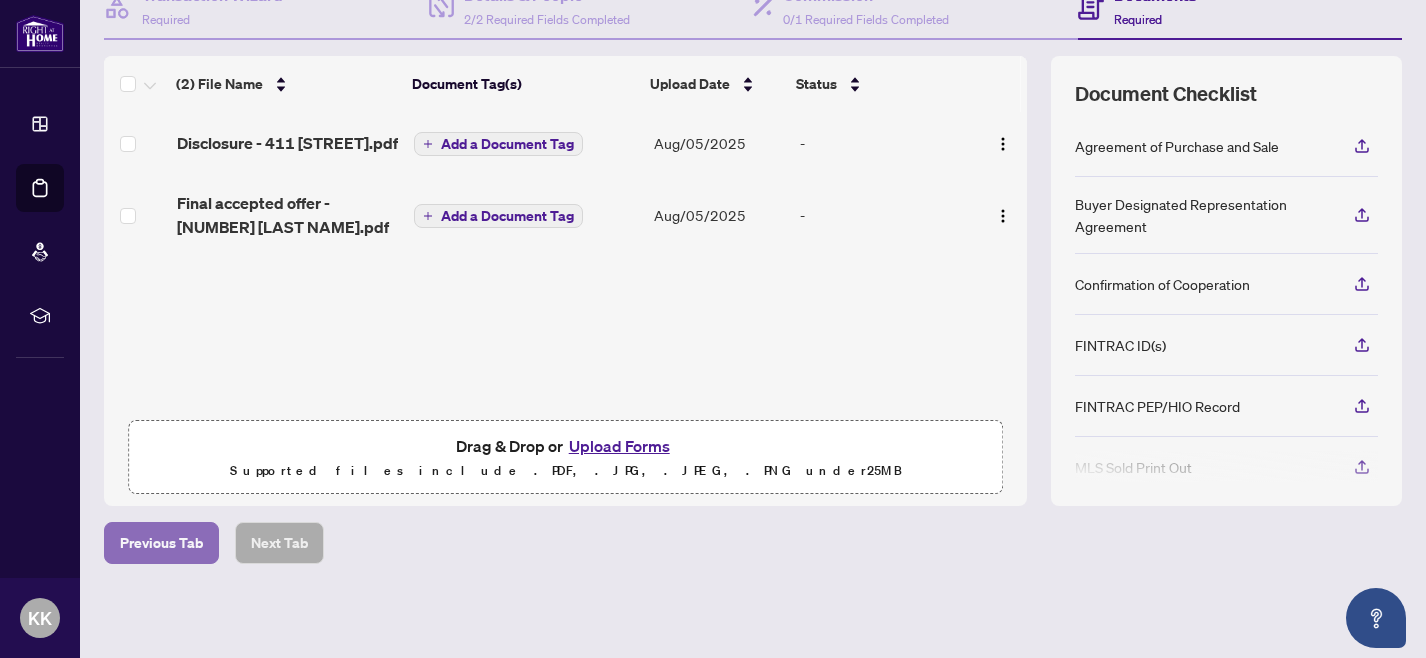 click on "Previous Tab" at bounding box center (161, 543) 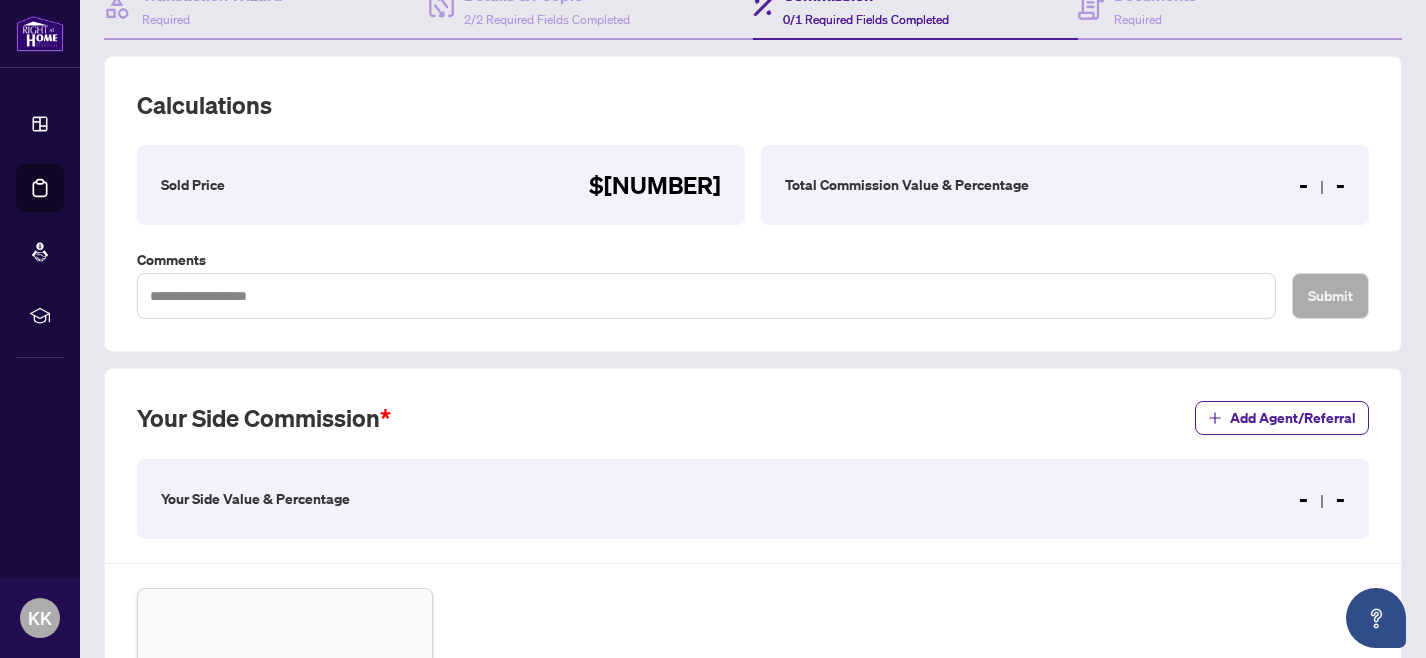scroll, scrollTop: 0, scrollLeft: 0, axis: both 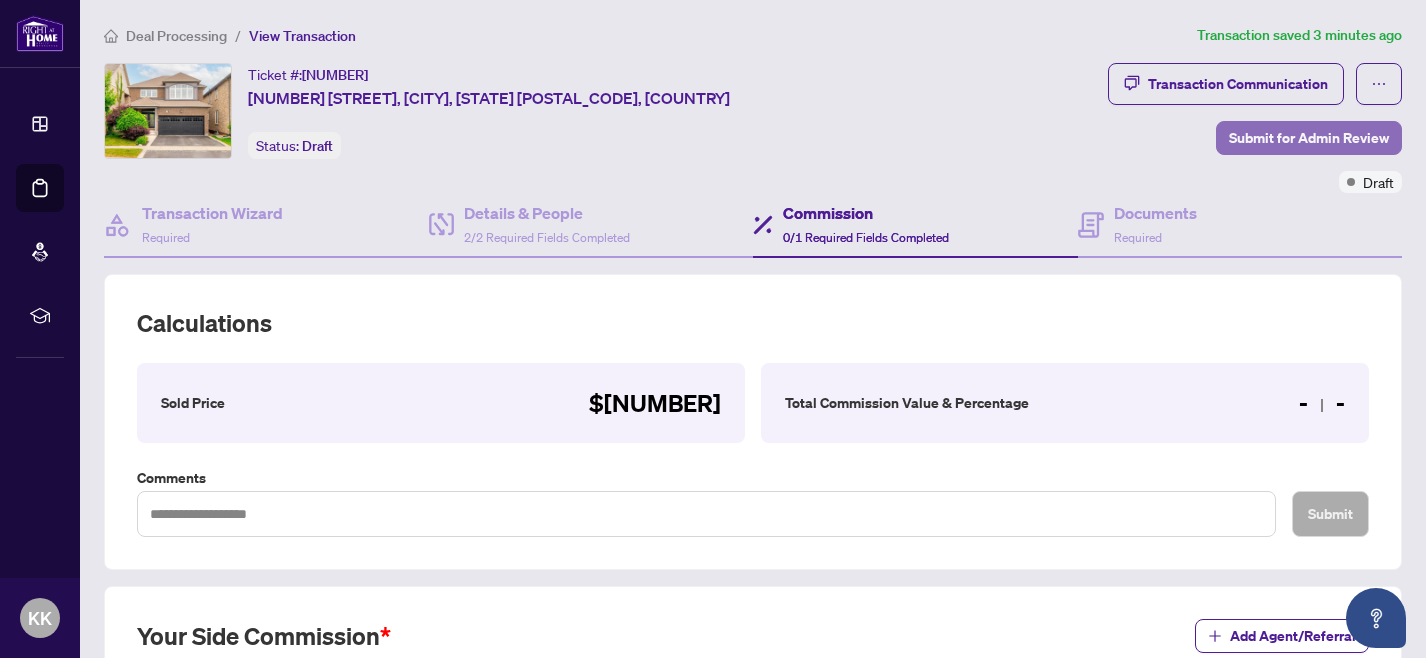 click on "Submit for Admin Review" at bounding box center (1309, 138) 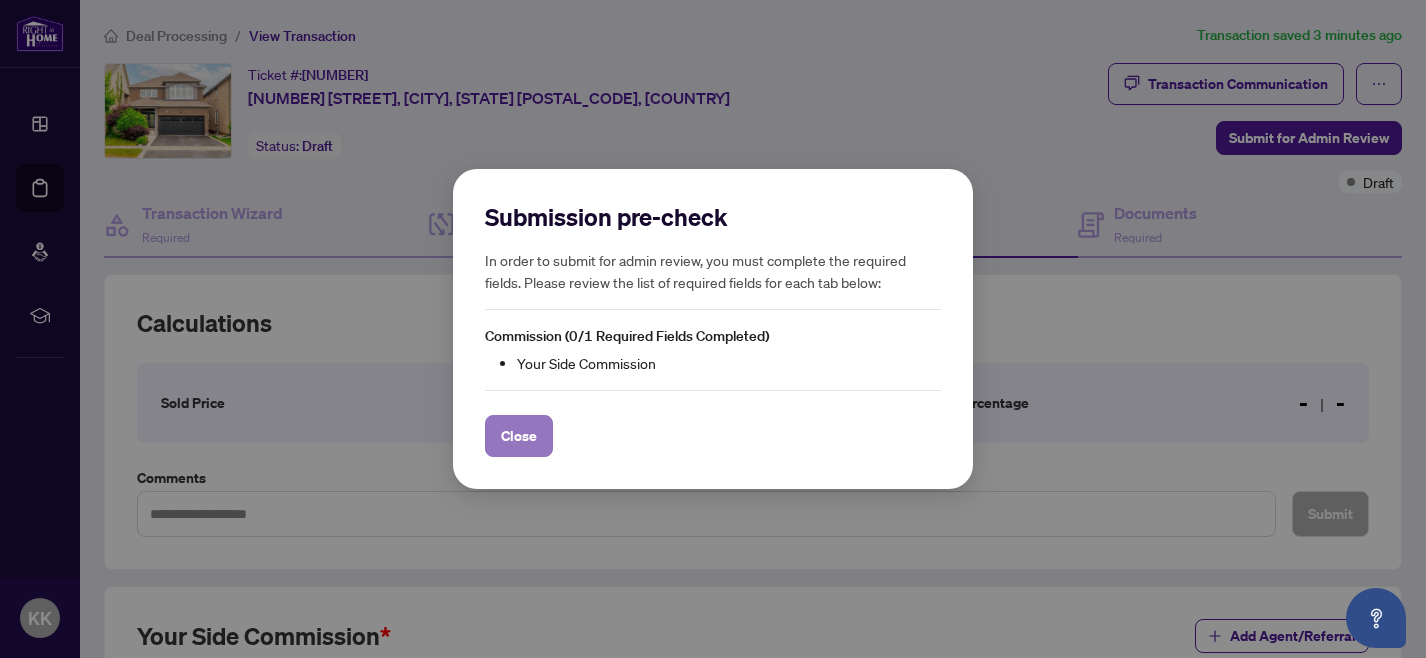 click on "Close" at bounding box center [519, 436] 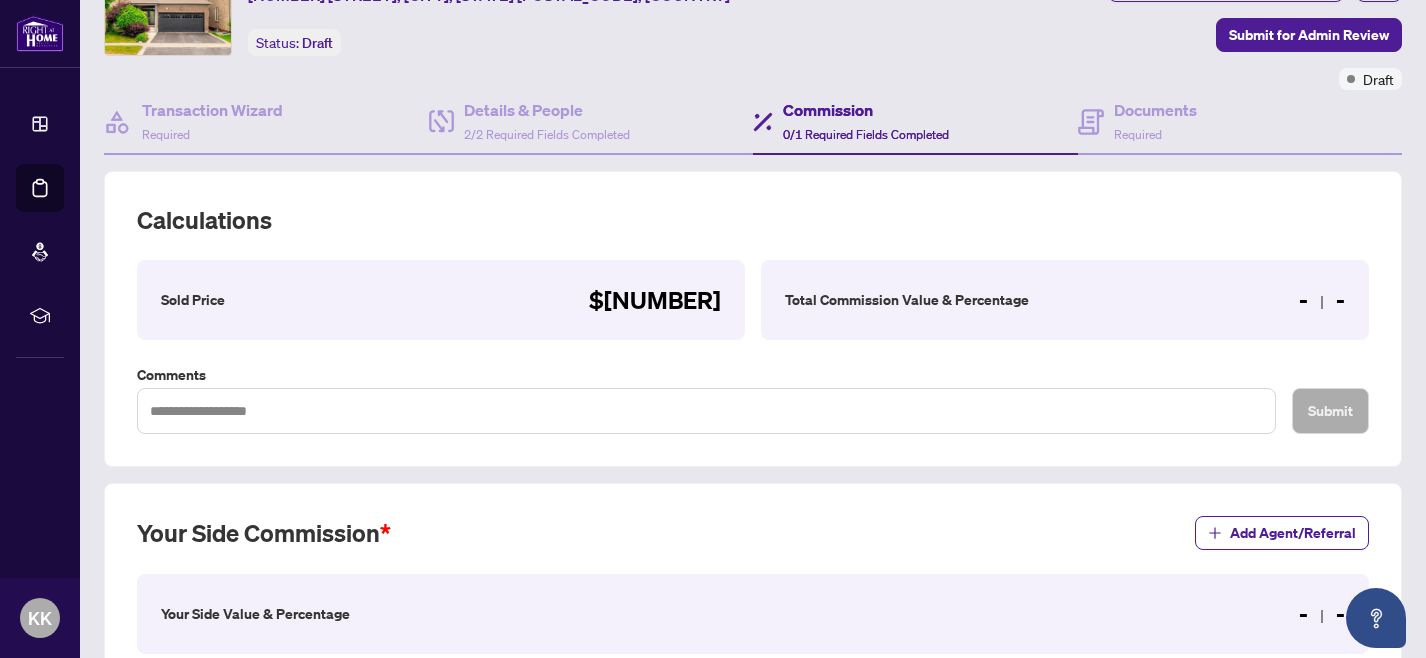 scroll, scrollTop: 104, scrollLeft: 0, axis: vertical 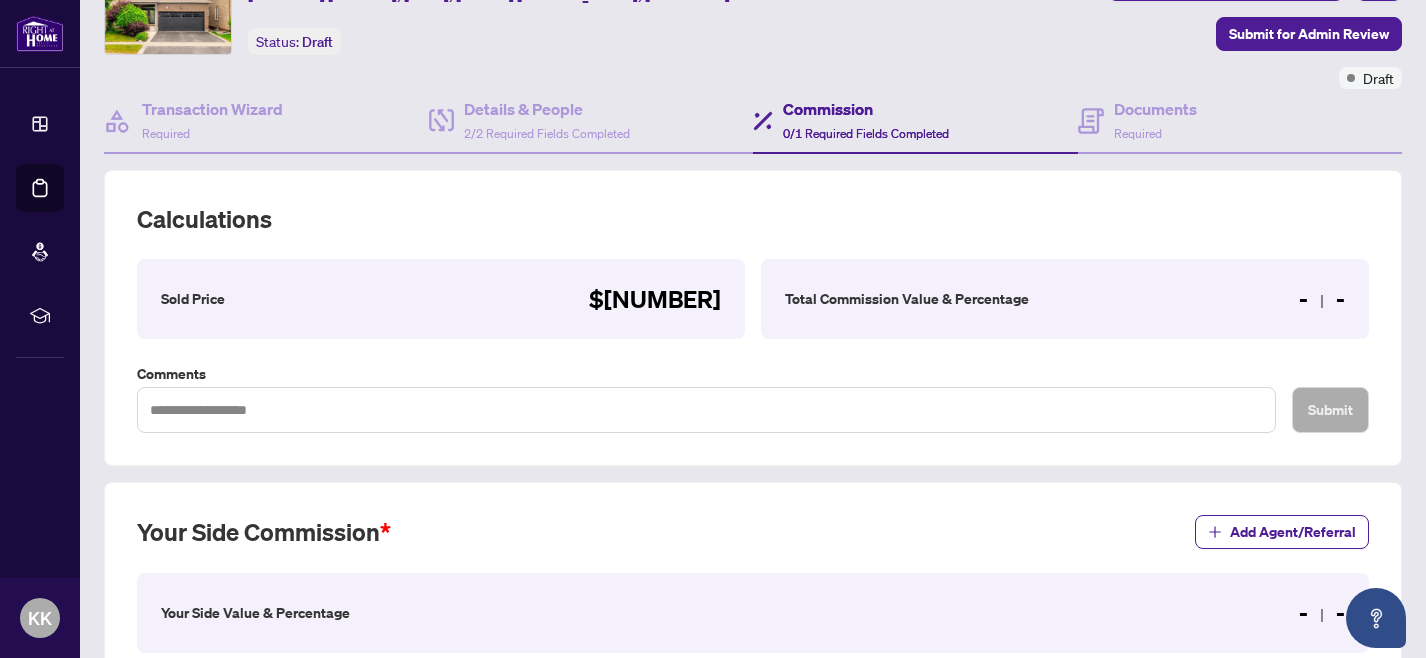click on "Total Commission Value & Percentage -     -" at bounding box center (1065, 299) 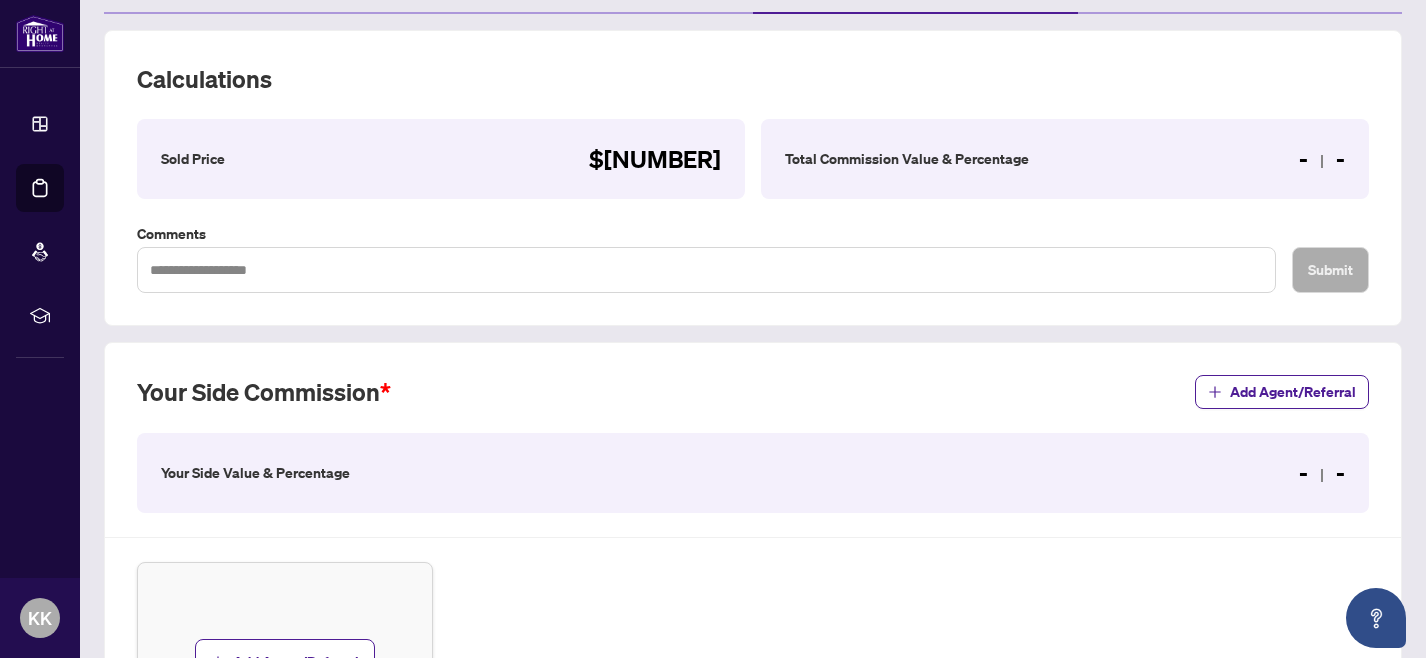 scroll, scrollTop: 376, scrollLeft: 0, axis: vertical 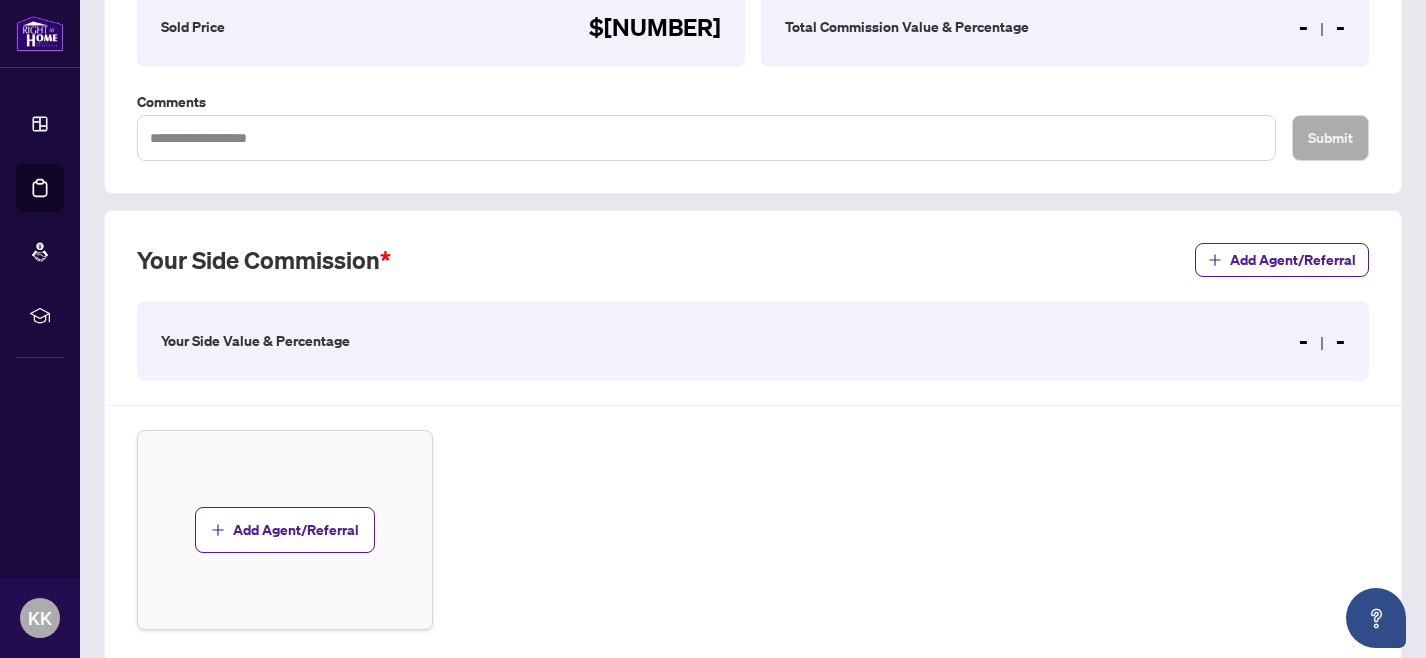 click on "Your Side Value & Percentage" at bounding box center [255, 341] 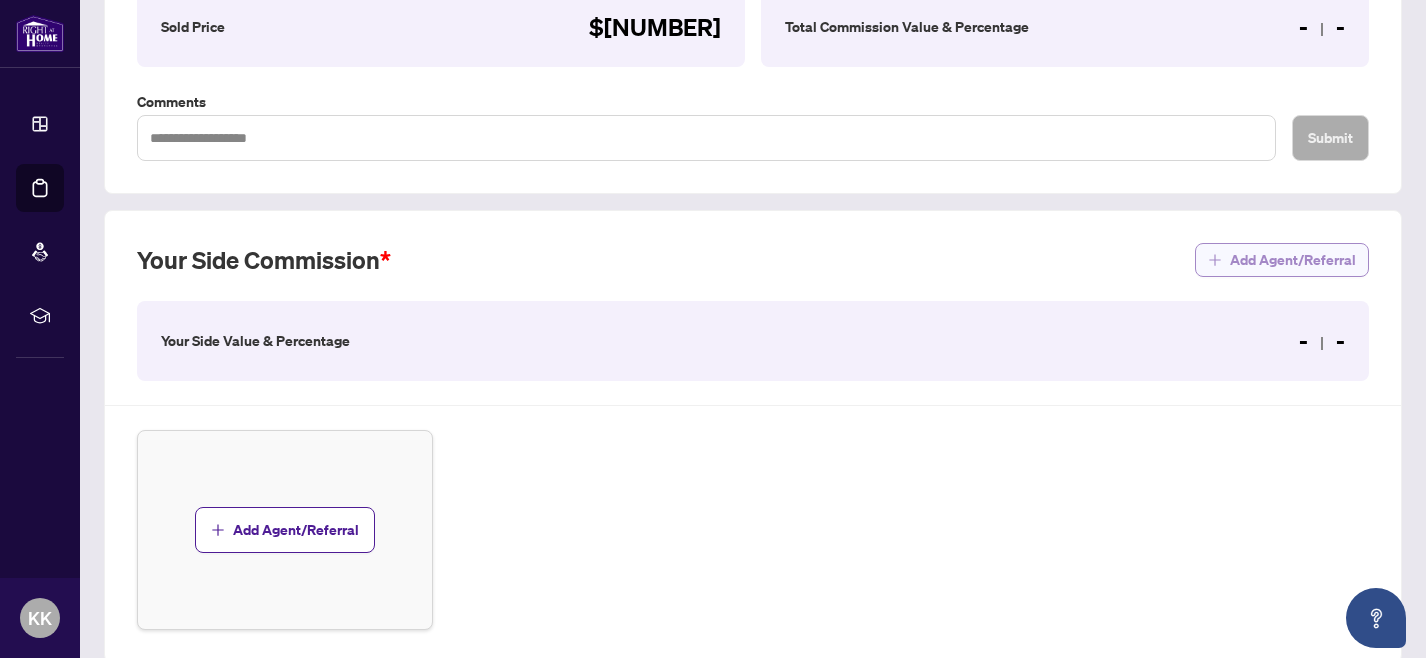 click on "Add Agent/Referral" at bounding box center (1293, 260) 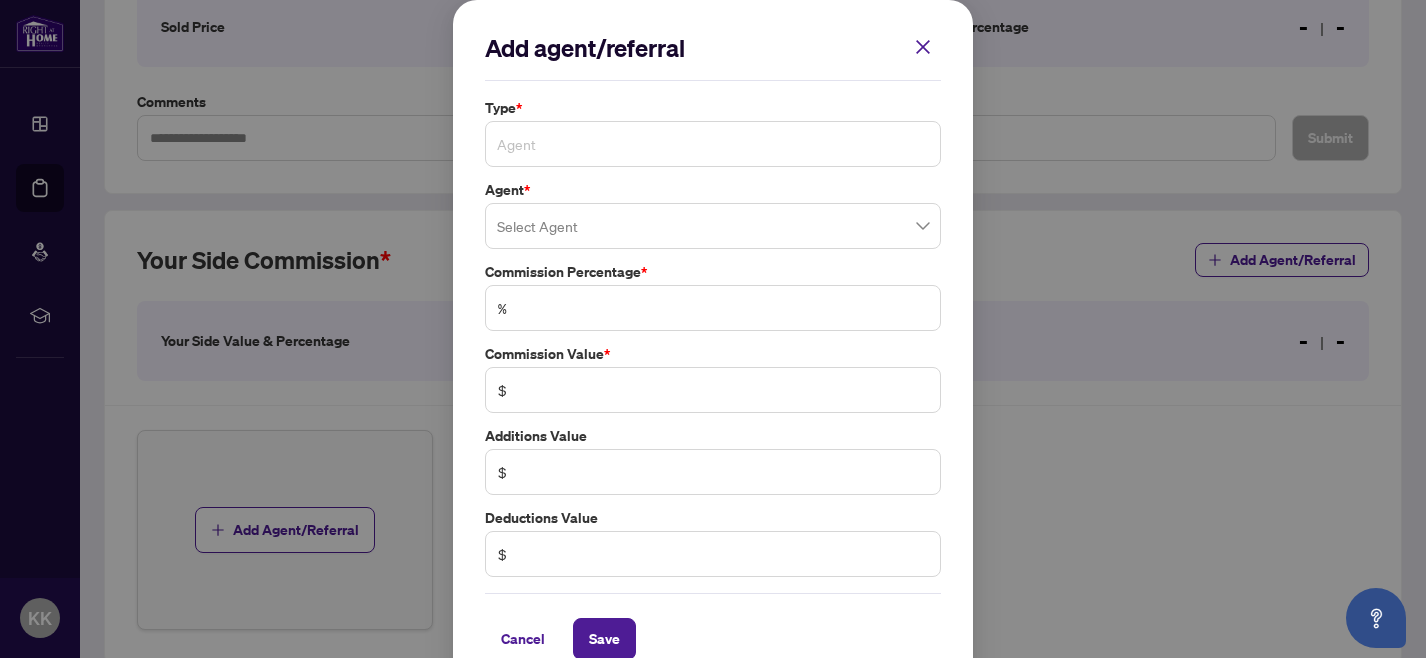 click on "Agent" at bounding box center [713, 144] 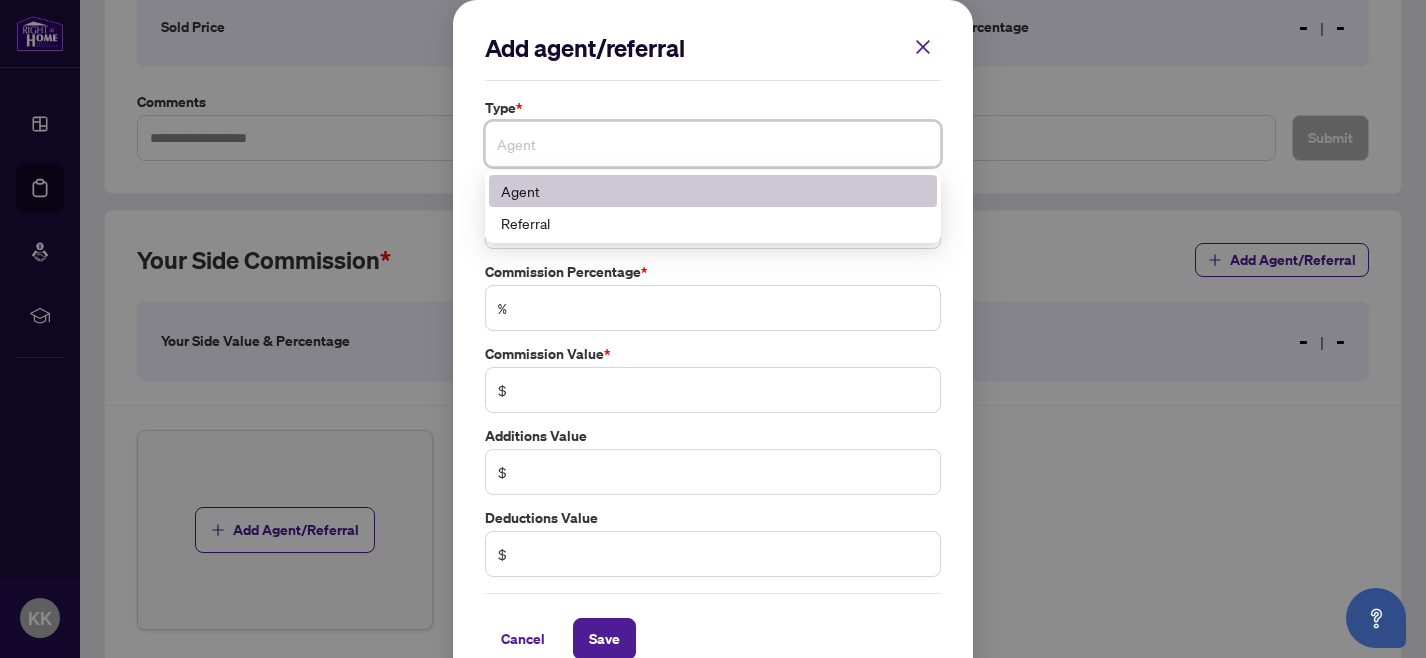 click on "Agent" at bounding box center [713, 191] 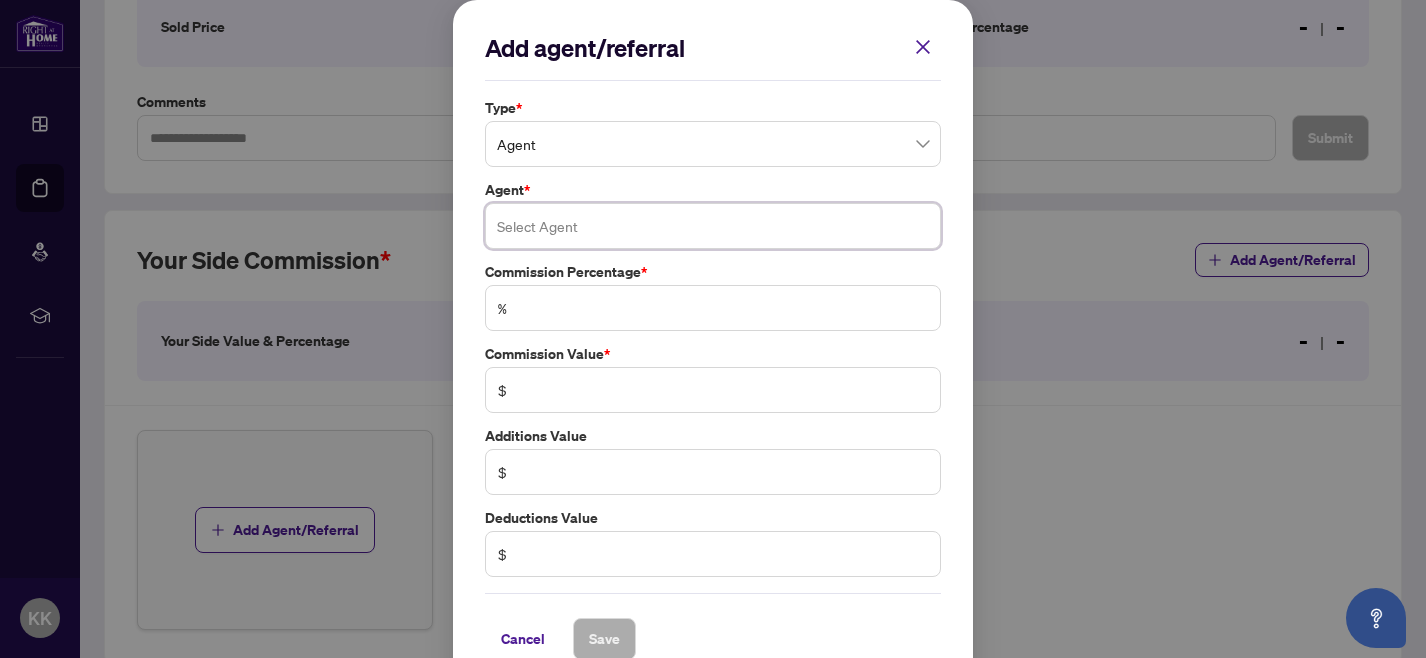 click at bounding box center (713, 226) 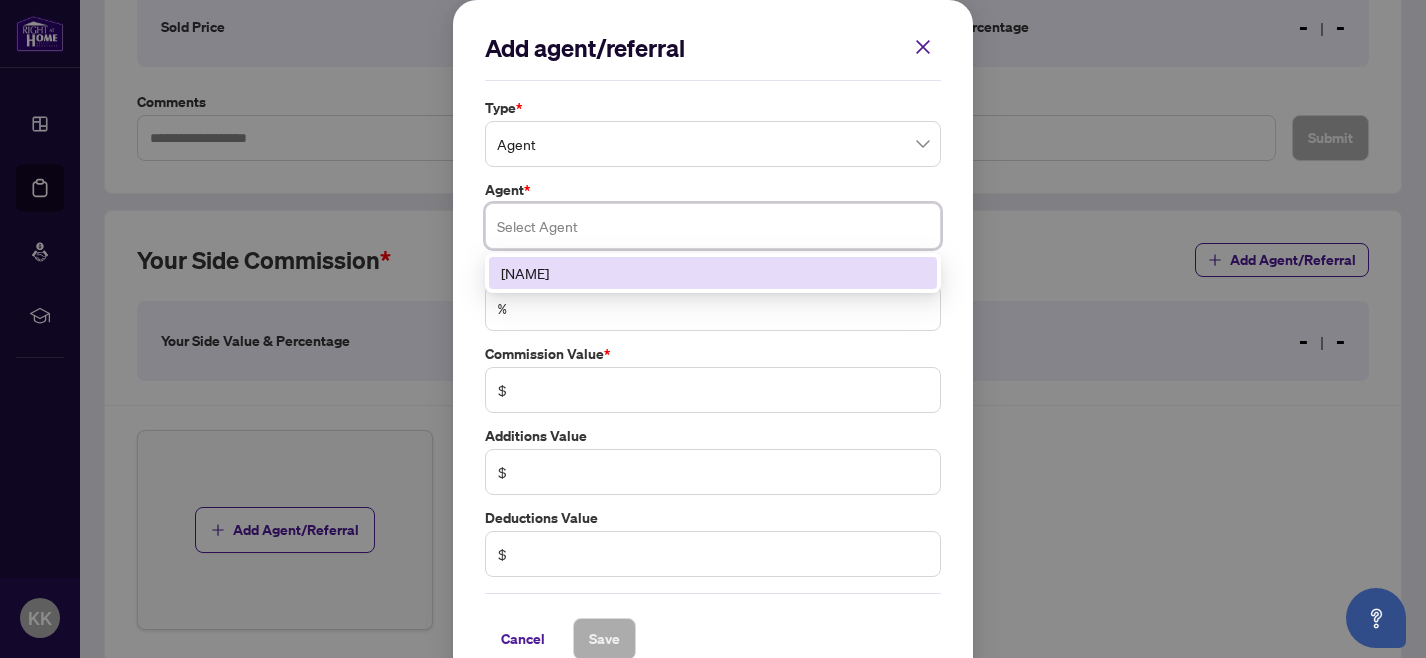 click on "[NAME]" at bounding box center (713, 273) 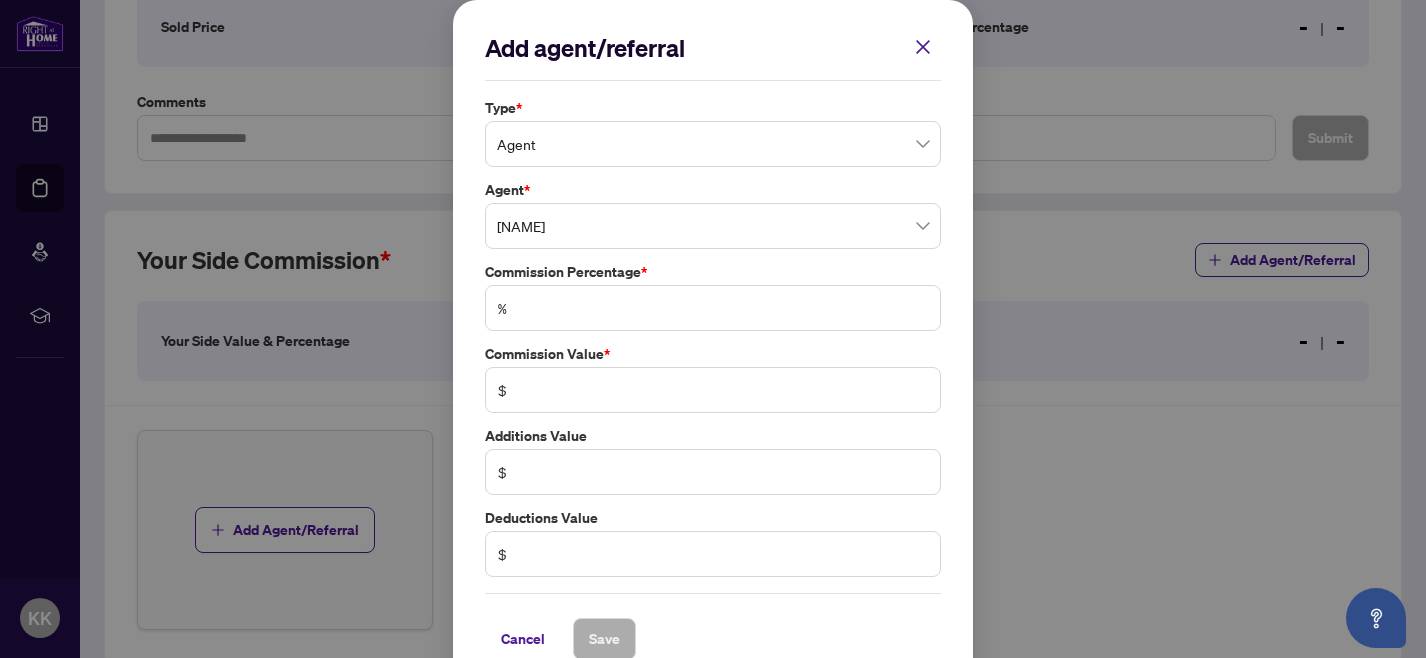 click on "%" at bounding box center (713, 308) 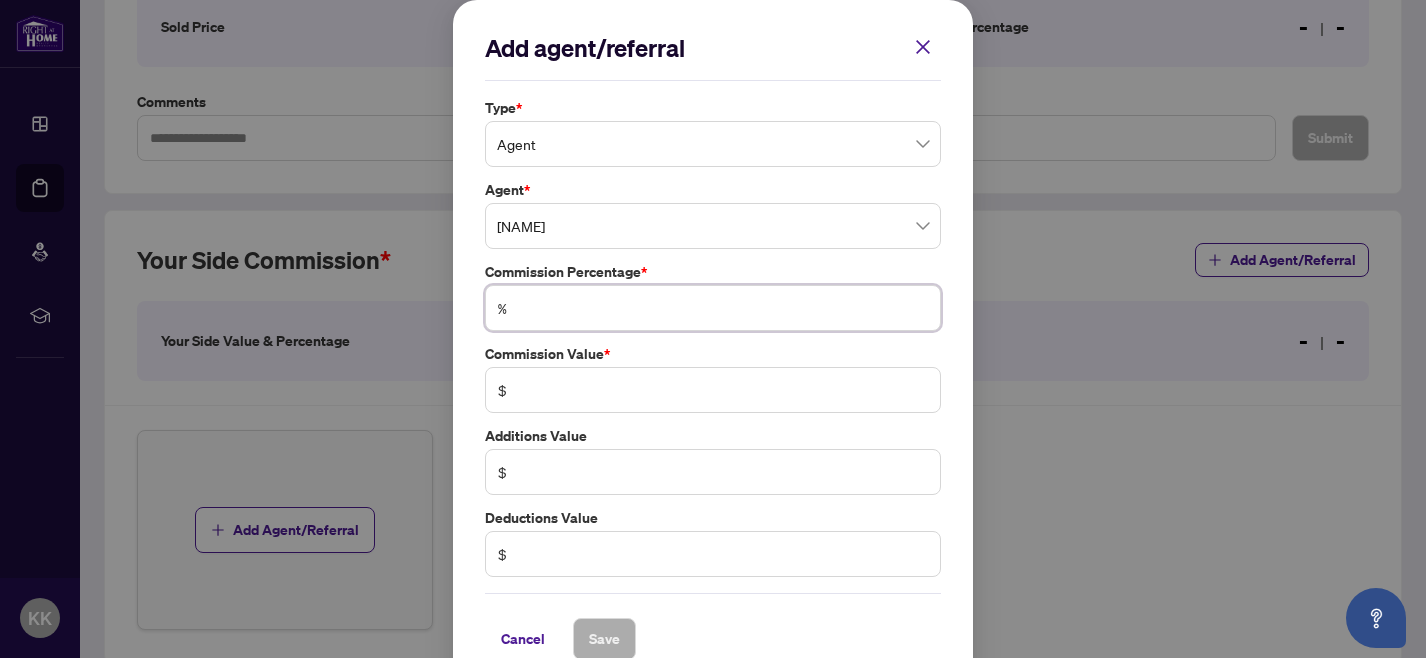type on "*" 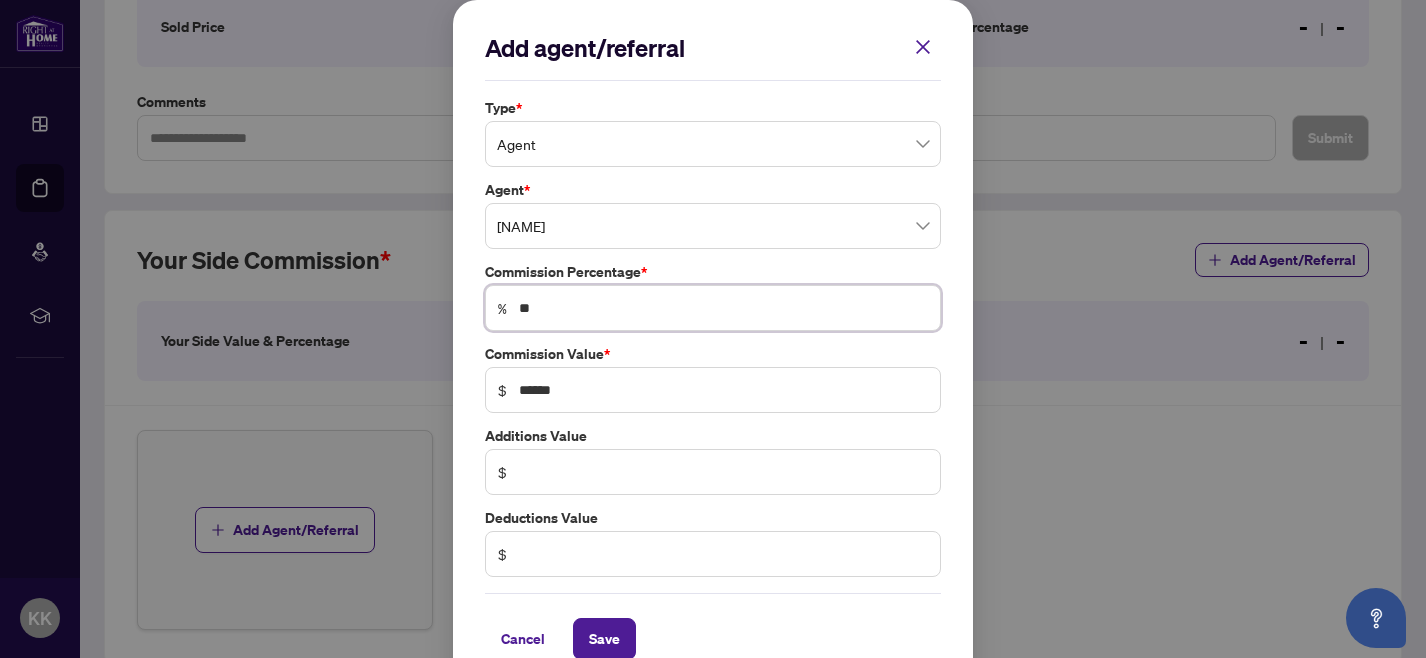 type on "***" 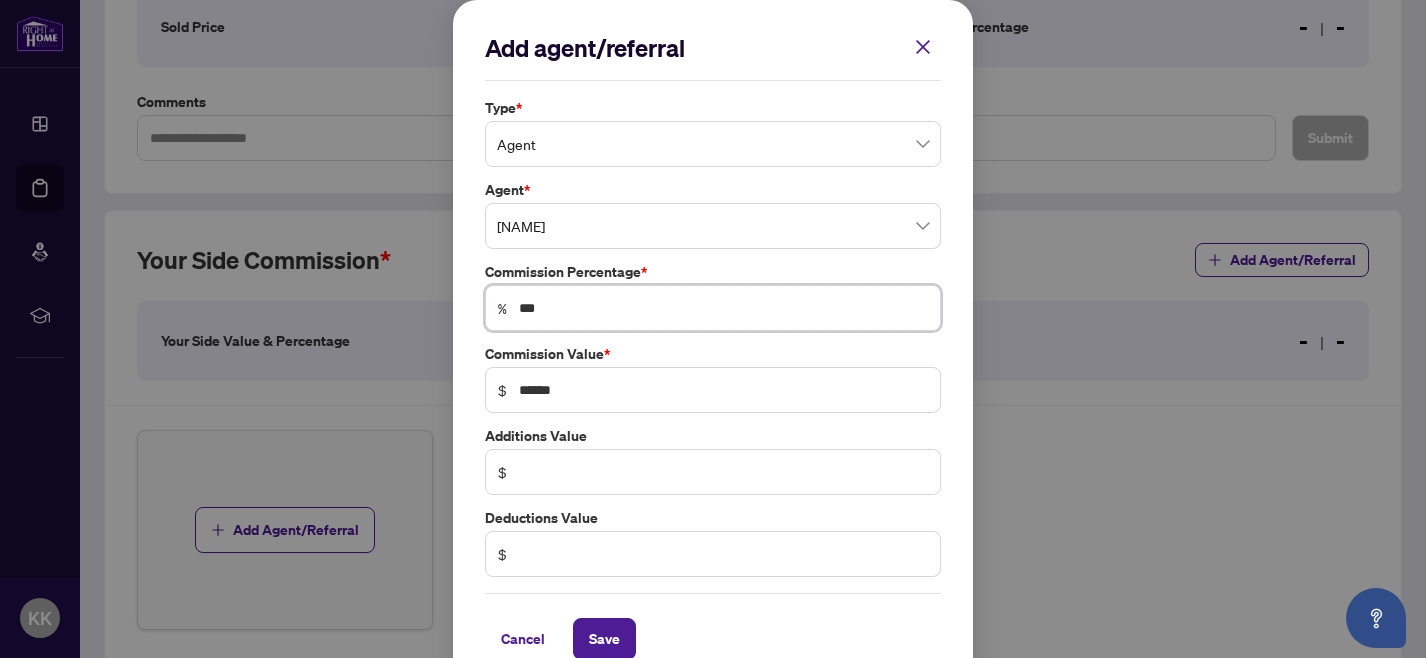 scroll, scrollTop: 34, scrollLeft: 0, axis: vertical 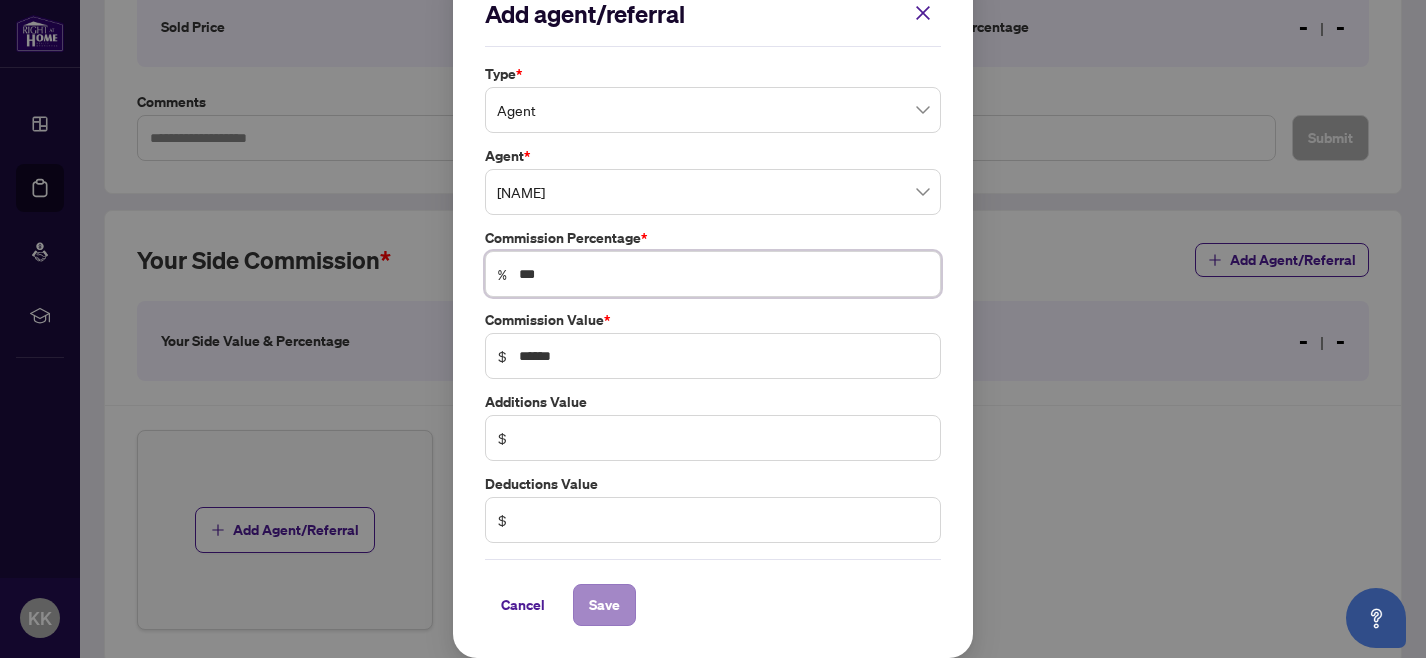type on "***" 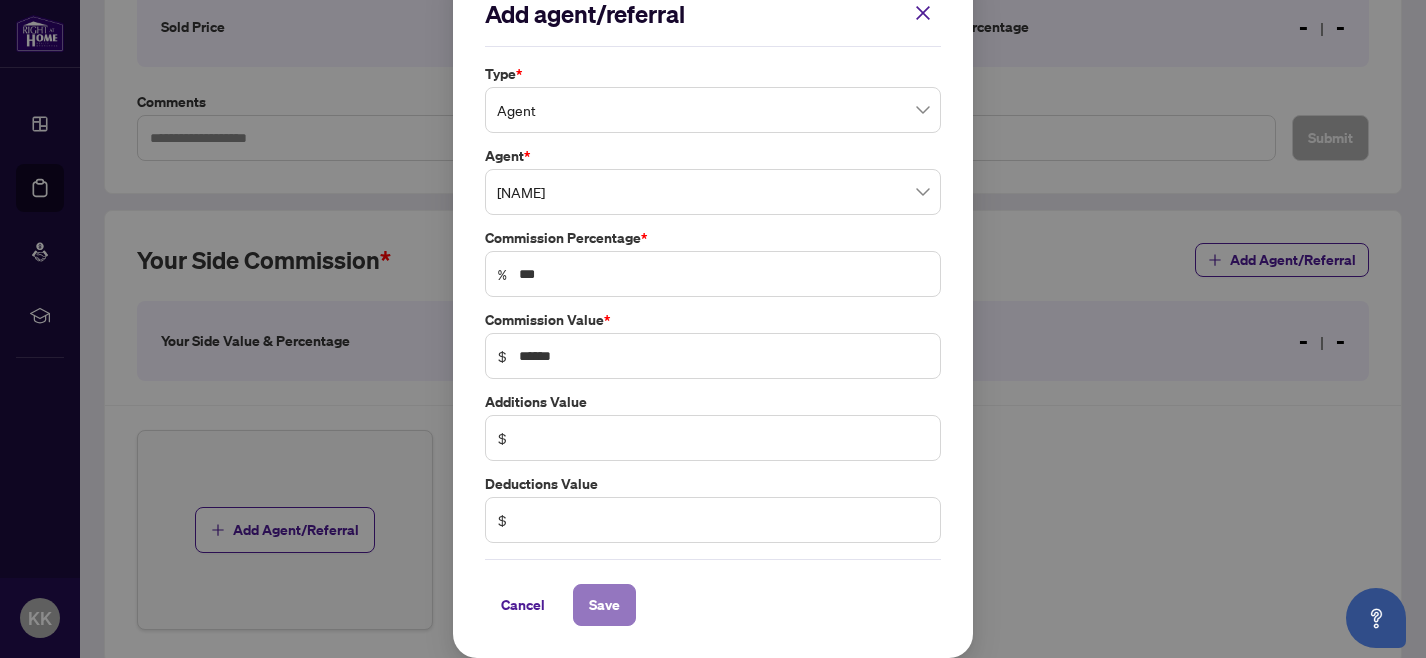 click on "Save" at bounding box center [604, 605] 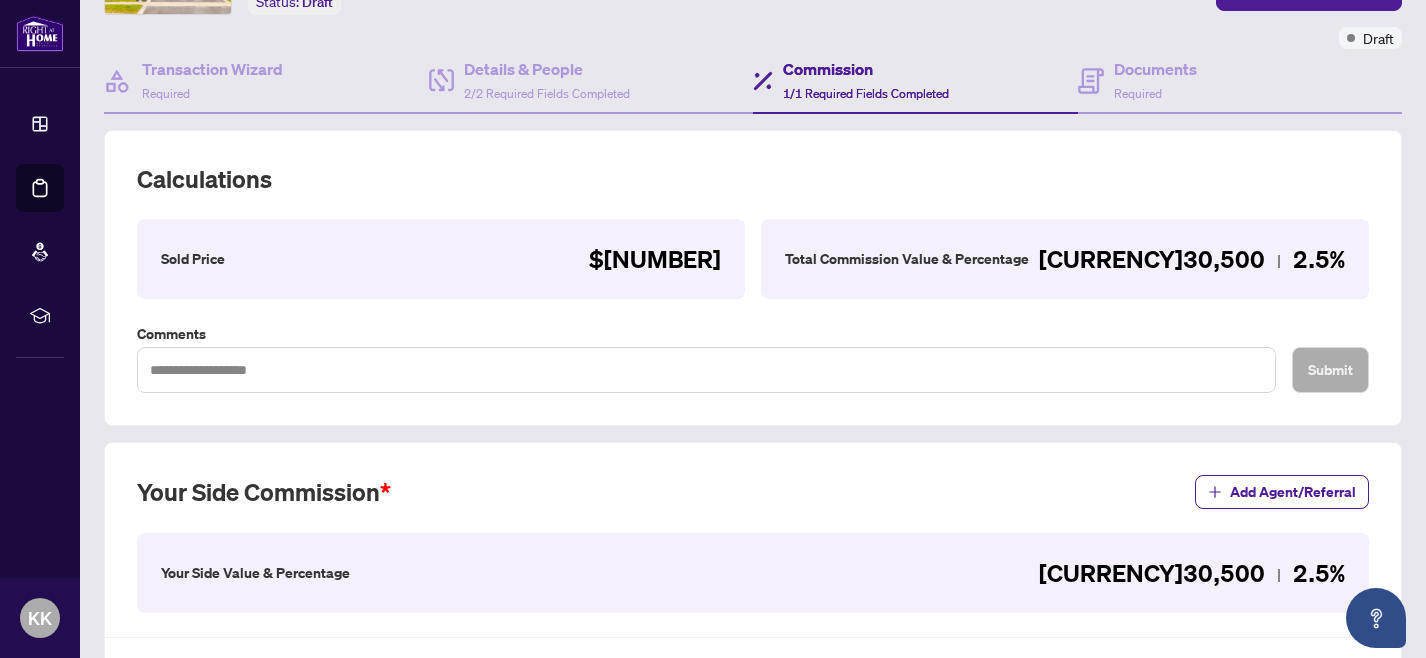 scroll, scrollTop: 0, scrollLeft: 0, axis: both 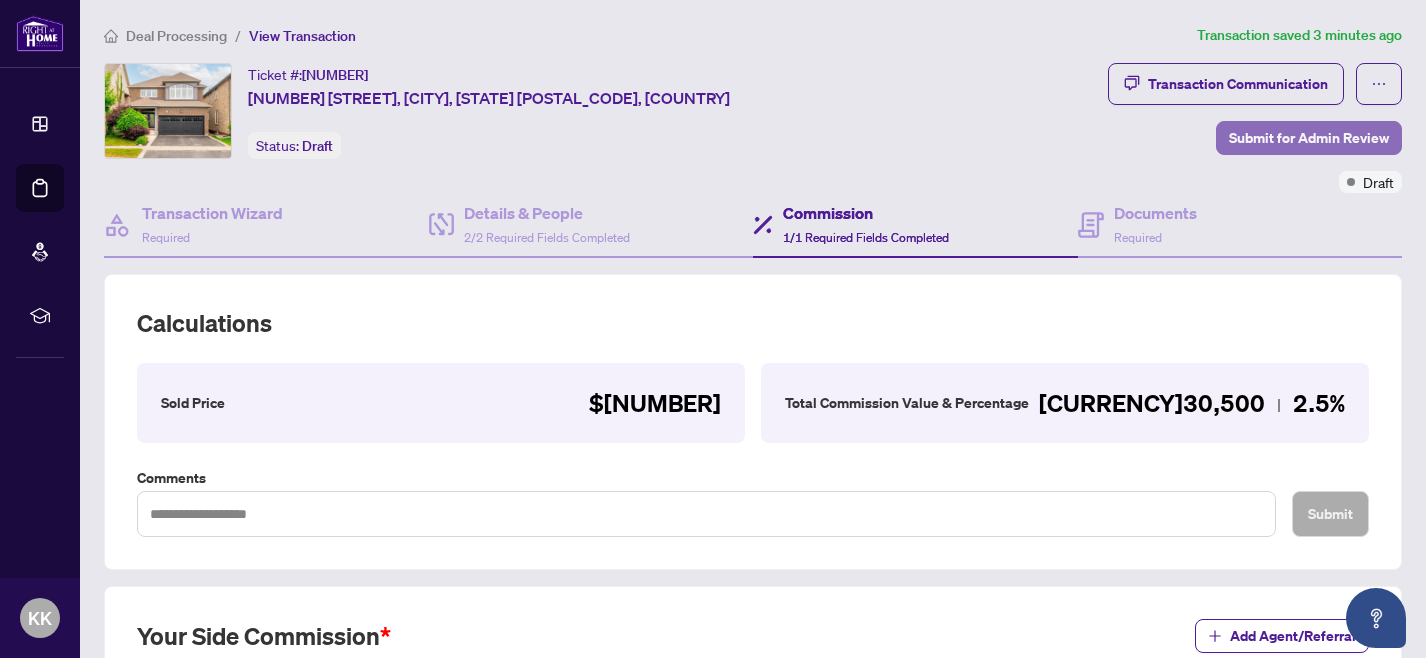 click on "Submit for Admin Review" at bounding box center (1309, 138) 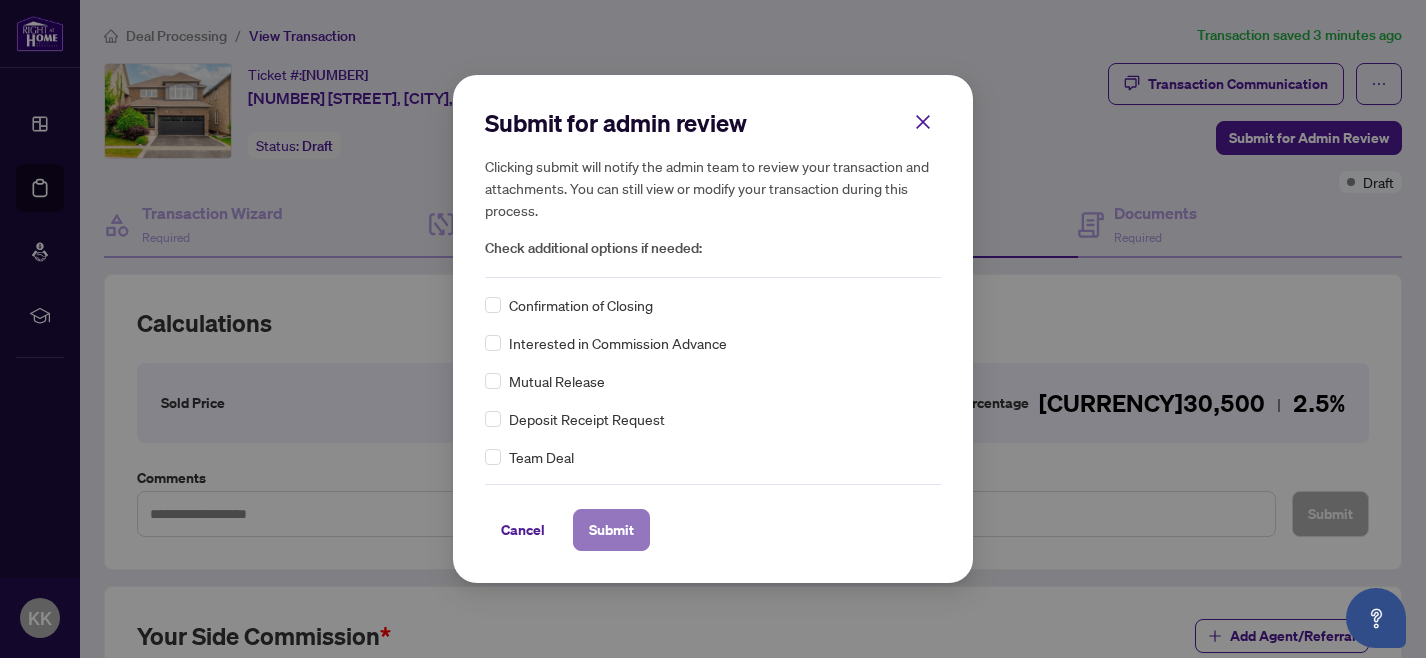 click on "Submit" at bounding box center [611, 530] 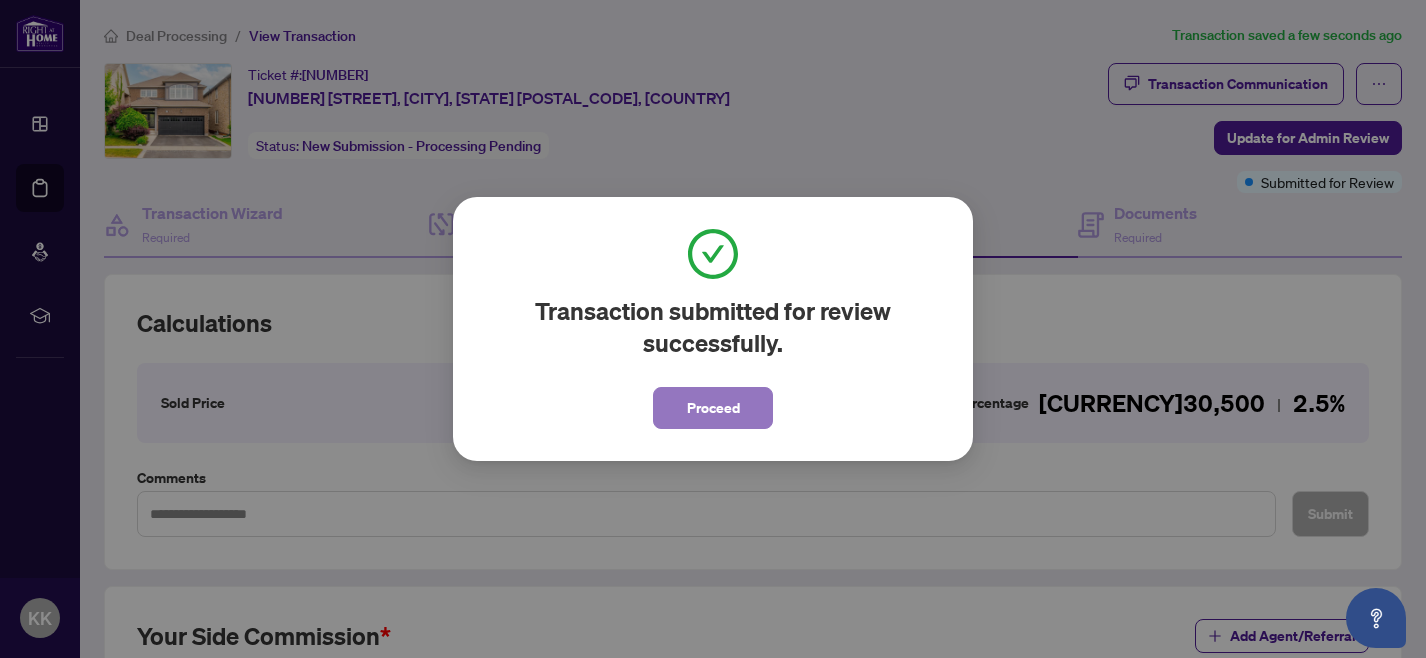 click on "Proceed" at bounding box center (713, 408) 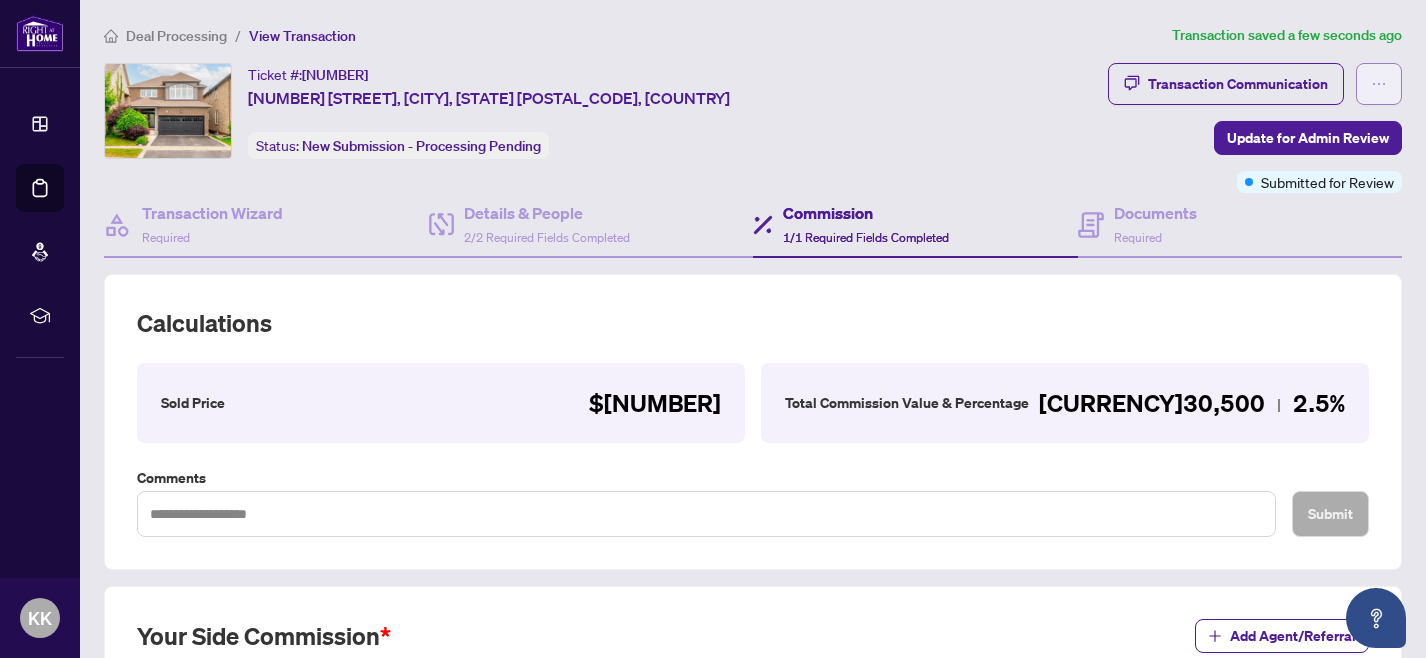 click 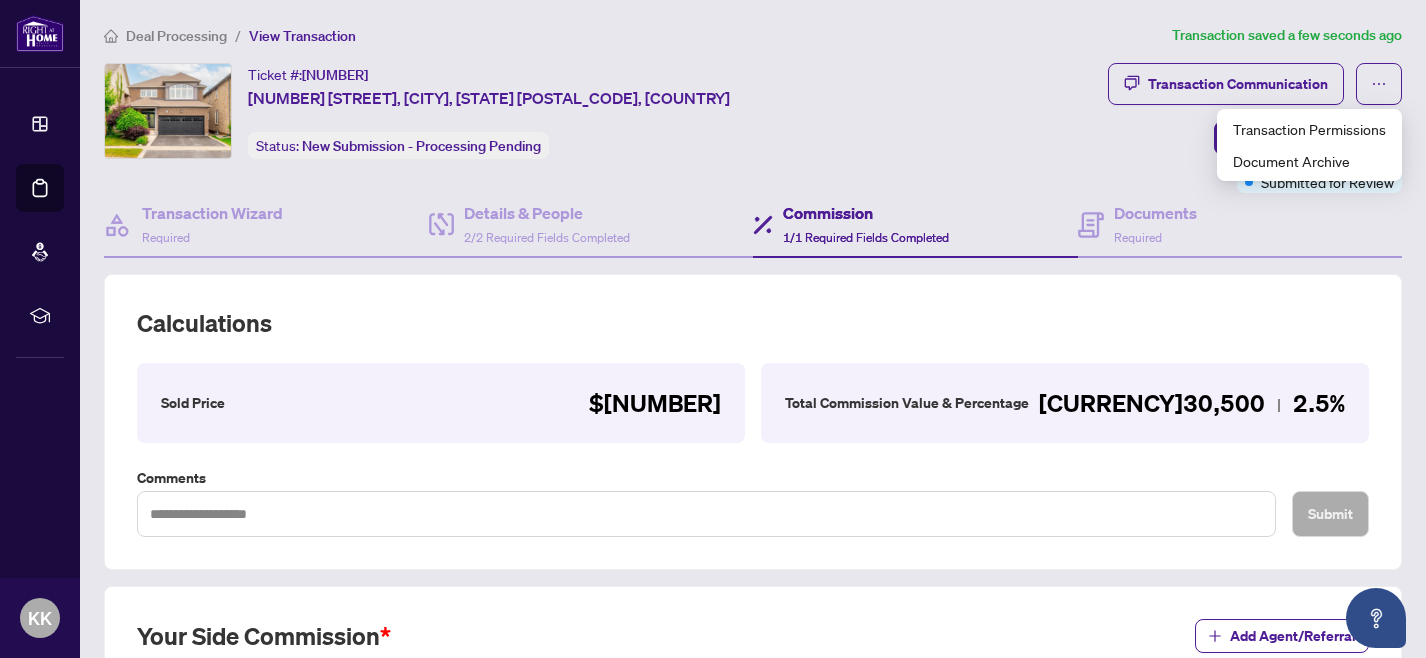 click on "Ticket #: 47147 [NUMBER] [STREET], [CITY], [STATE] [POSTAL_CODE], [COUNTRY] Status: New Submission - Processing Pending" at bounding box center (602, 111) 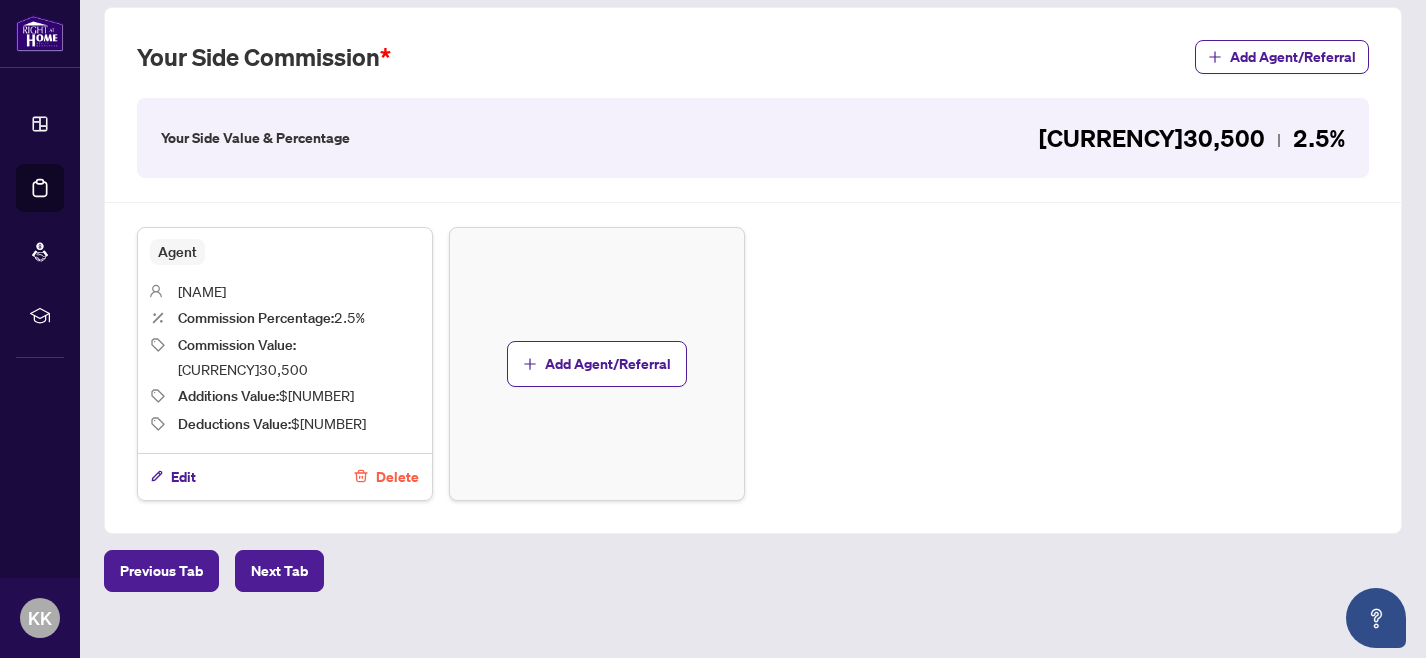 scroll, scrollTop: 0, scrollLeft: 0, axis: both 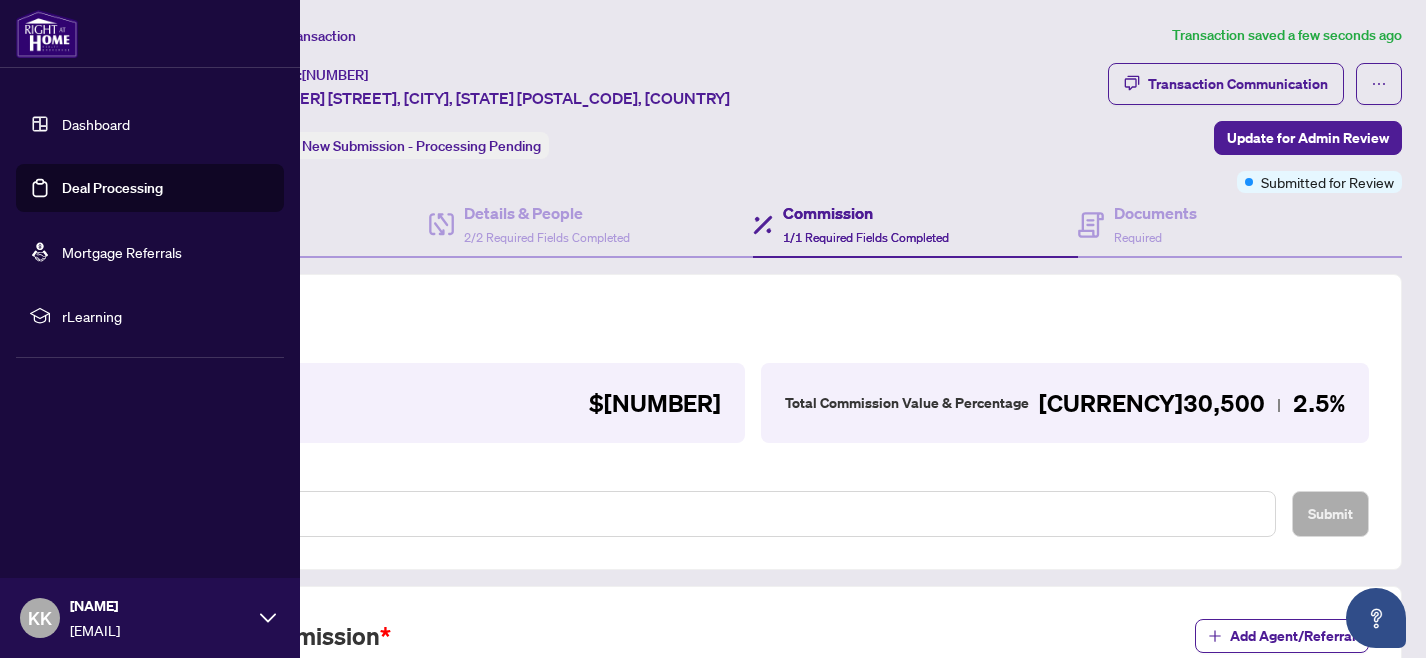 click on "Dashboard" at bounding box center [96, 124] 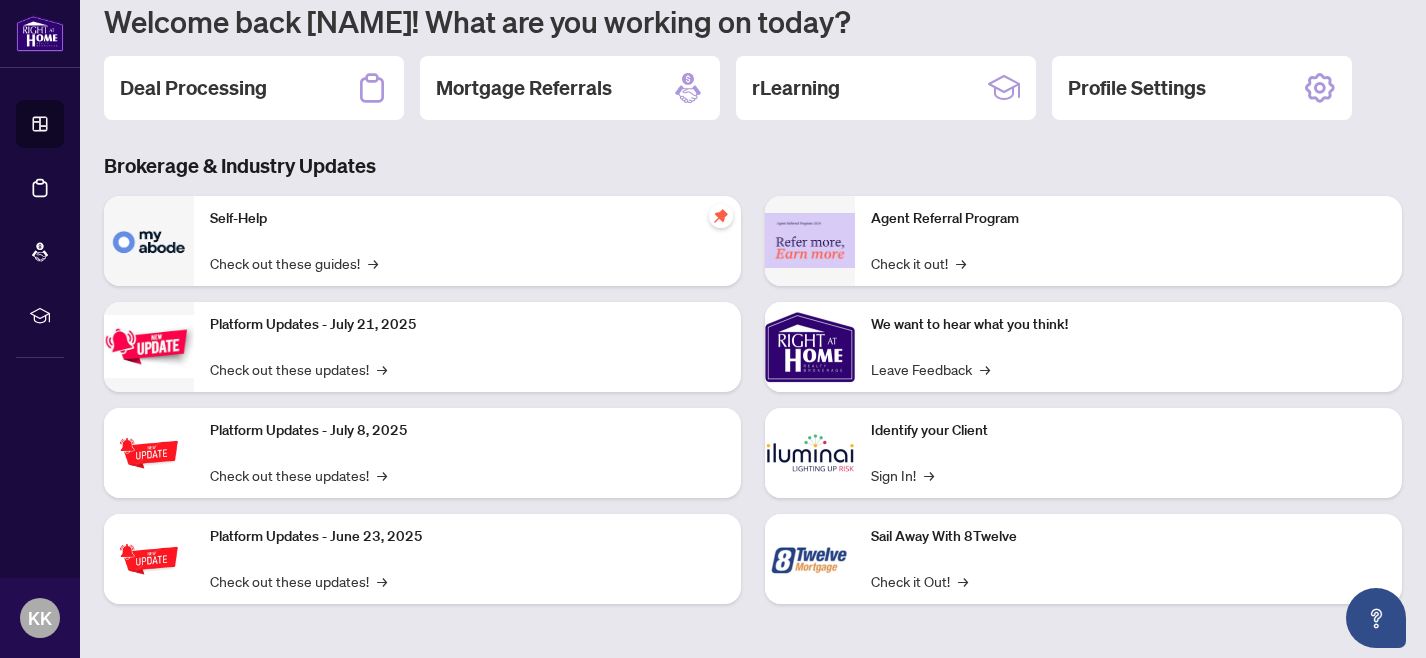 scroll, scrollTop: 0, scrollLeft: 0, axis: both 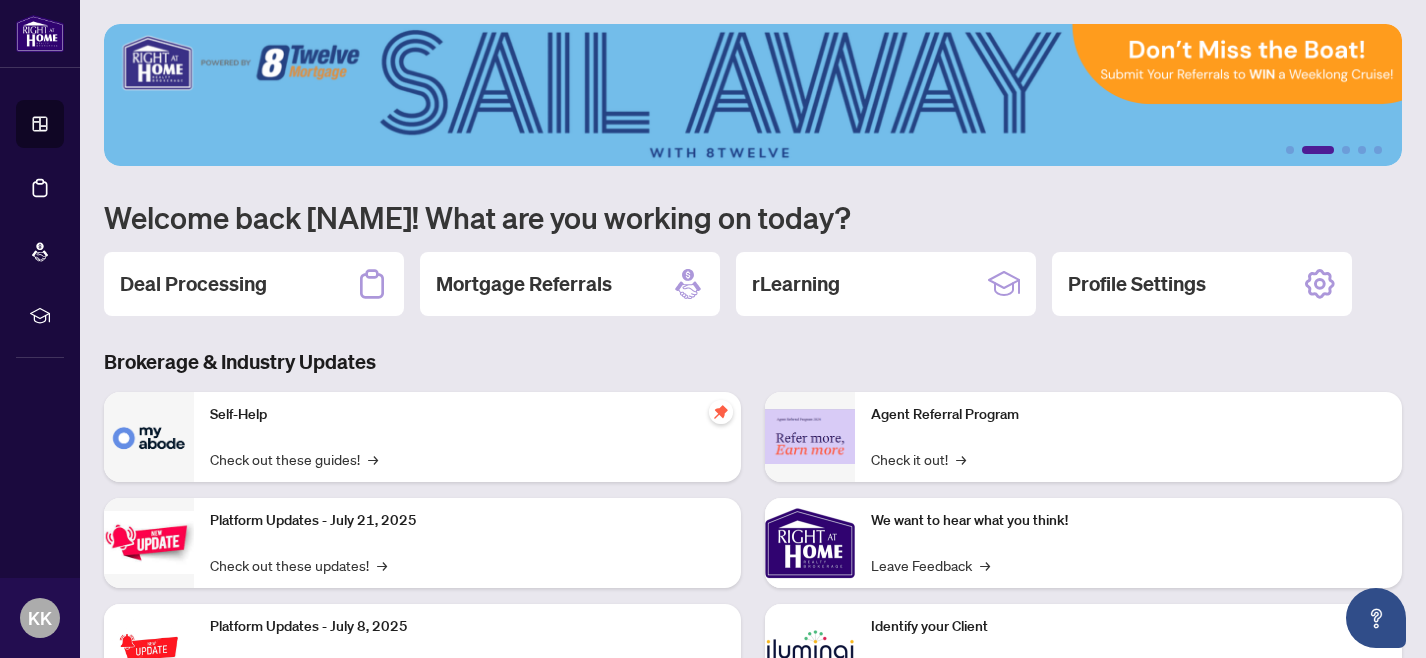 click on "Welcome back [NAME]! What are you working on today?" at bounding box center [753, 217] 